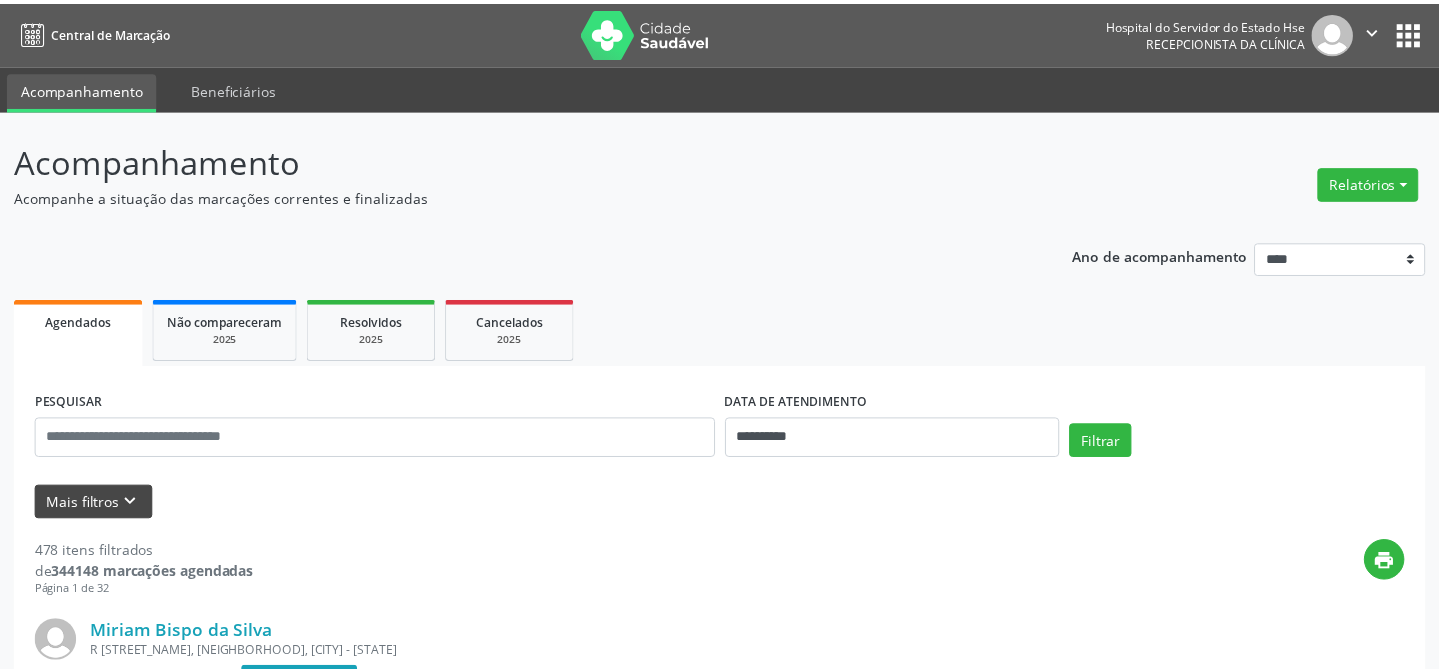 scroll, scrollTop: 0, scrollLeft: 0, axis: both 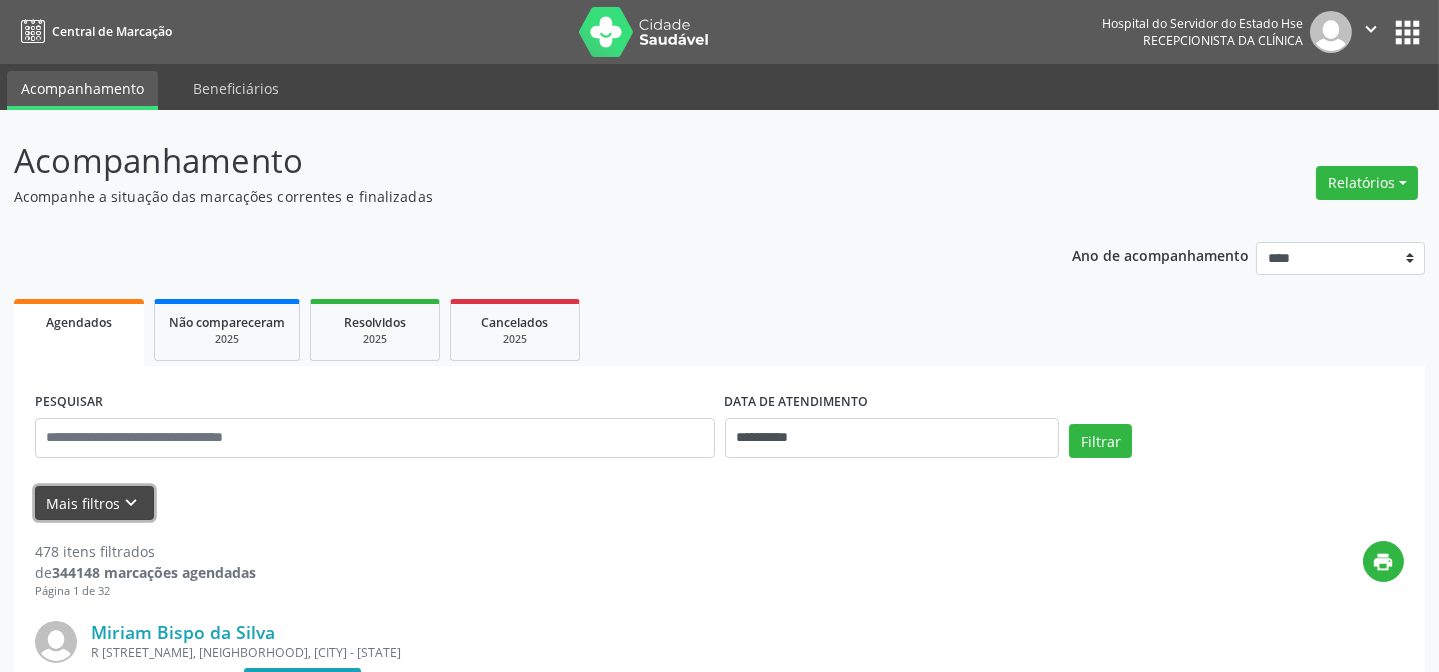 click on "keyboard_arrow_down" at bounding box center [132, 503] 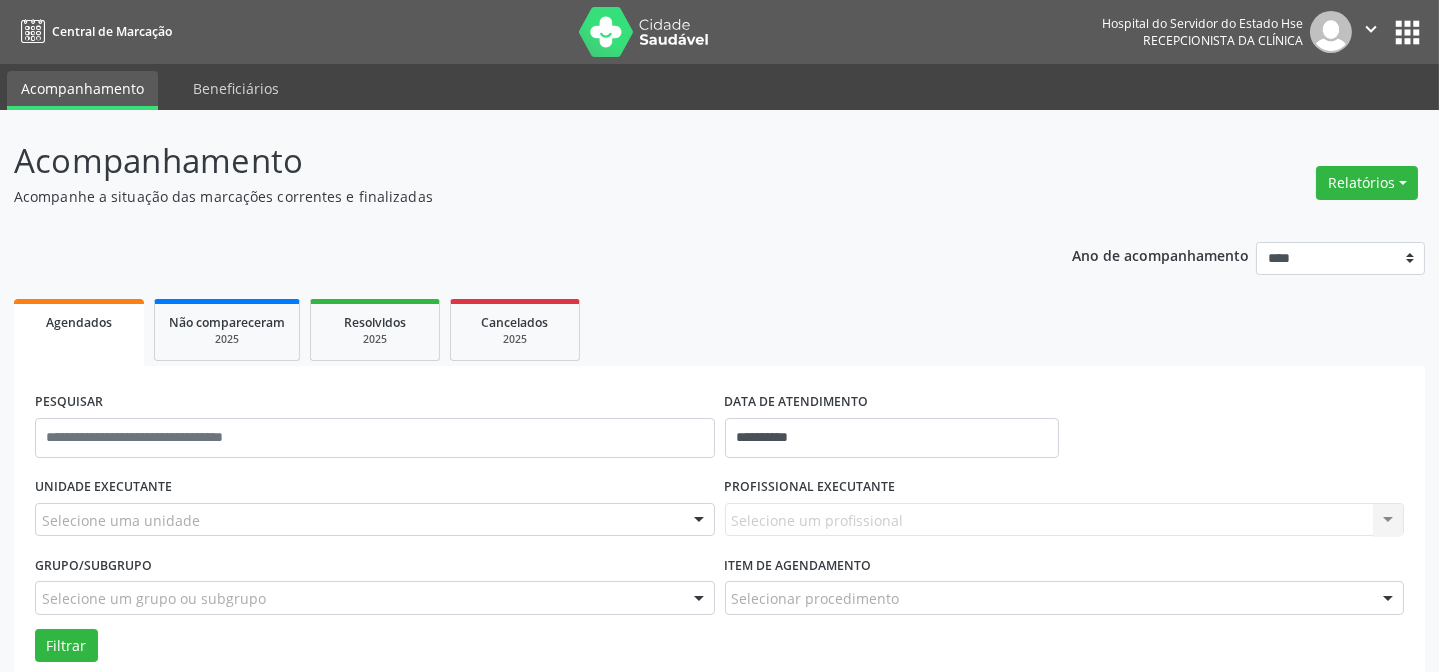 click on "Selecione um profissional
Nenhum resultado encontrado para: "   "
Não há nenhuma opção para ser exibida." at bounding box center [1065, 520] 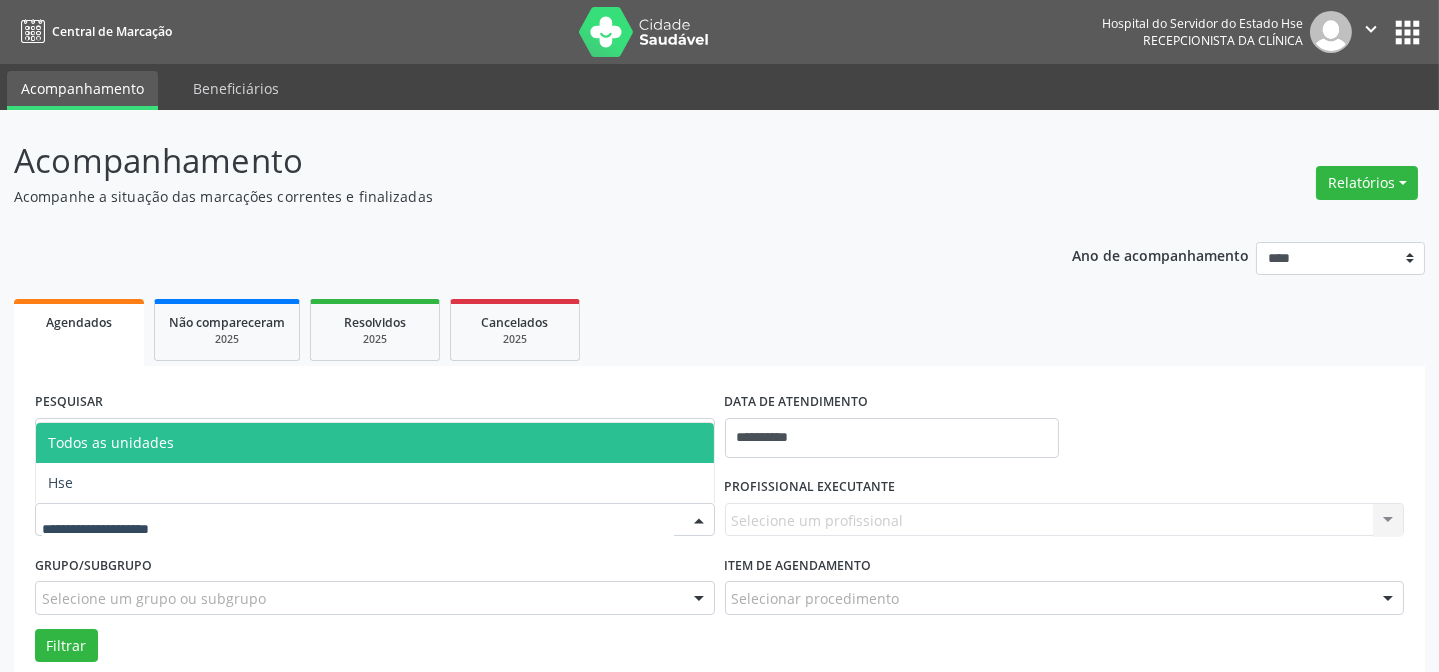 click at bounding box center (375, 520) 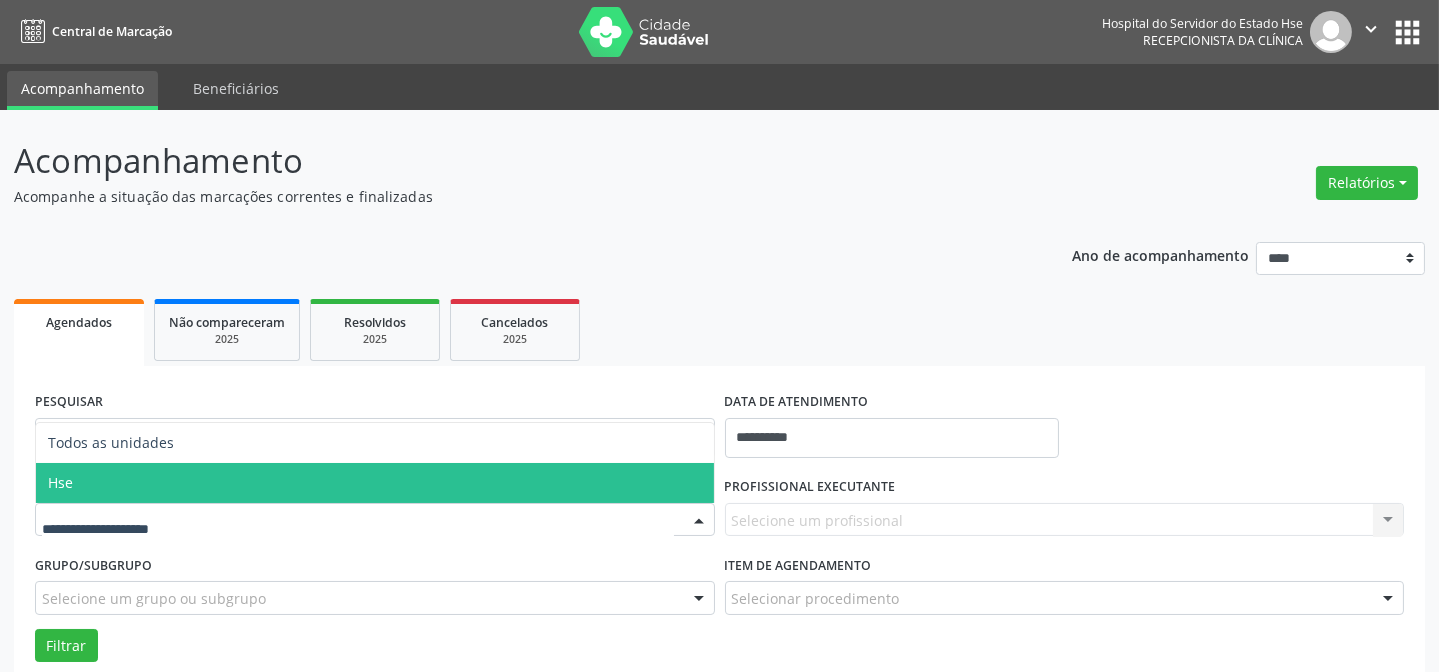 click on "Hse" at bounding box center (375, 483) 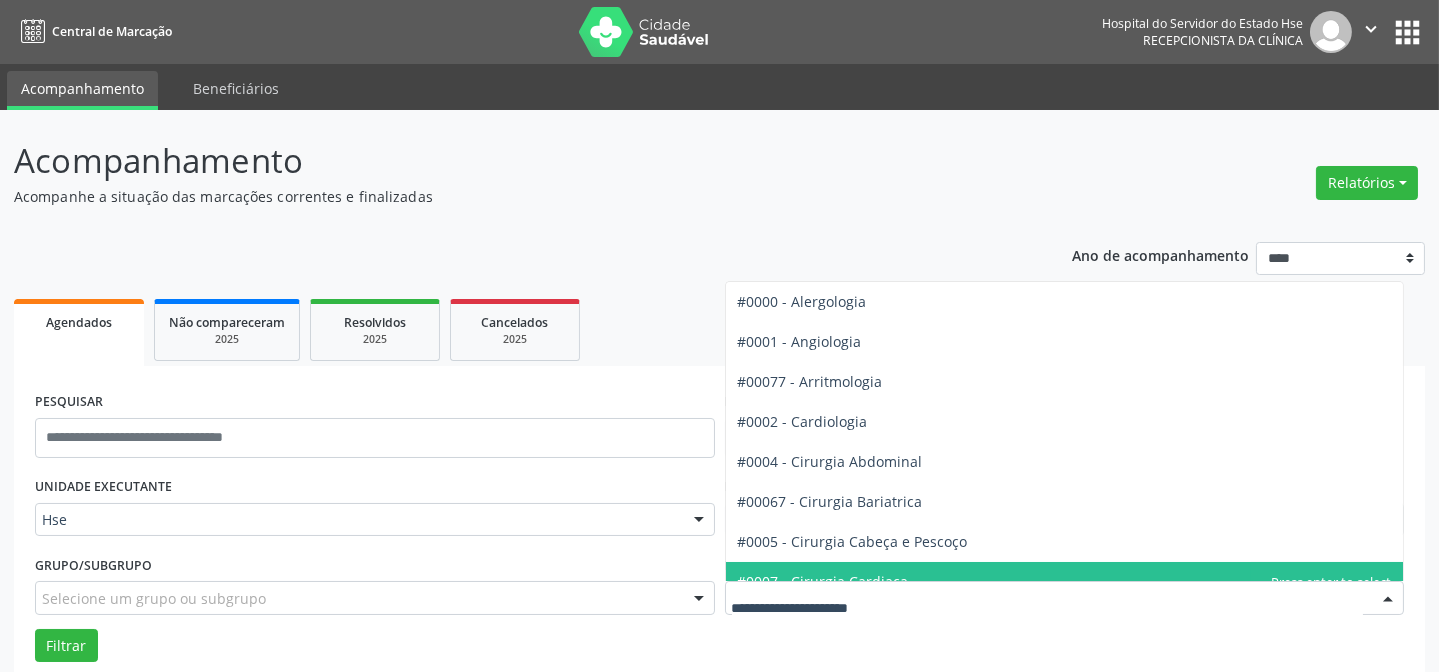 click on "Filtrar" at bounding box center (719, 646) 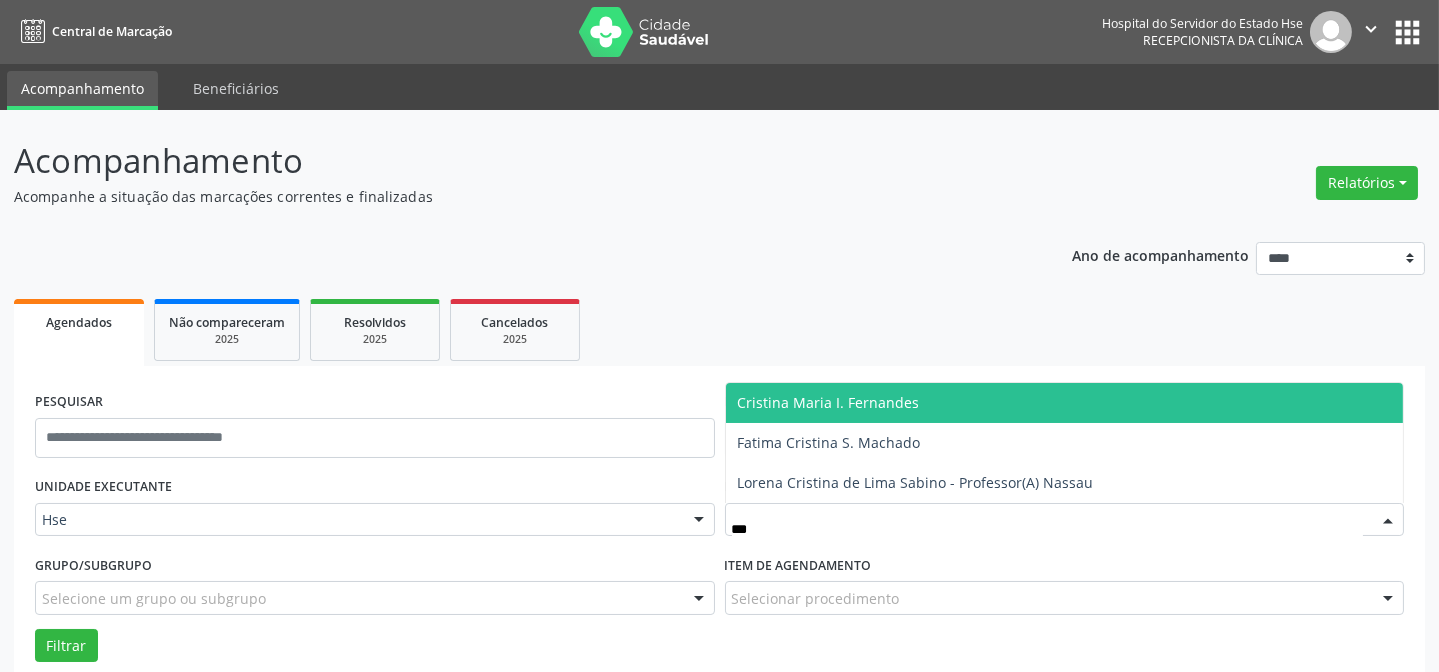 type on "****" 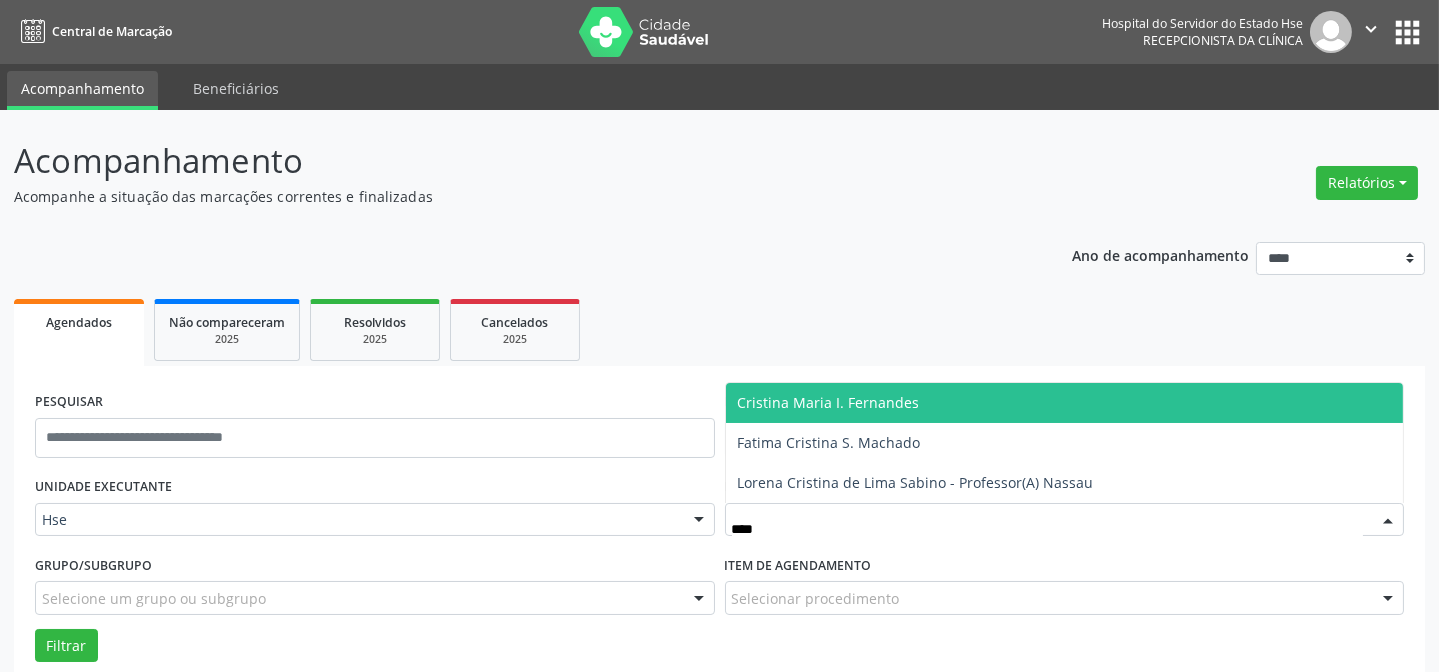 click on "Cristina Maria I. Fernandes" at bounding box center (1065, 403) 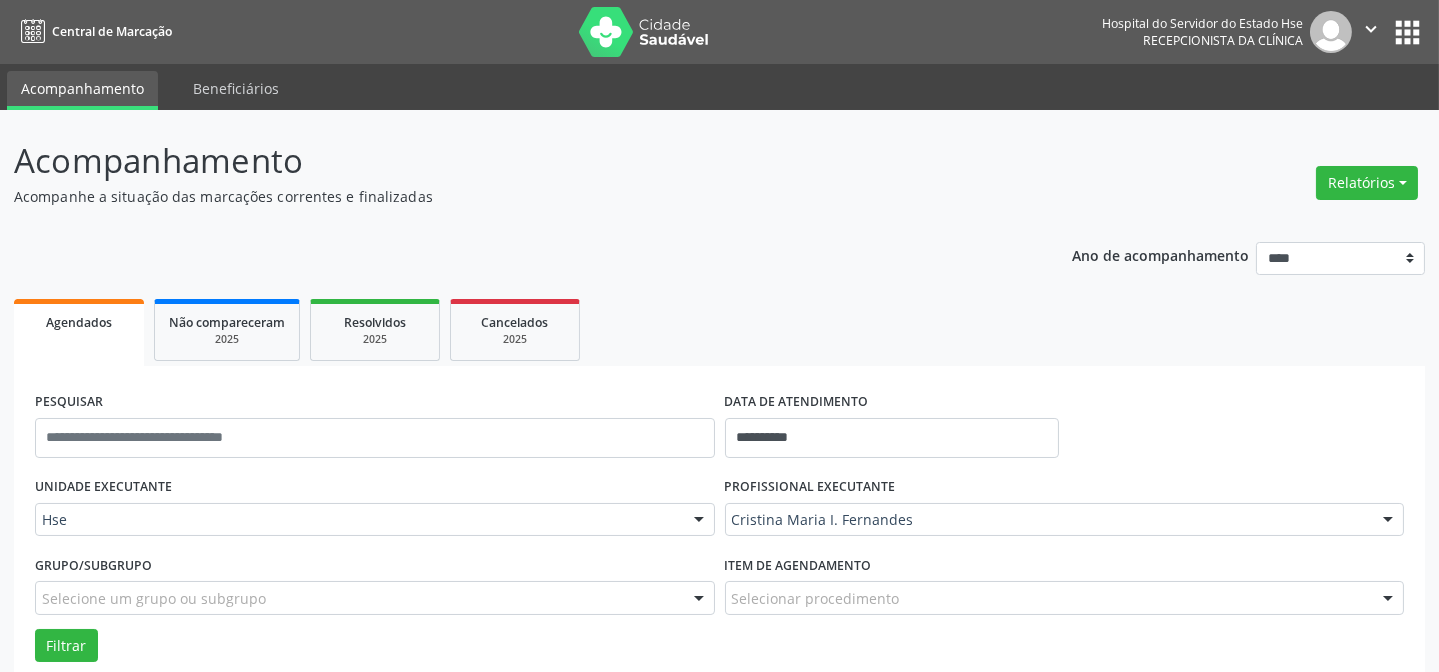 click on "Selecionar procedimento" at bounding box center (1065, 598) 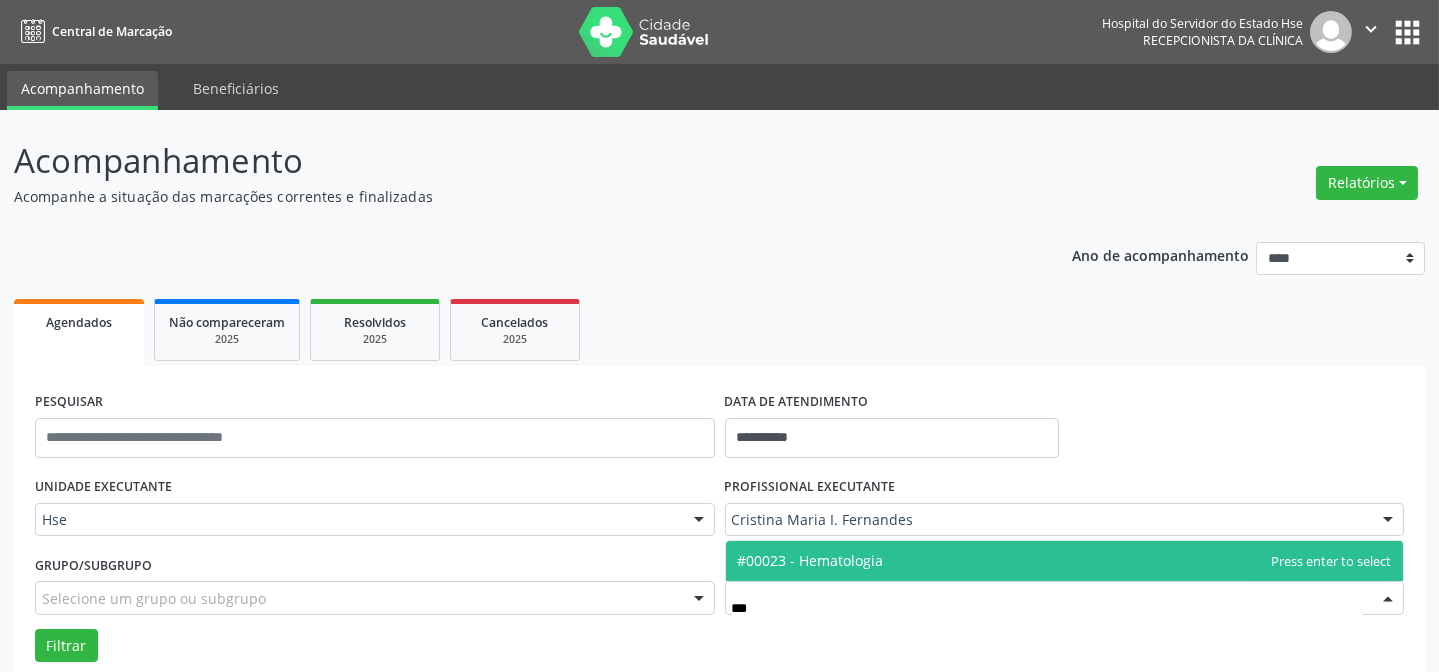 type on "****" 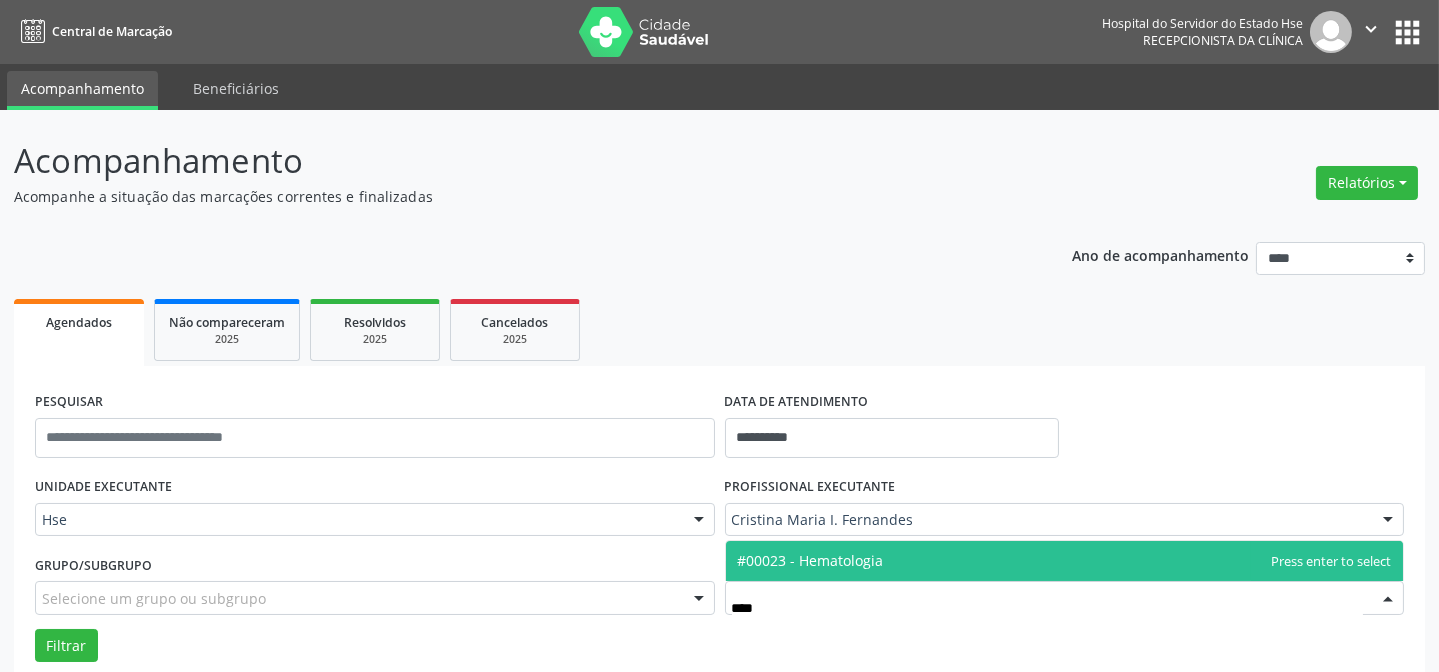 click on "#00023 - Hematologia" at bounding box center (1065, 561) 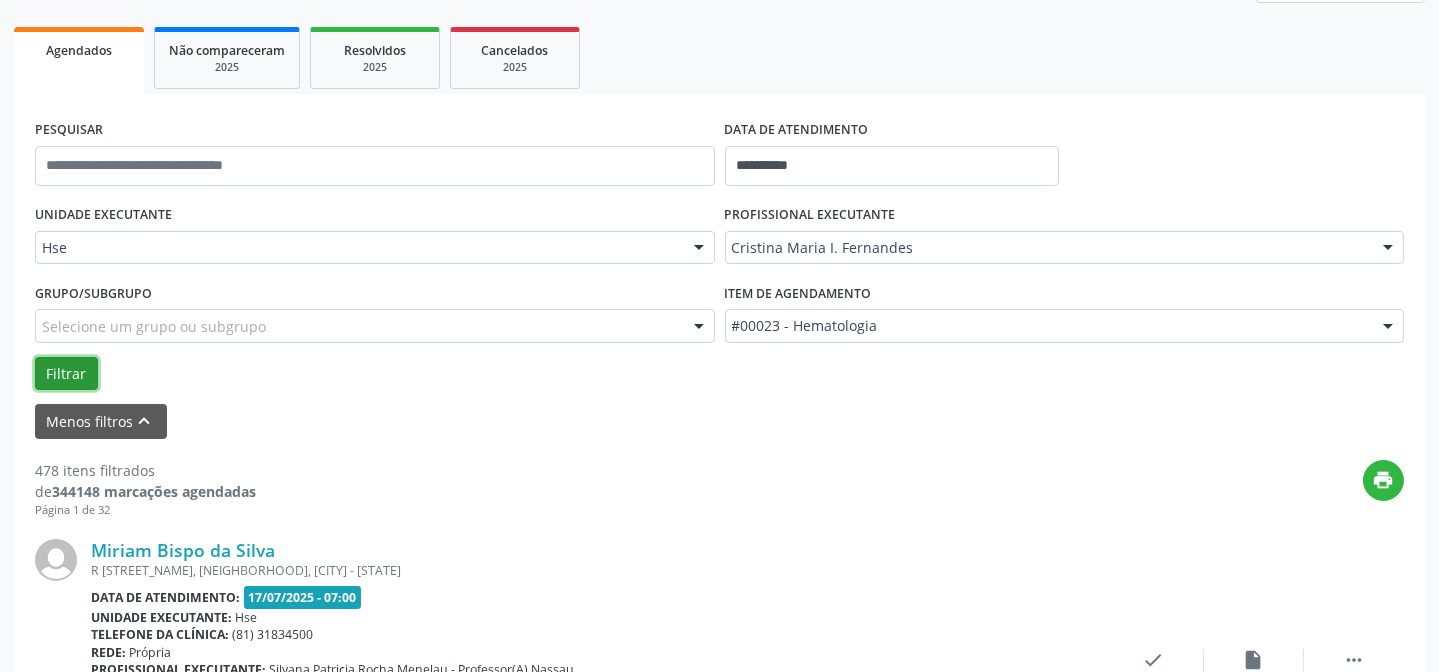 click on "Filtrar" at bounding box center (66, 374) 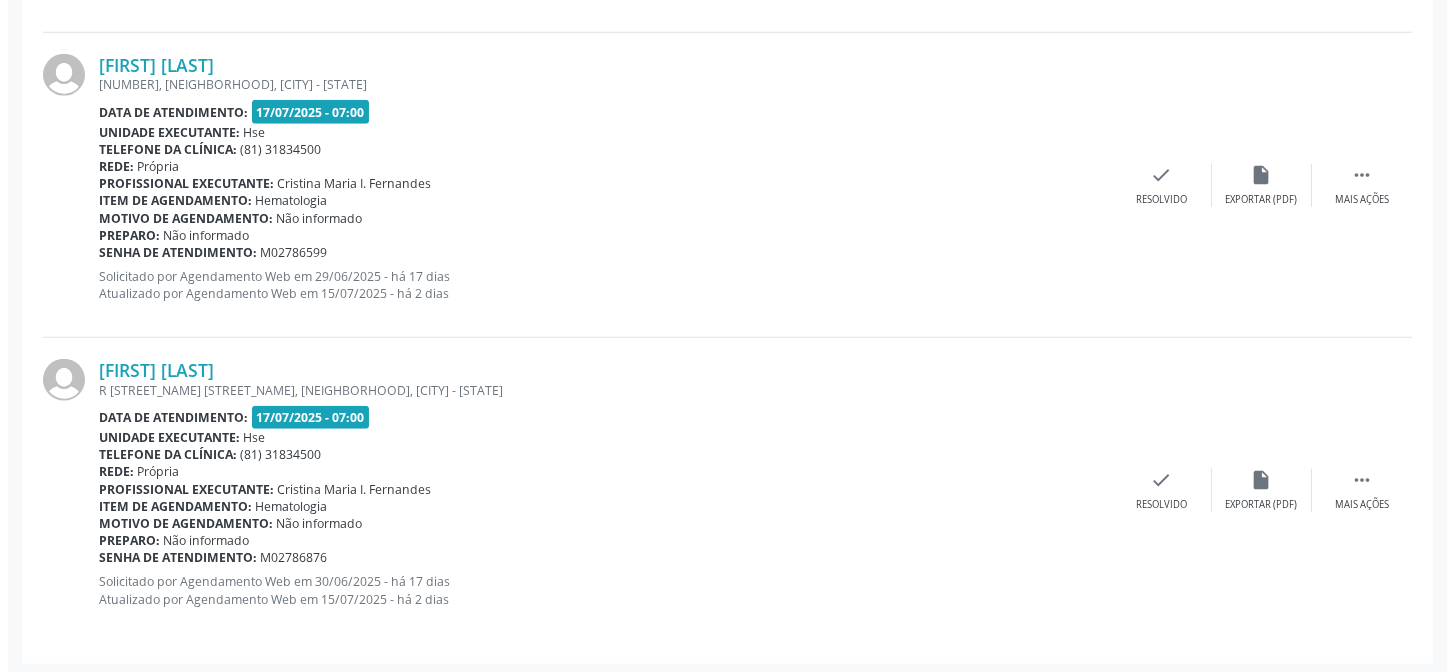scroll, scrollTop: 4118, scrollLeft: 0, axis: vertical 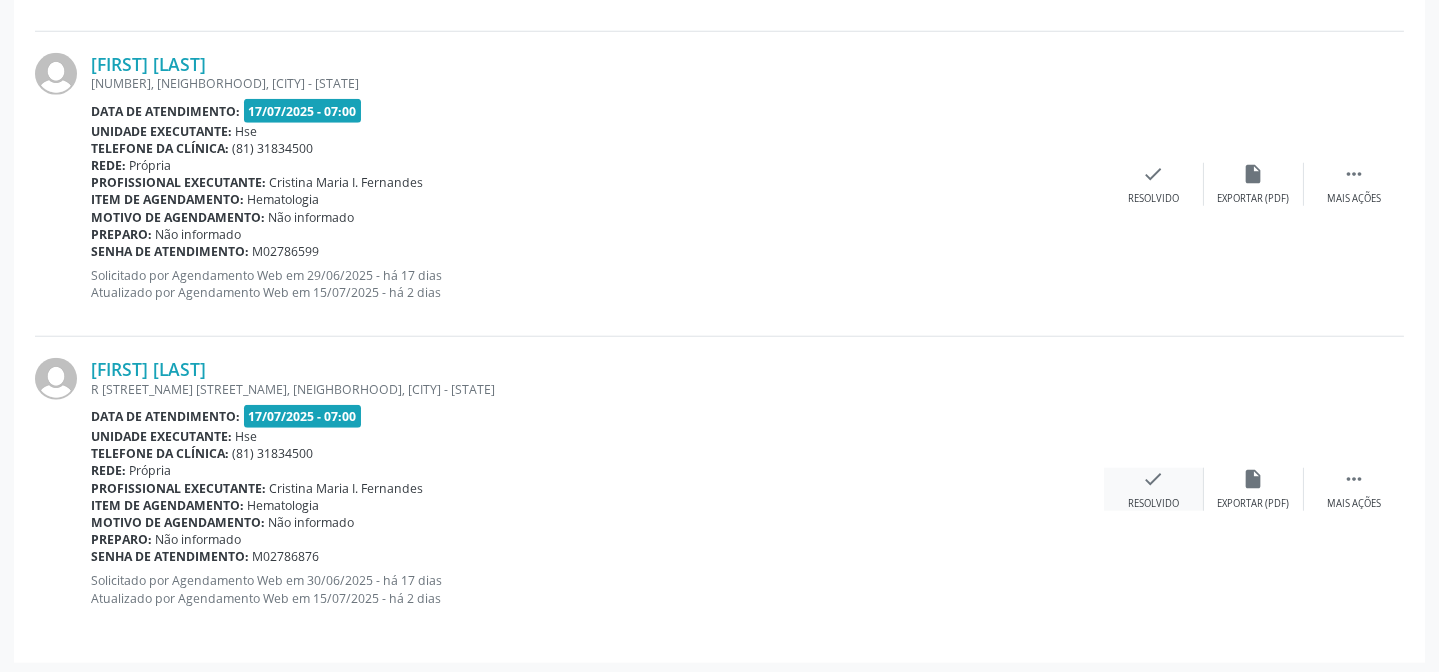 click on "check
Resolvido" at bounding box center [1154, 489] 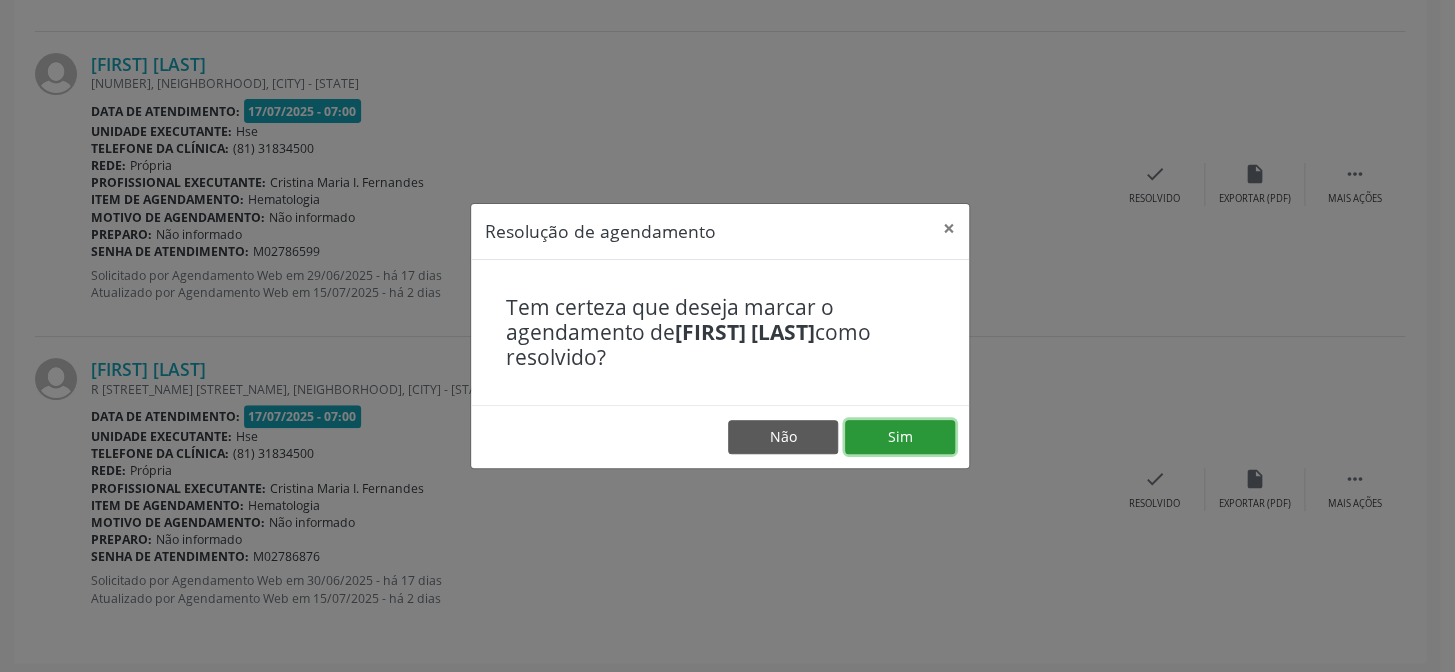 click on "Sim" at bounding box center (900, 437) 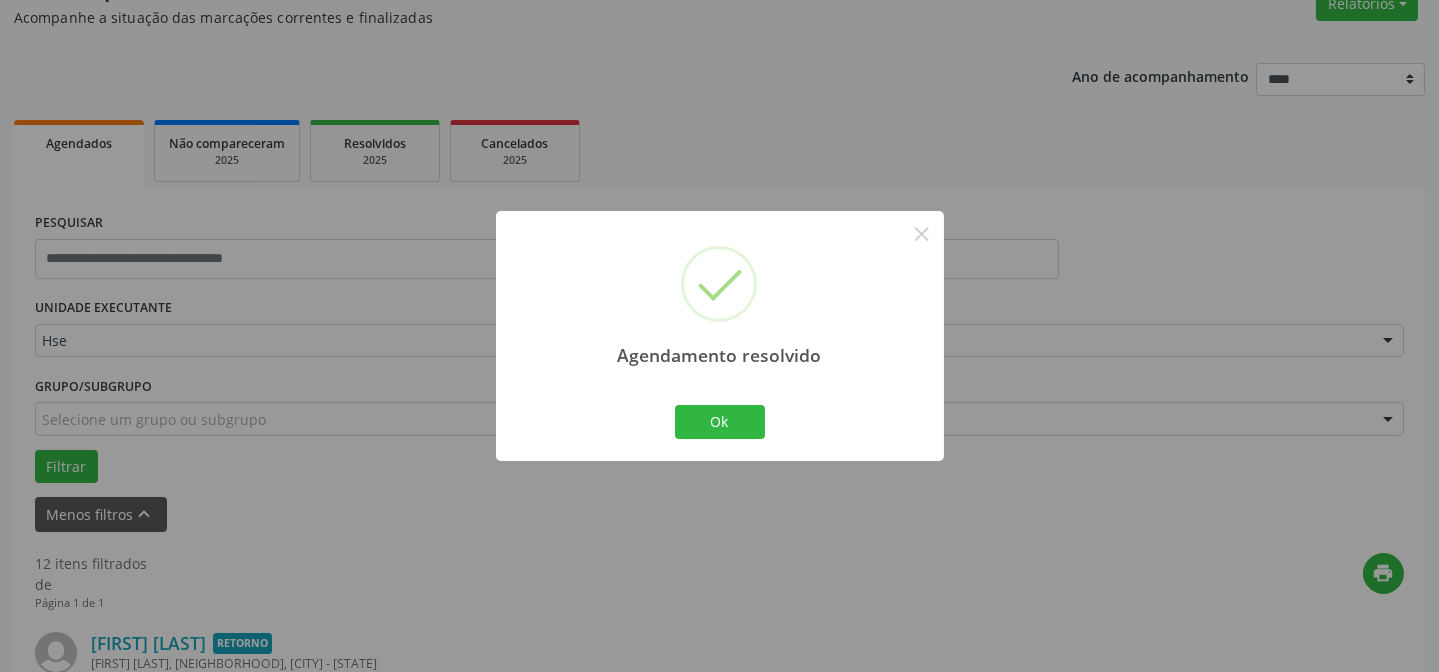 scroll, scrollTop: 3812, scrollLeft: 0, axis: vertical 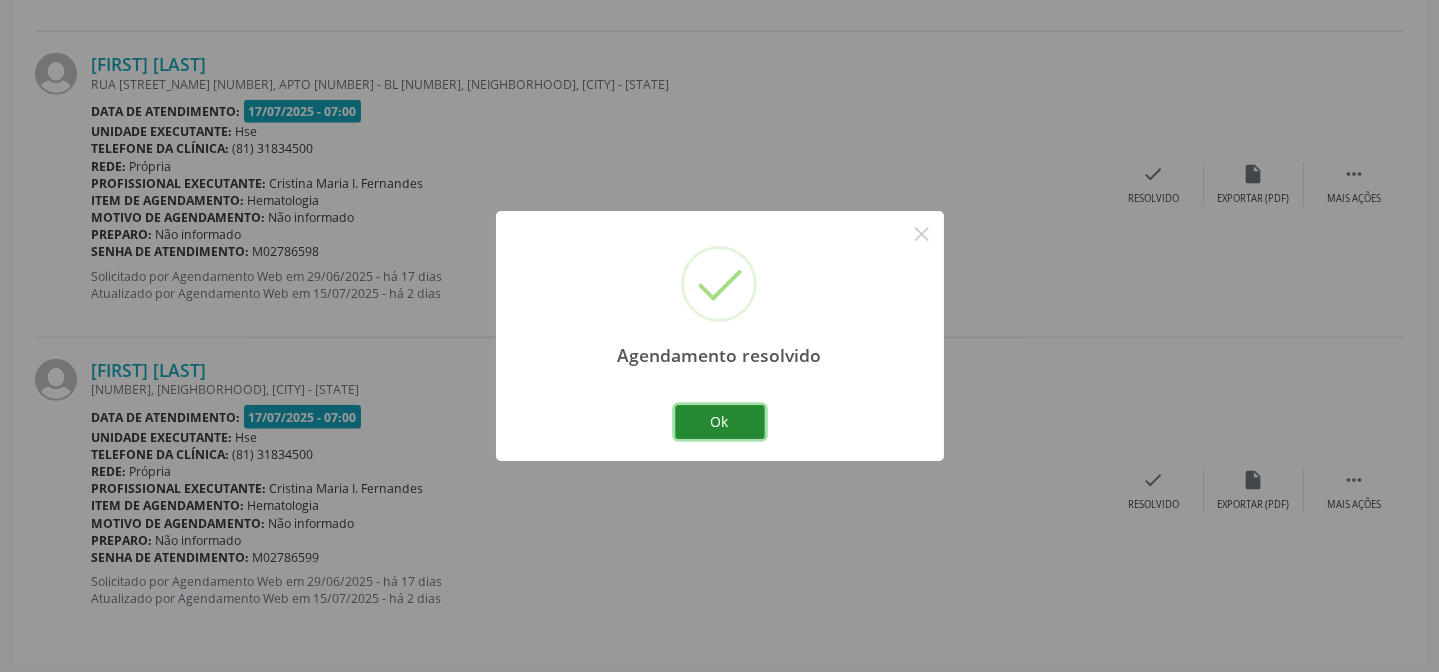 click on "Ok" at bounding box center (720, 422) 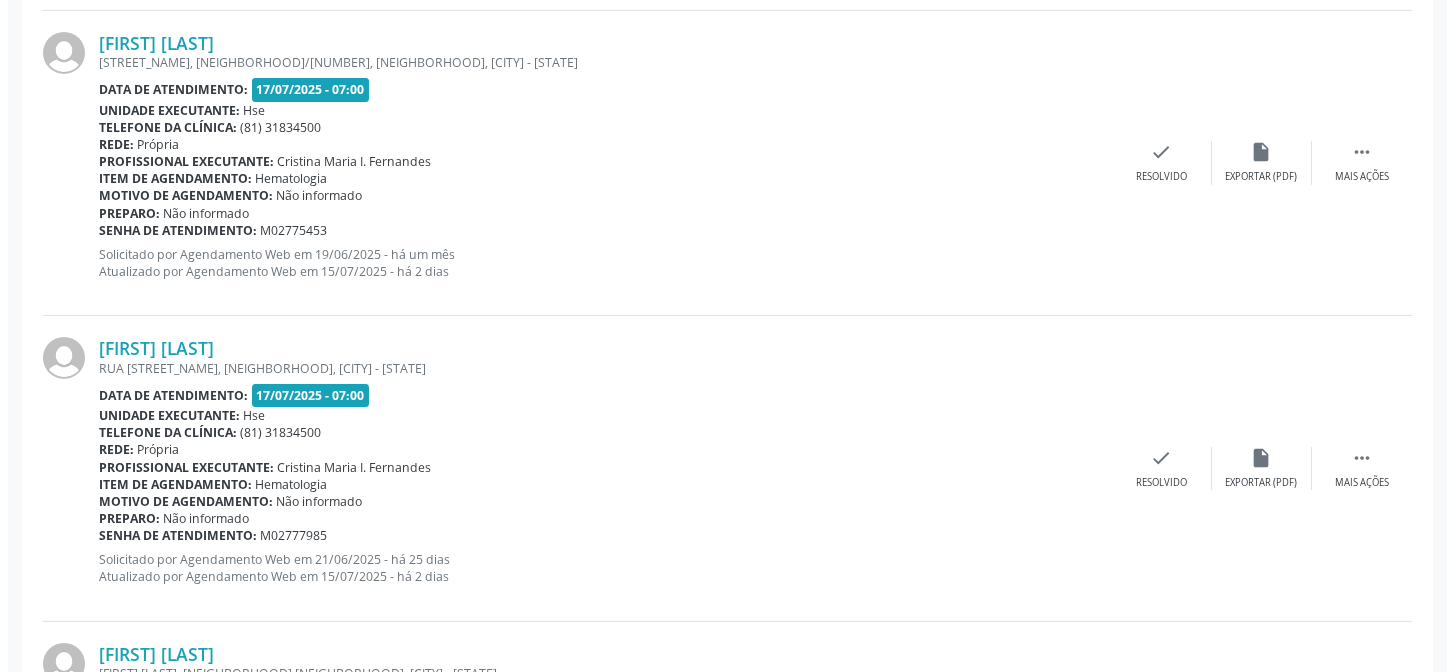 scroll, scrollTop: 721, scrollLeft: 0, axis: vertical 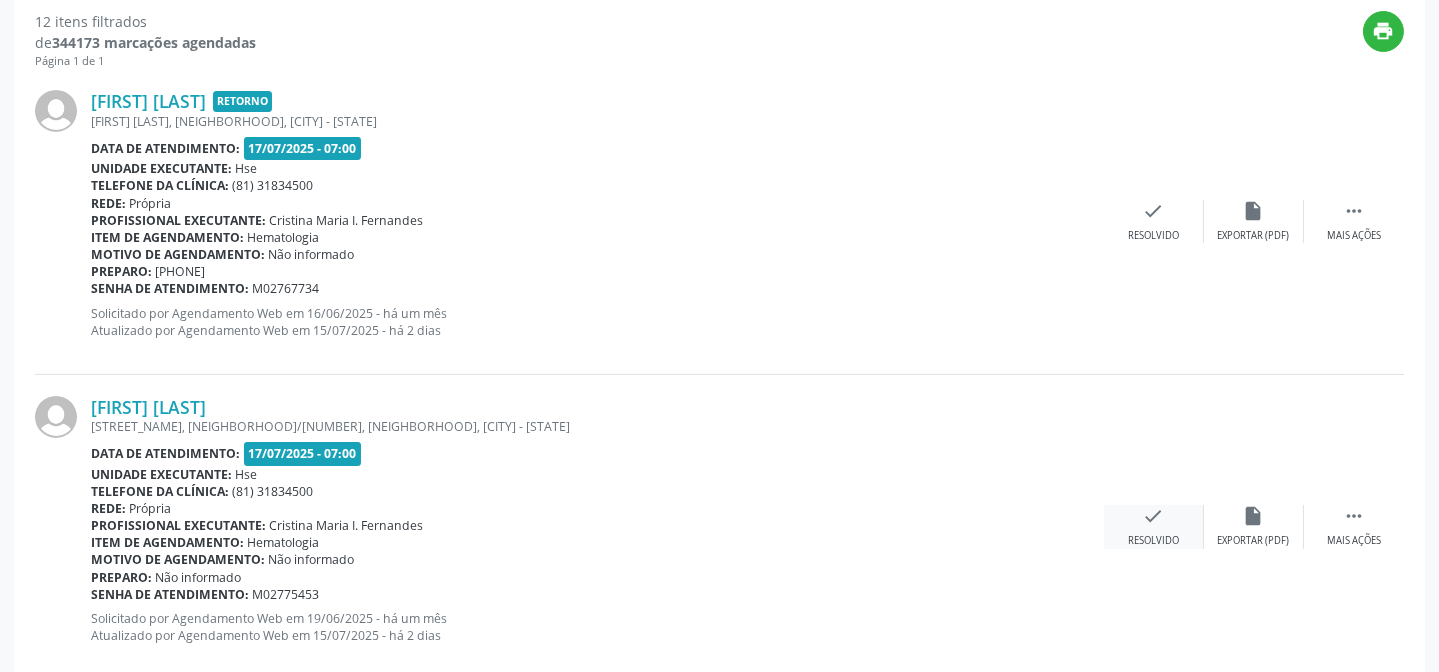 click on "check" at bounding box center [1154, 516] 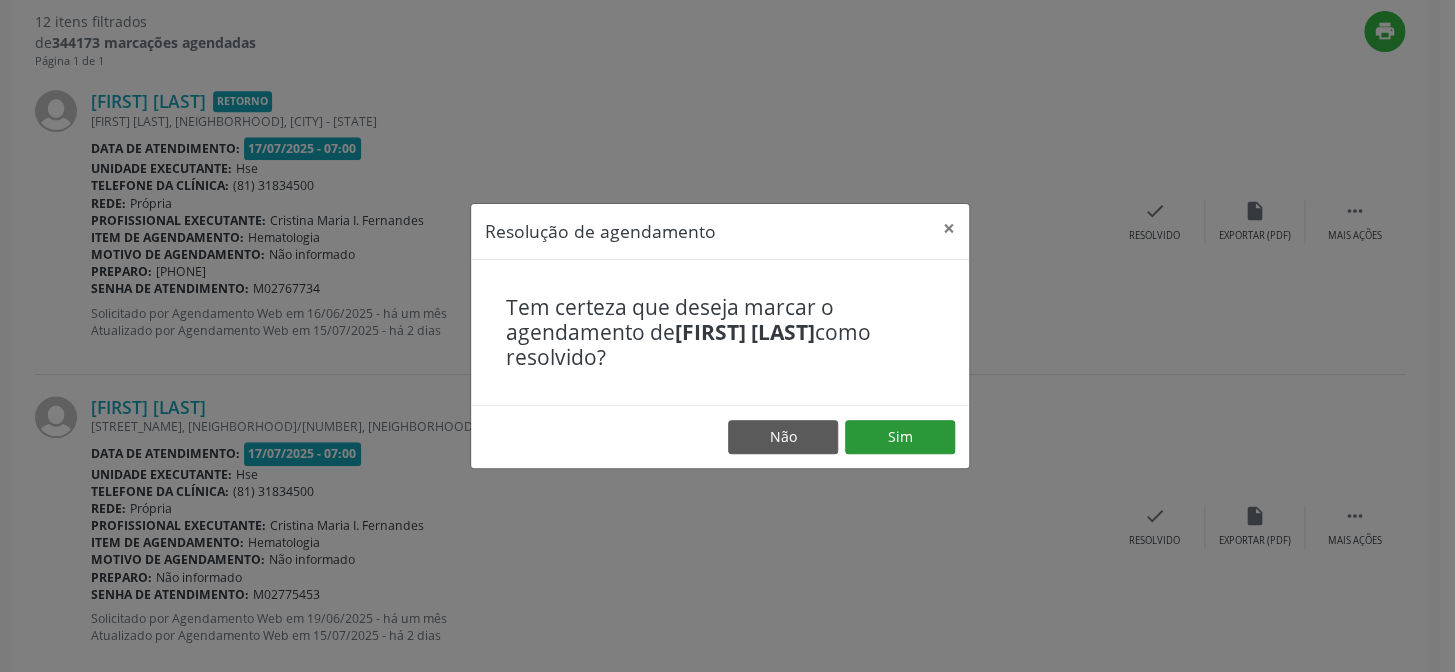 drag, startPoint x: 967, startPoint y: 438, endPoint x: 941, endPoint y: 438, distance: 26 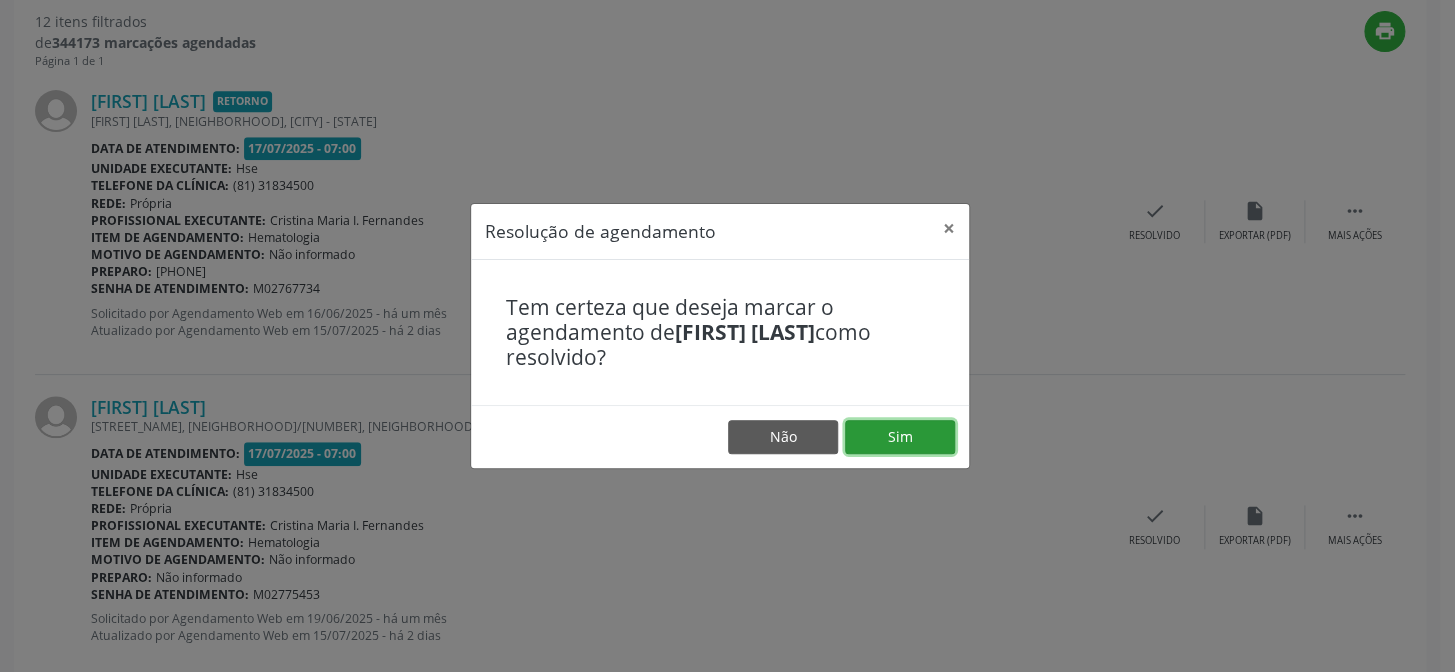 click on "Sim" at bounding box center [900, 437] 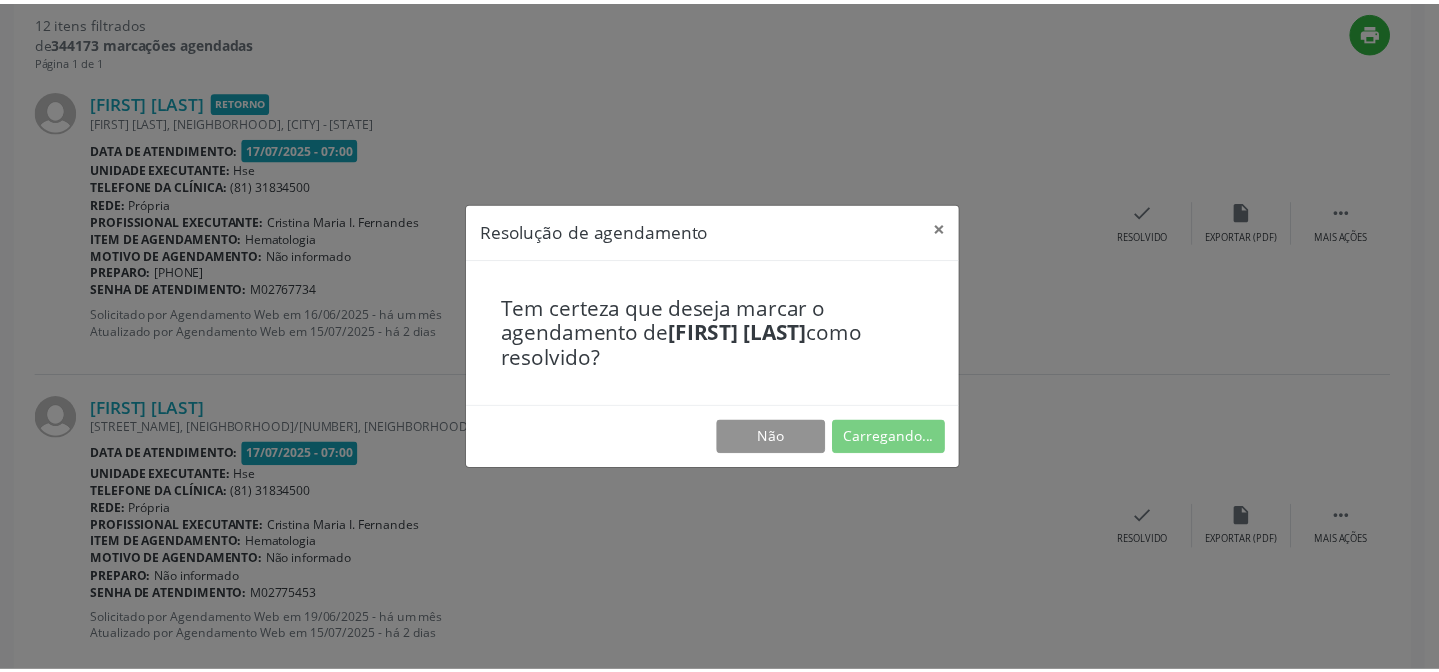 scroll, scrollTop: 179, scrollLeft: 0, axis: vertical 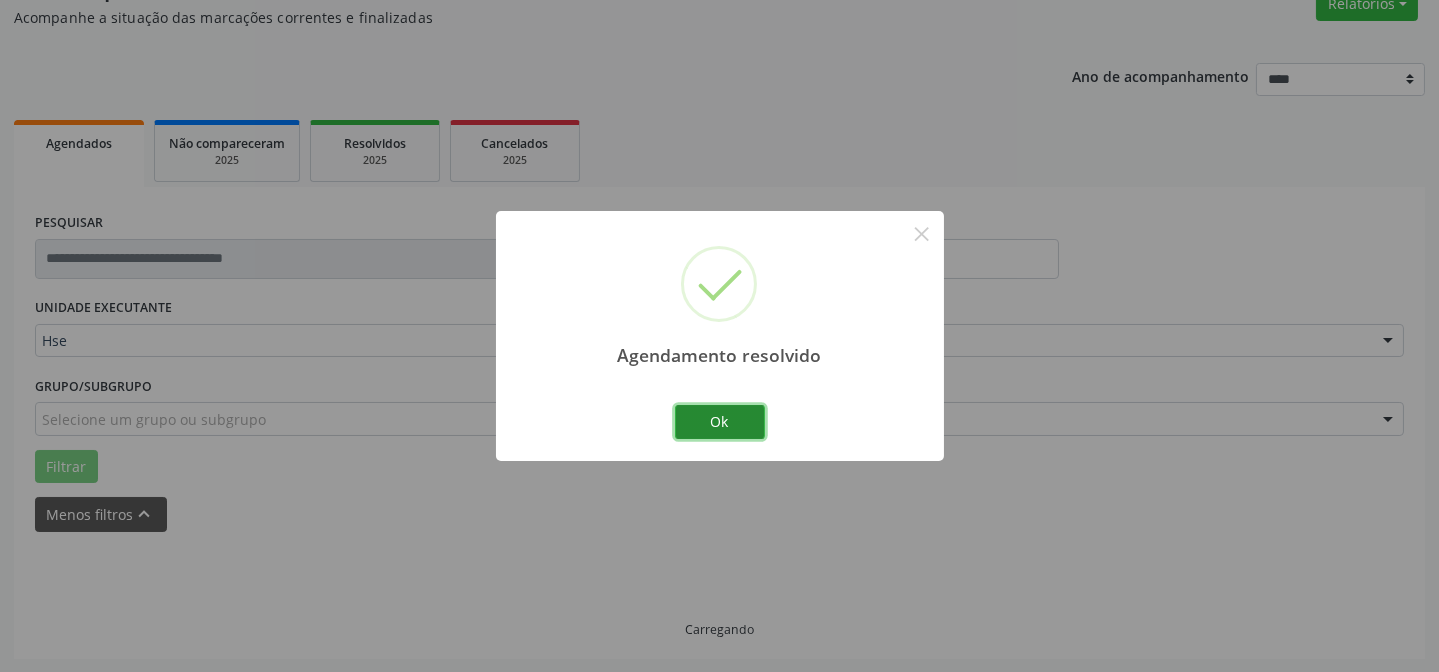 click on "Ok" at bounding box center (720, 422) 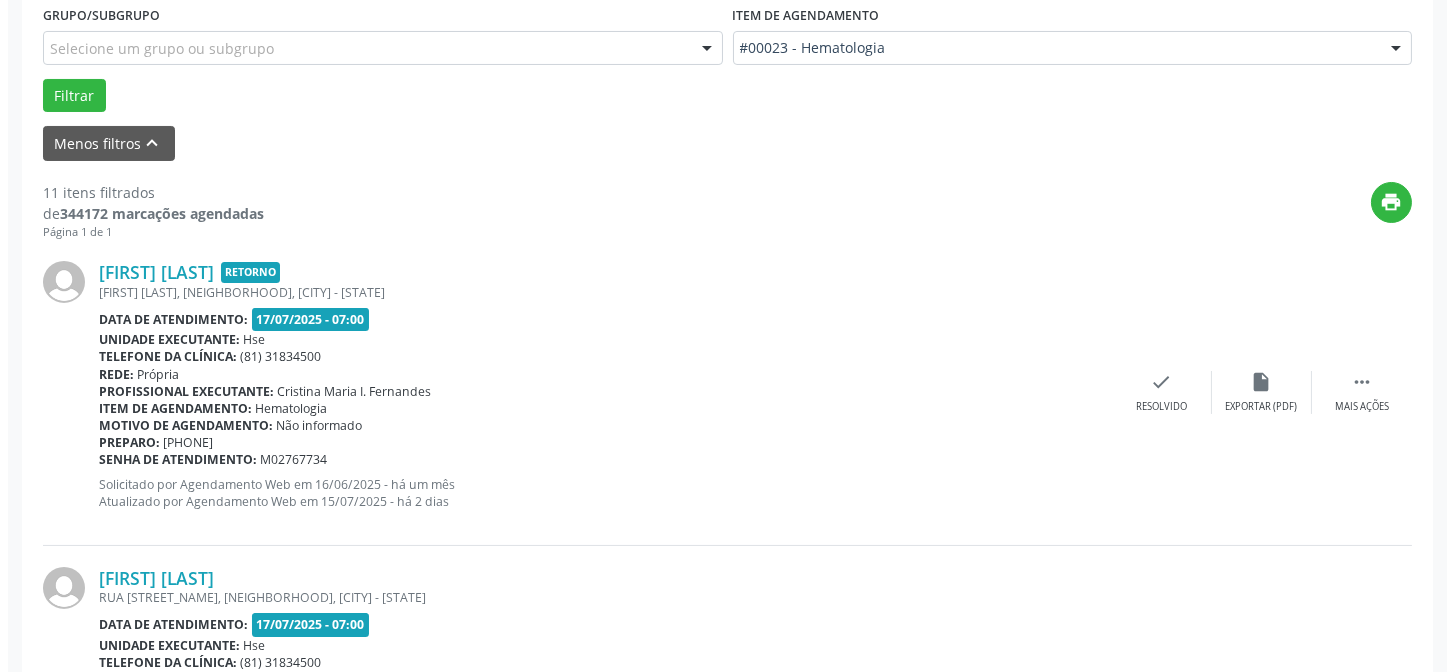 scroll, scrollTop: 633, scrollLeft: 0, axis: vertical 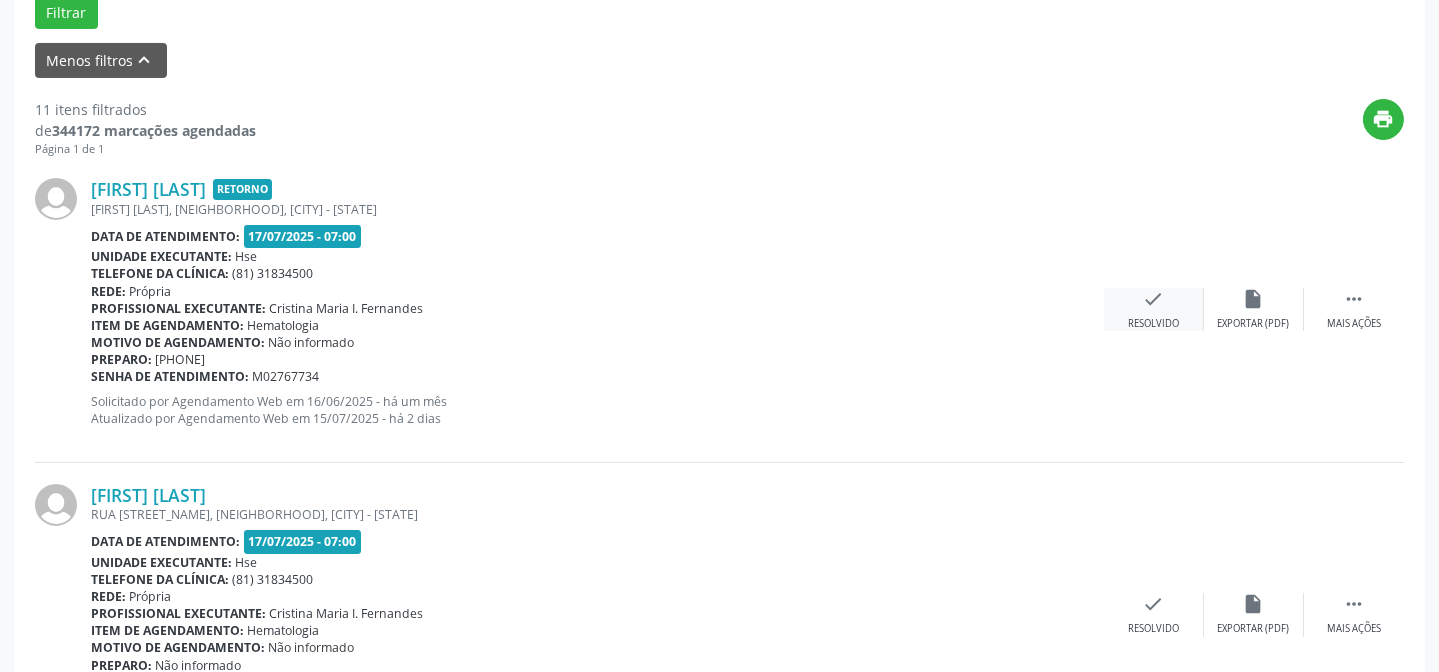 click on "Resolvido" at bounding box center (1153, 324) 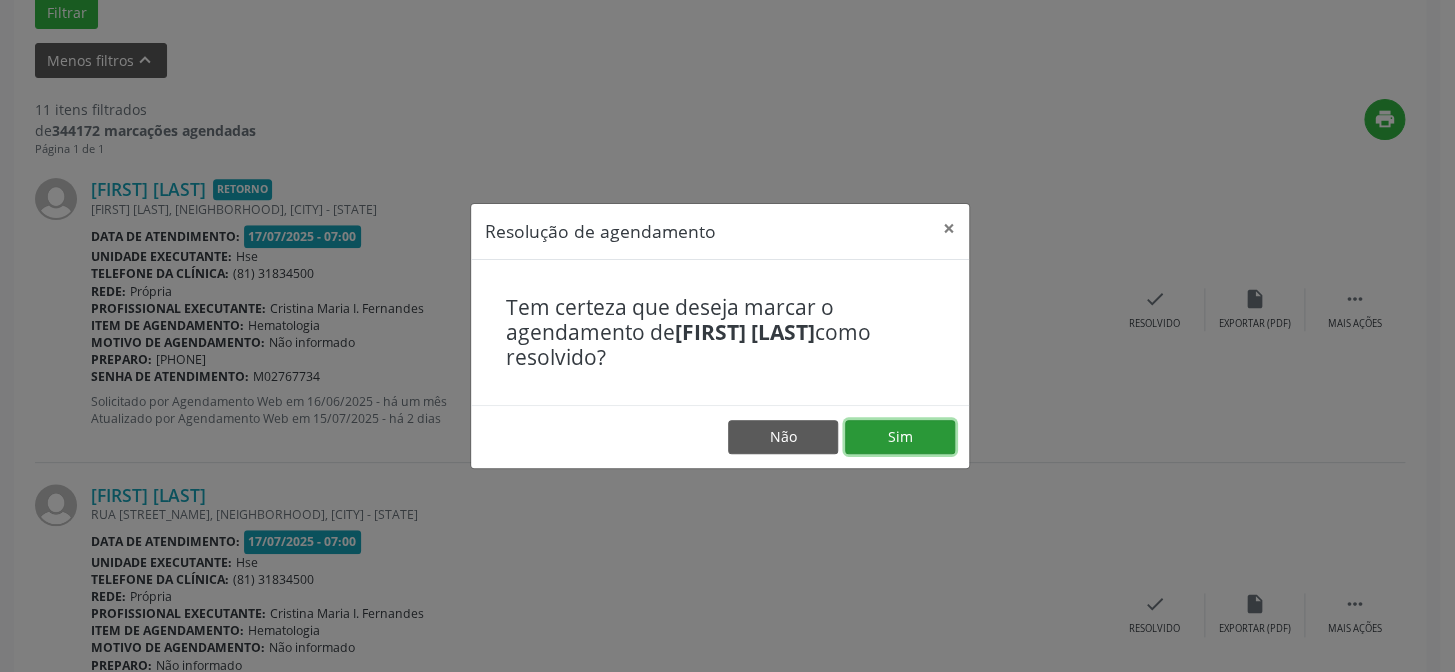 click on "Sim" at bounding box center (900, 437) 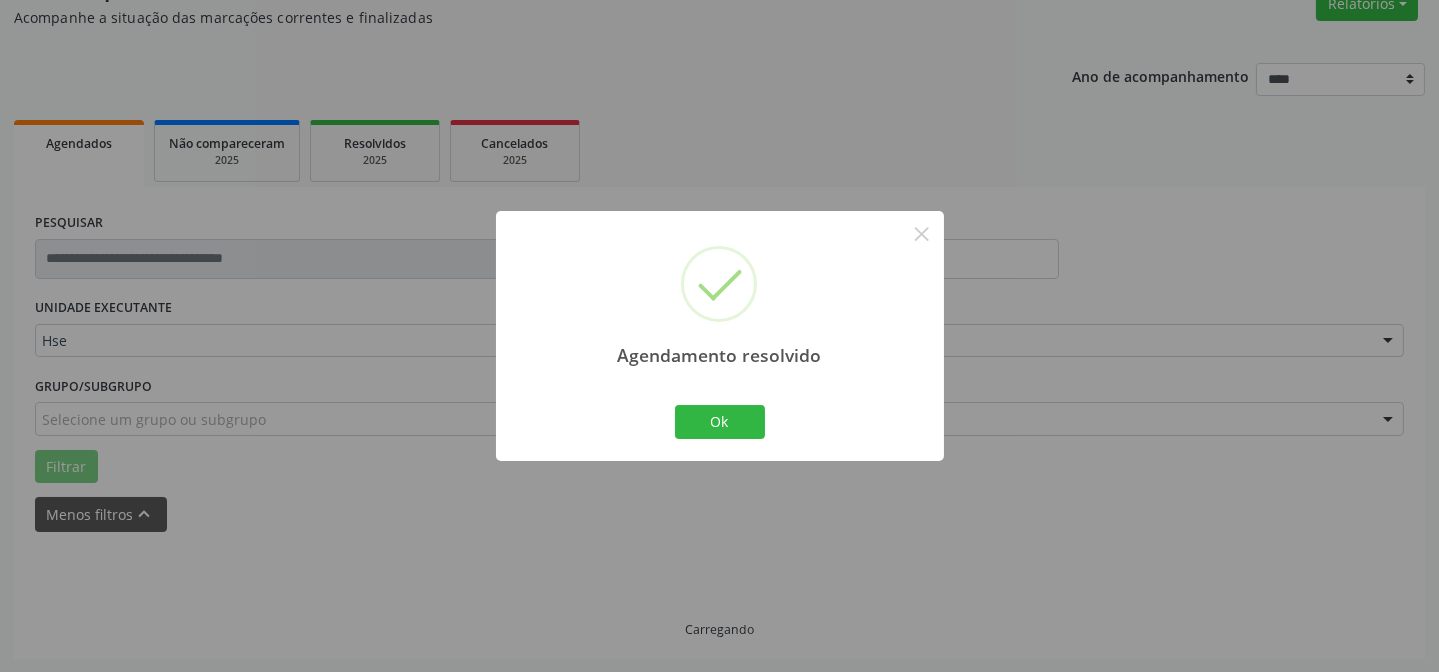 scroll, scrollTop: 200, scrollLeft: 0, axis: vertical 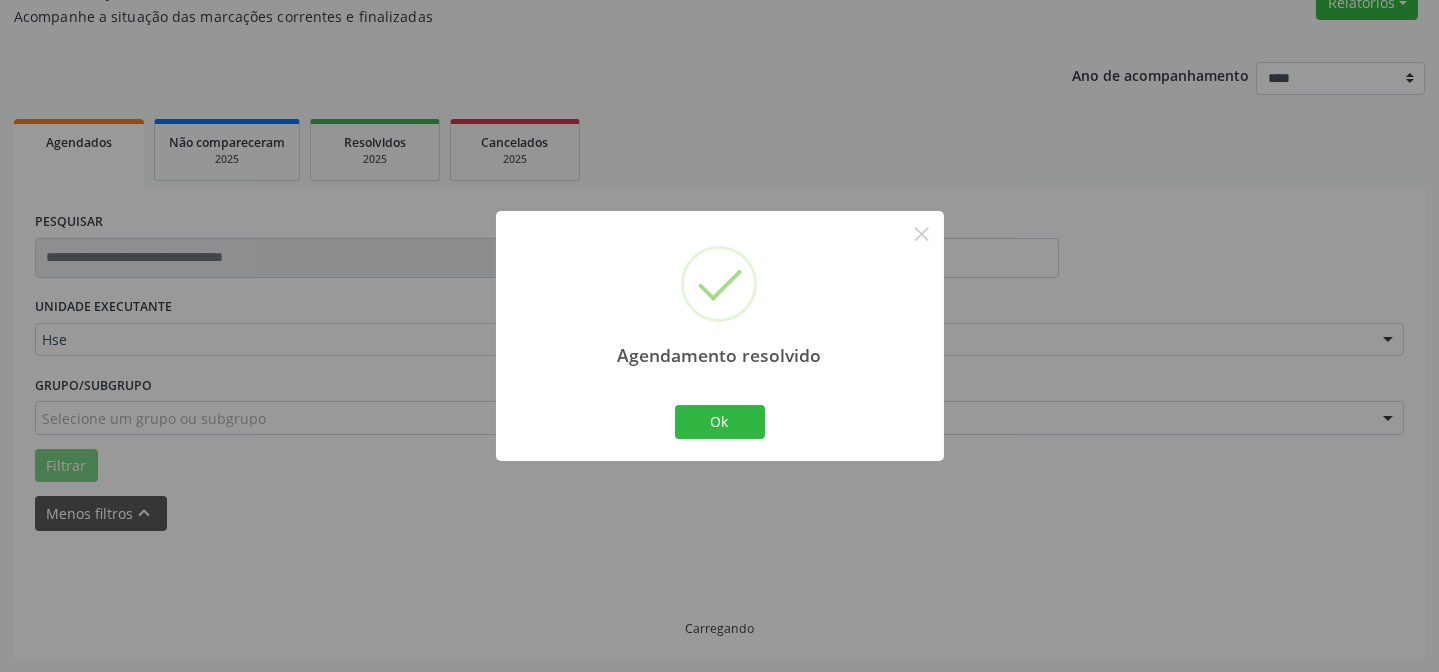 click at bounding box center (720, 459) 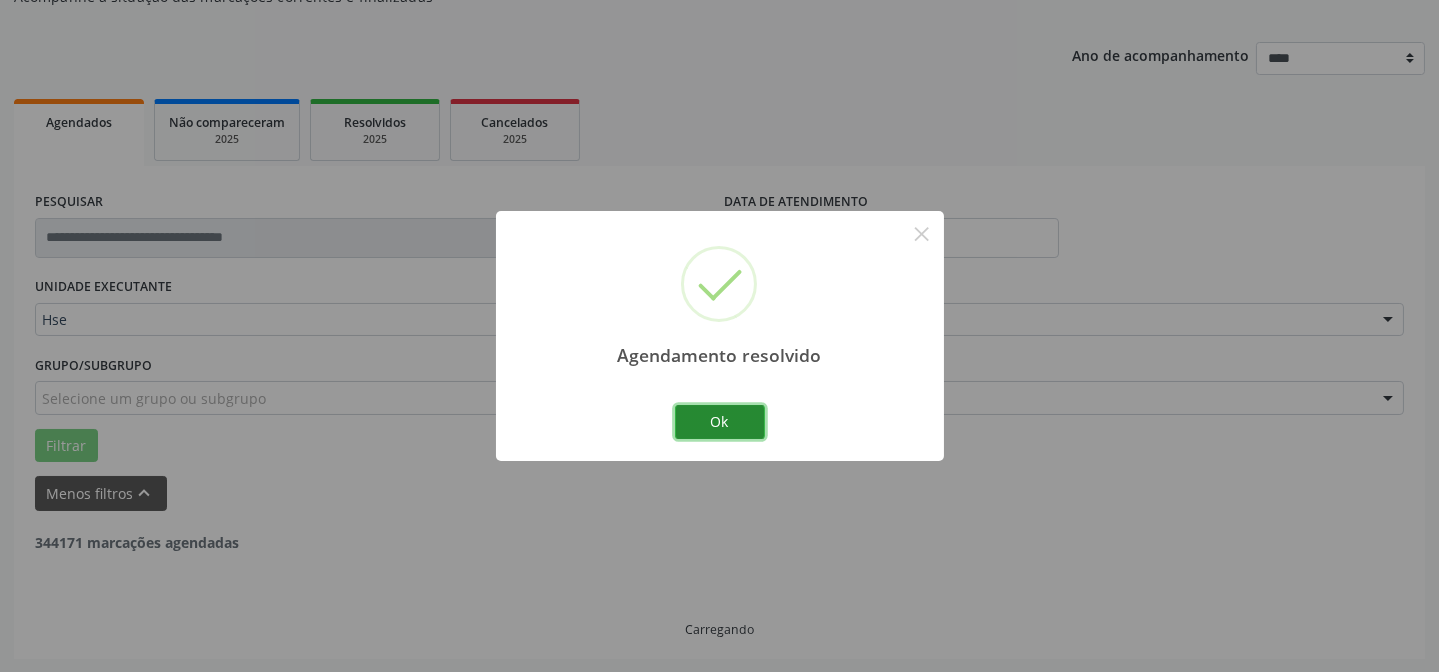 click on "Ok" at bounding box center [720, 422] 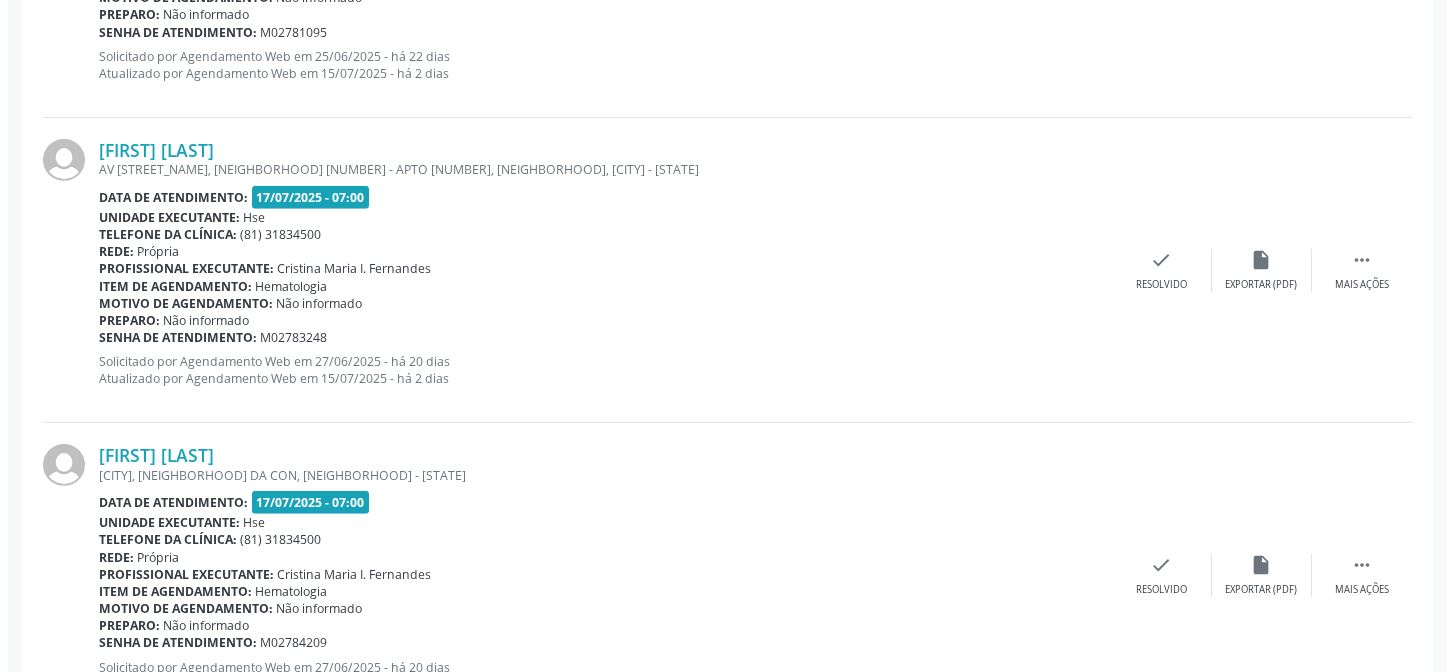 scroll, scrollTop: 1927, scrollLeft: 0, axis: vertical 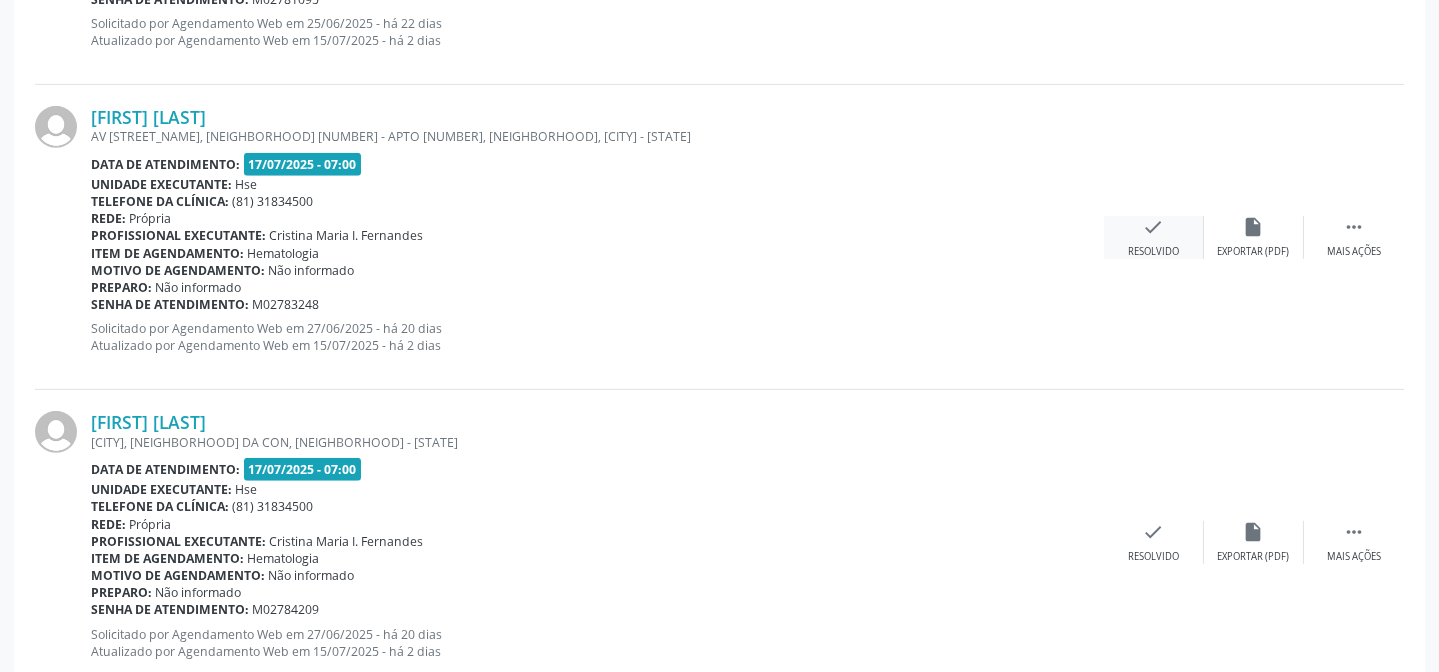 click on "Resolvido" at bounding box center [1153, 252] 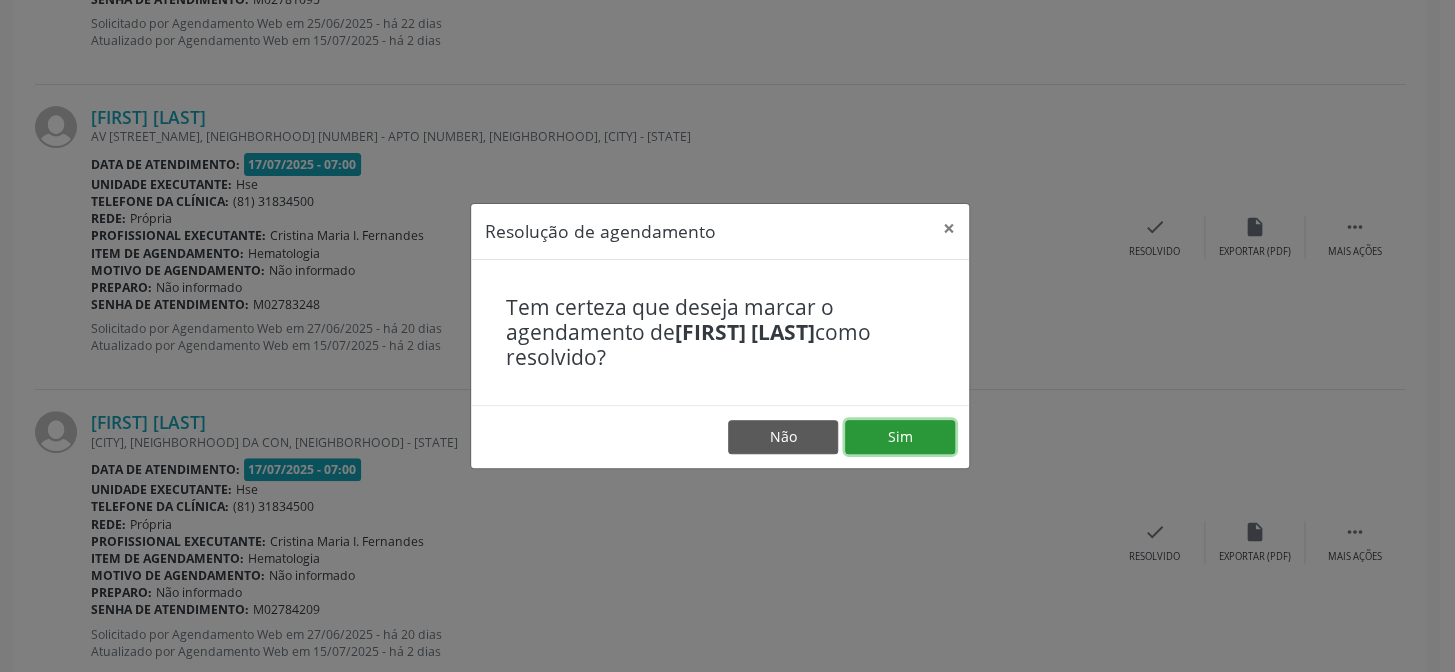 click on "Sim" at bounding box center (900, 437) 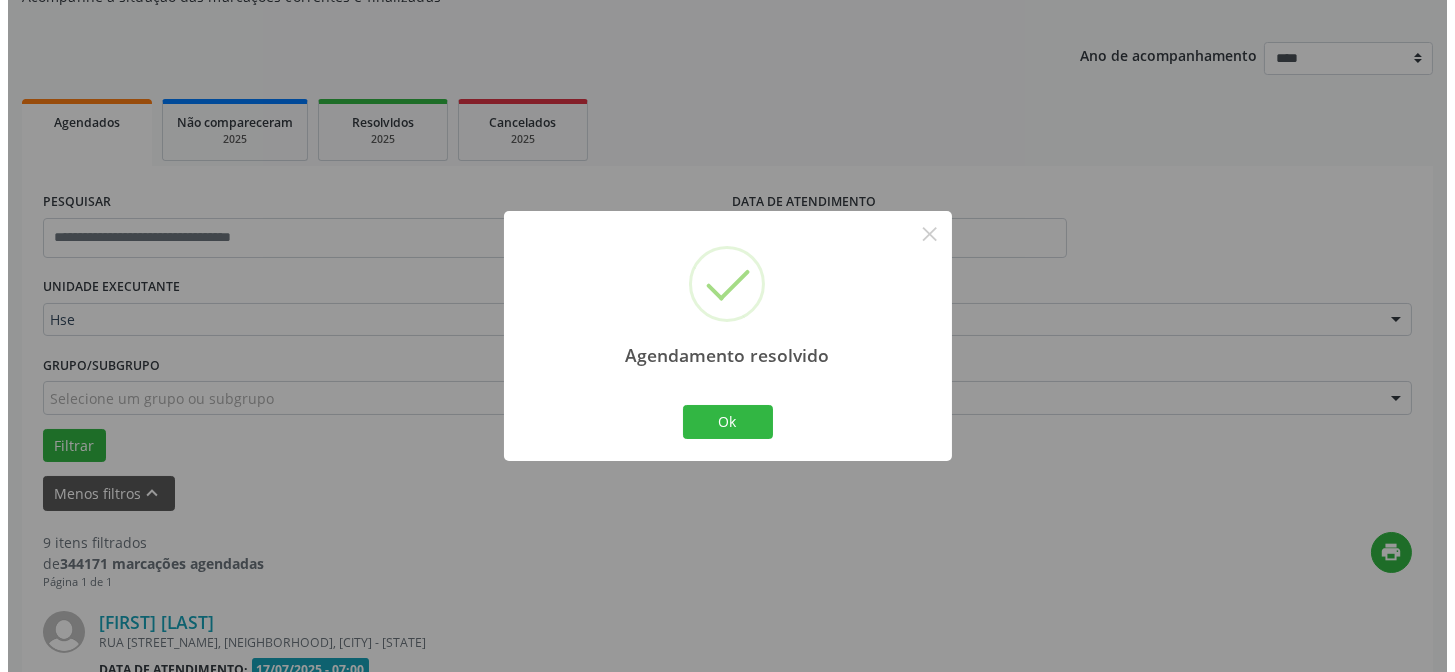 scroll, scrollTop: 1927, scrollLeft: 0, axis: vertical 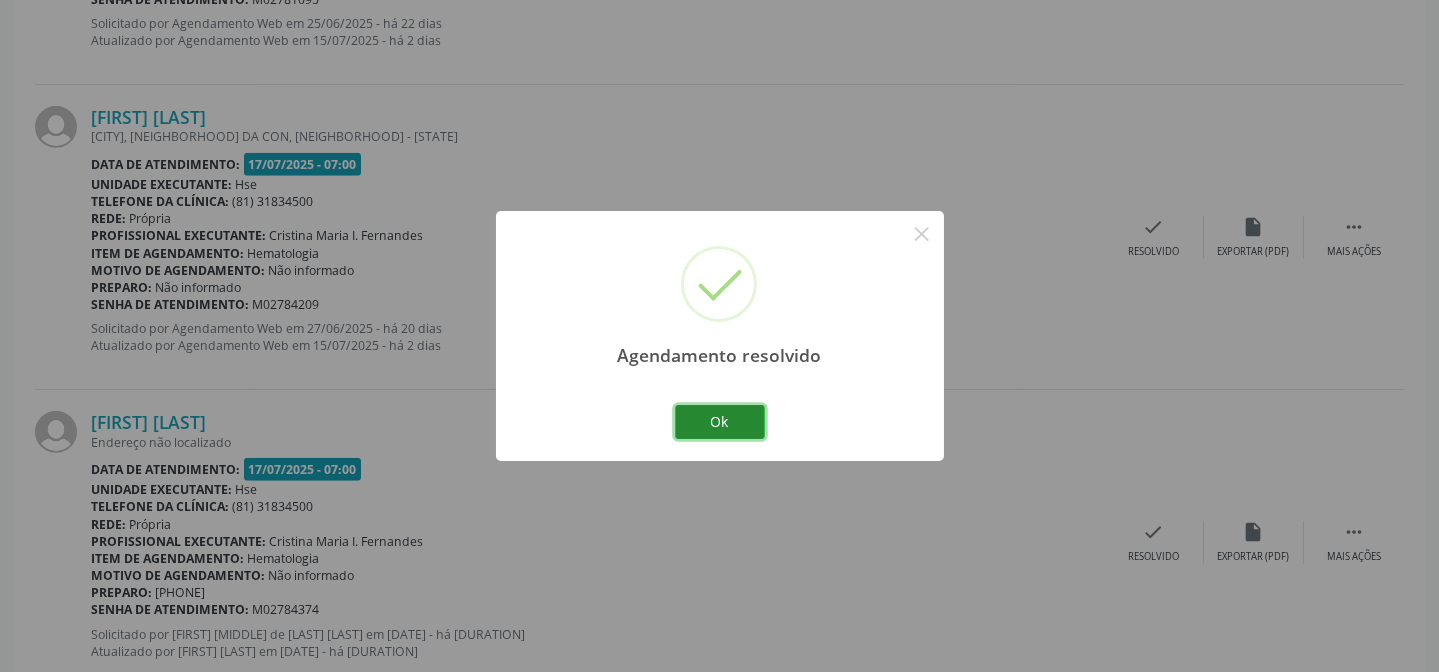 click on "Ok" at bounding box center [720, 422] 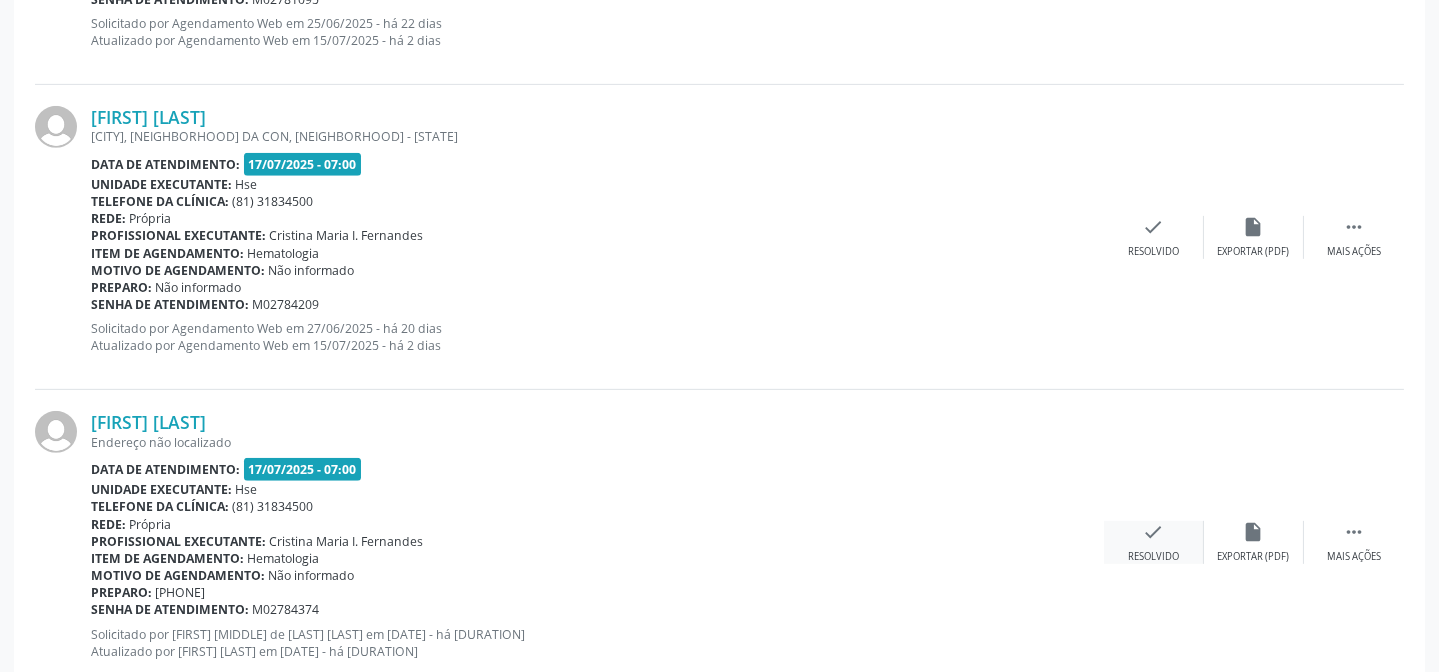 click on "check" at bounding box center [1154, 532] 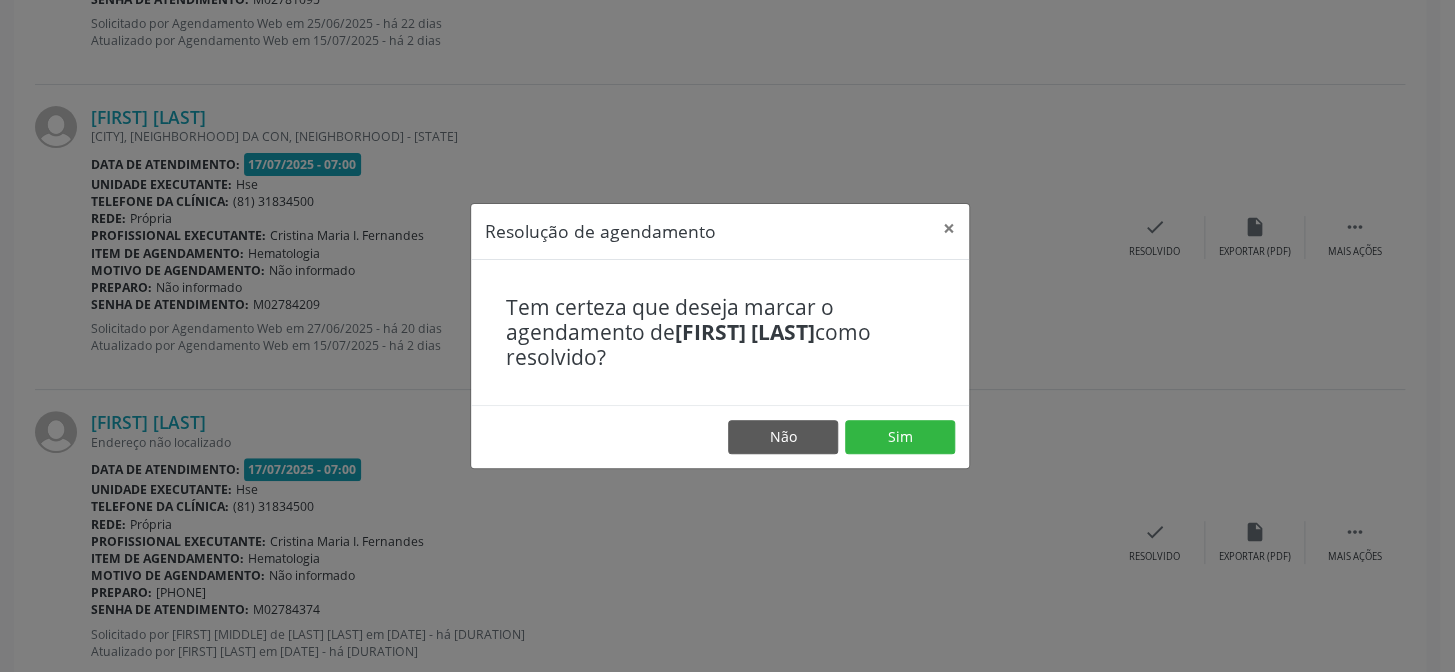 click on "Não Sim" at bounding box center (720, 436) 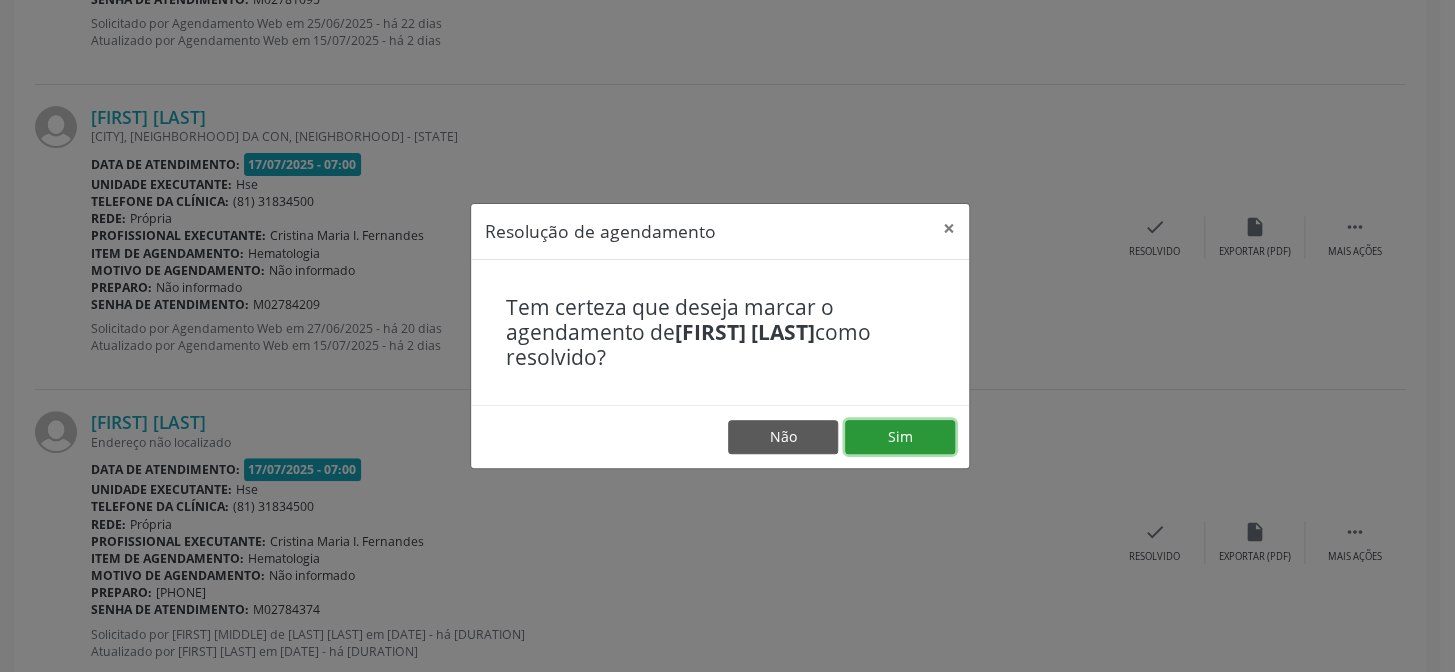 click on "Sim" at bounding box center [900, 437] 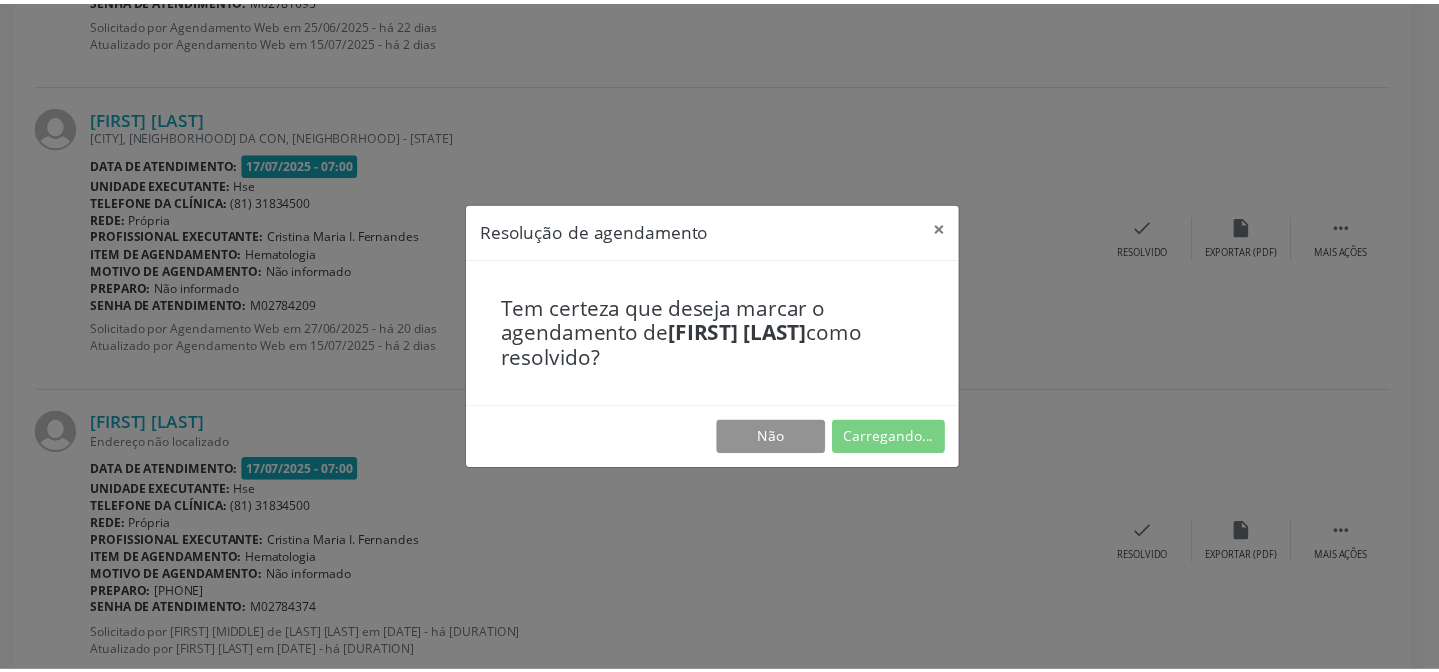scroll, scrollTop: 179, scrollLeft: 0, axis: vertical 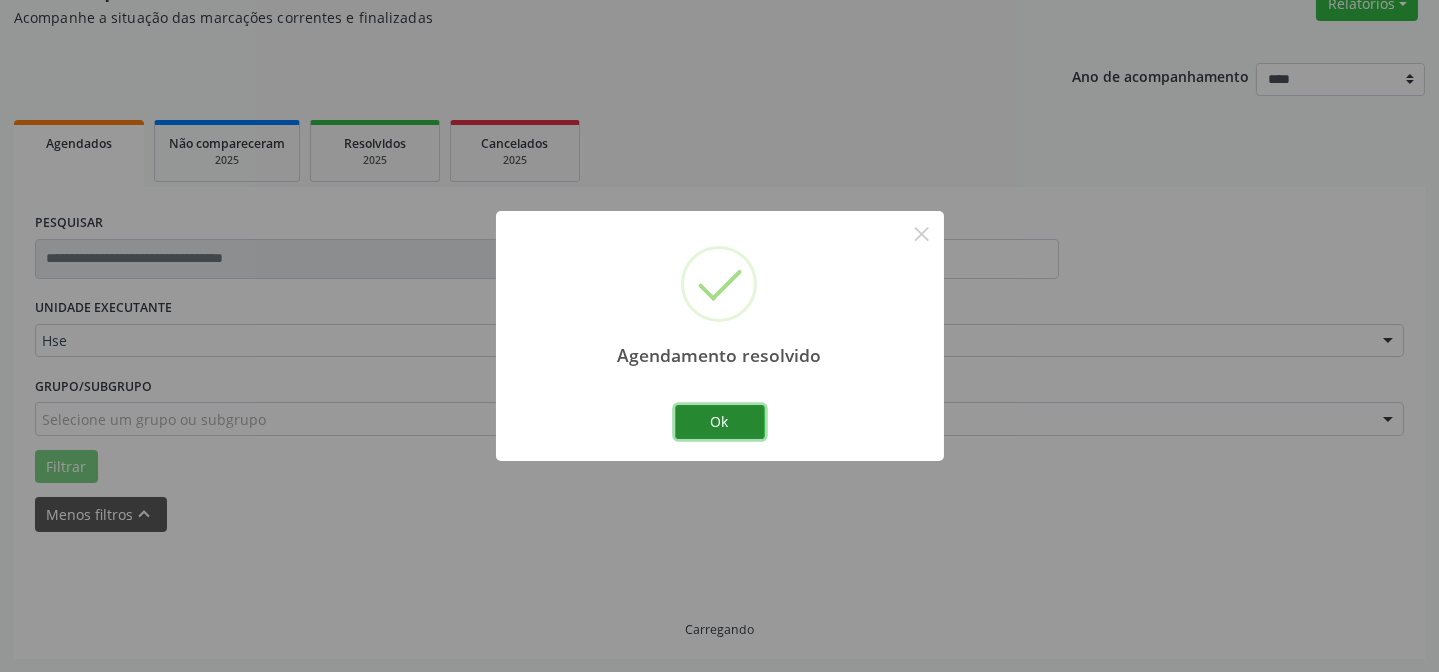 click on "Ok" at bounding box center (720, 422) 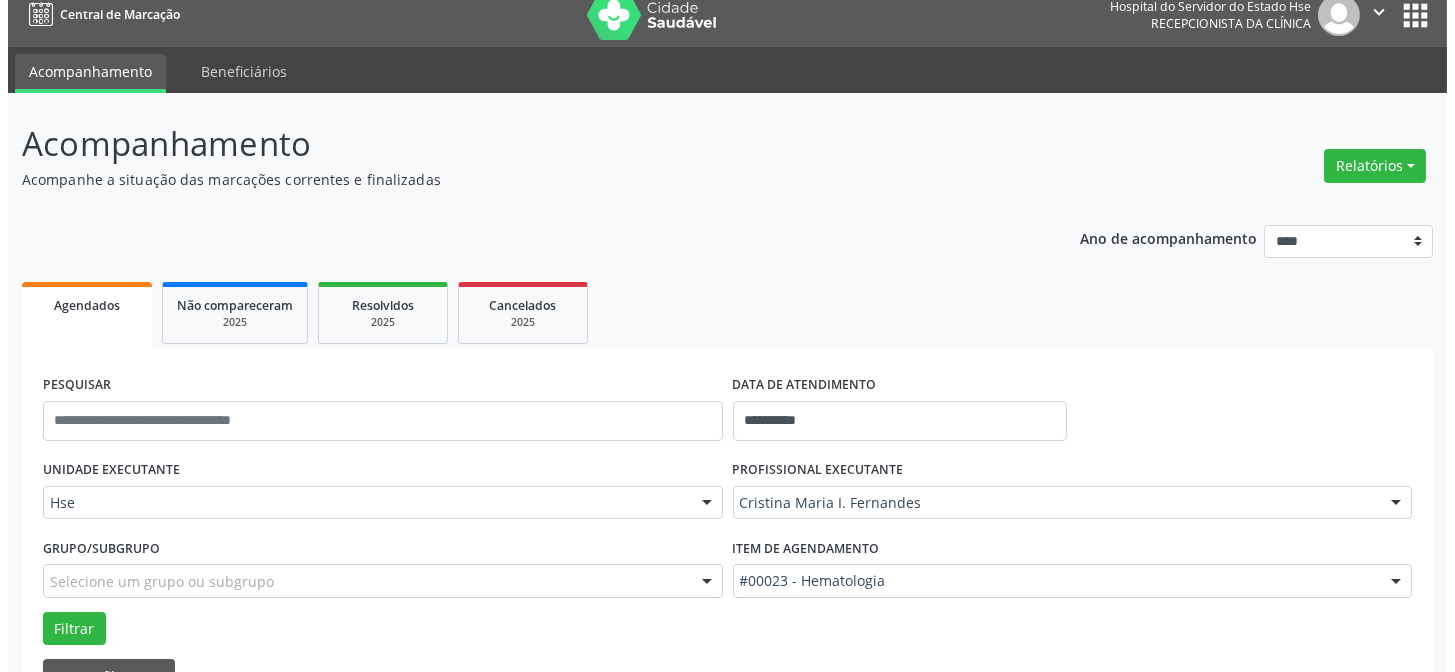 scroll, scrollTop: 0, scrollLeft: 0, axis: both 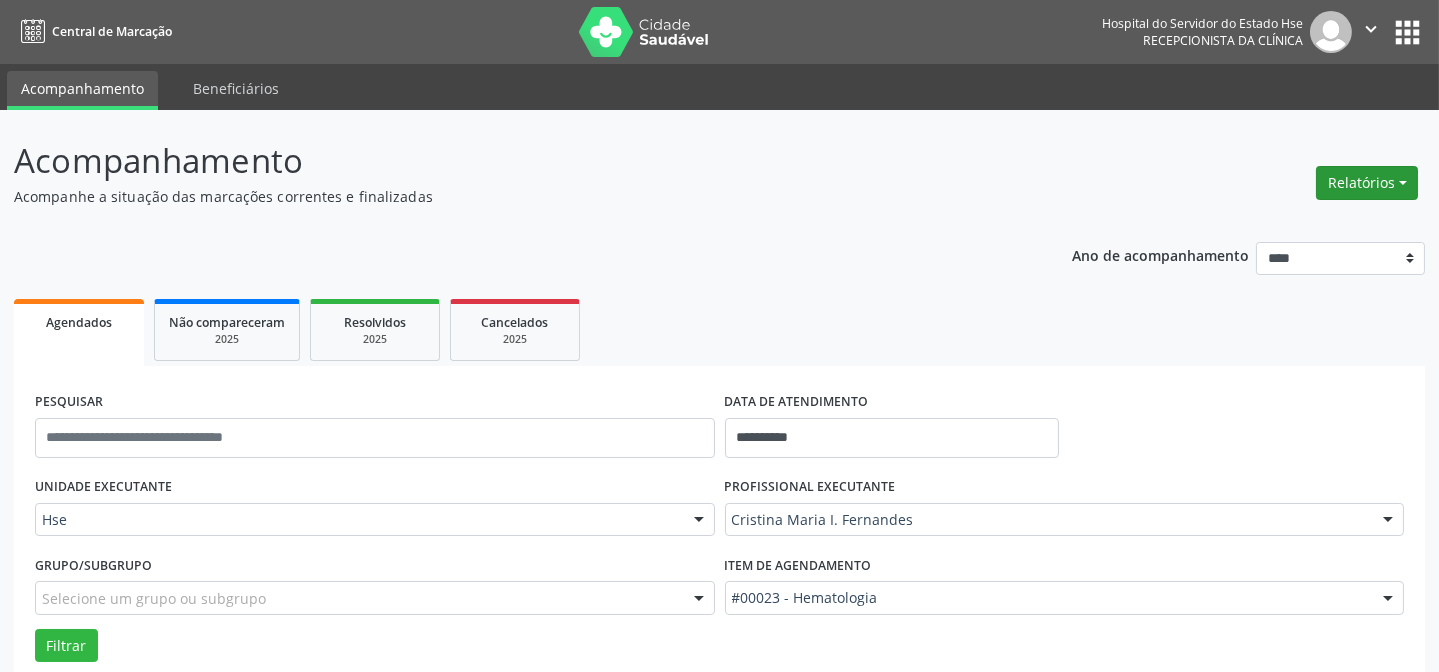 click on "Relatórios" at bounding box center [1367, 183] 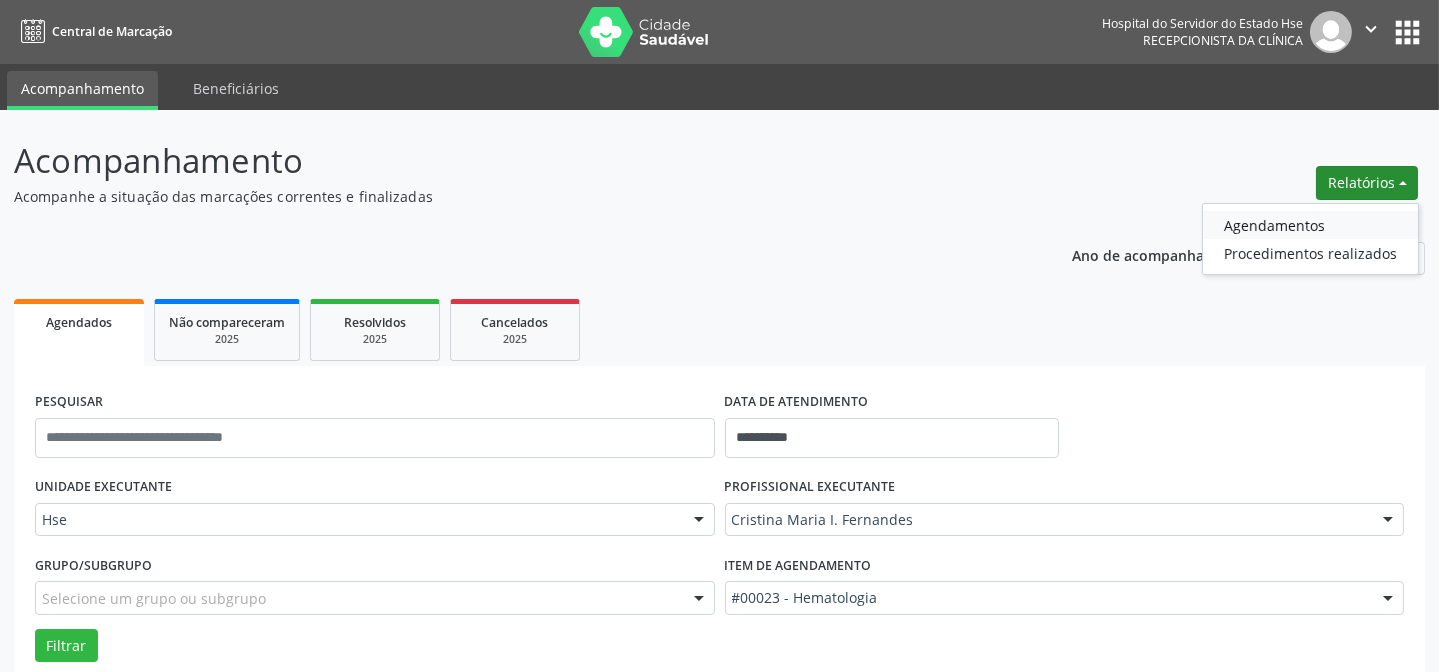 click on "Agendamentos" at bounding box center (1310, 225) 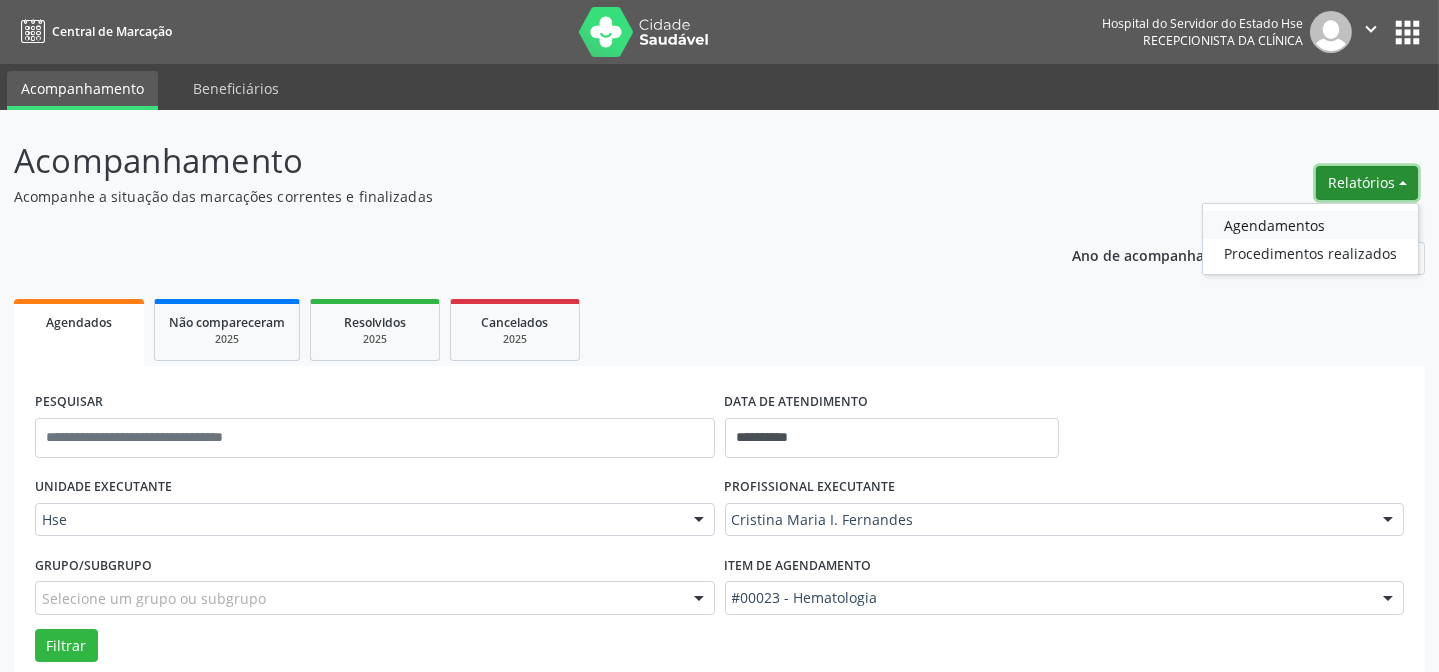 select on "*" 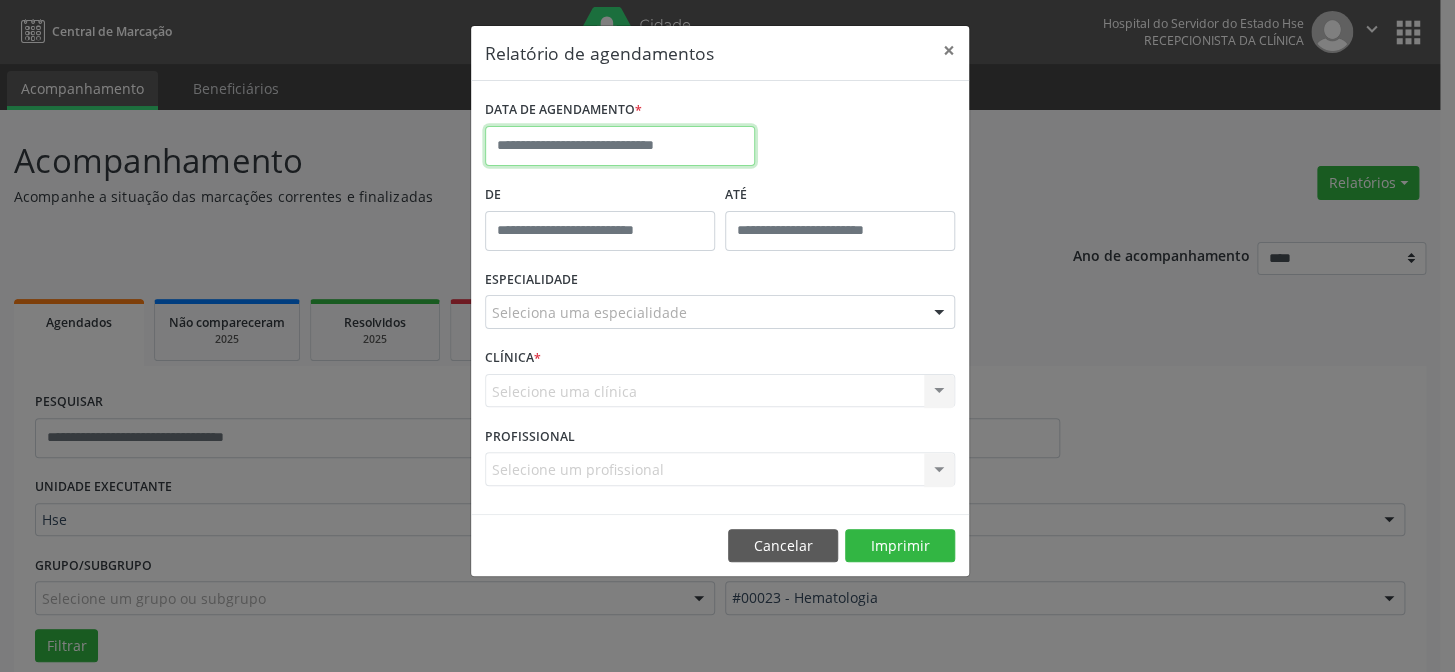 click at bounding box center (620, 146) 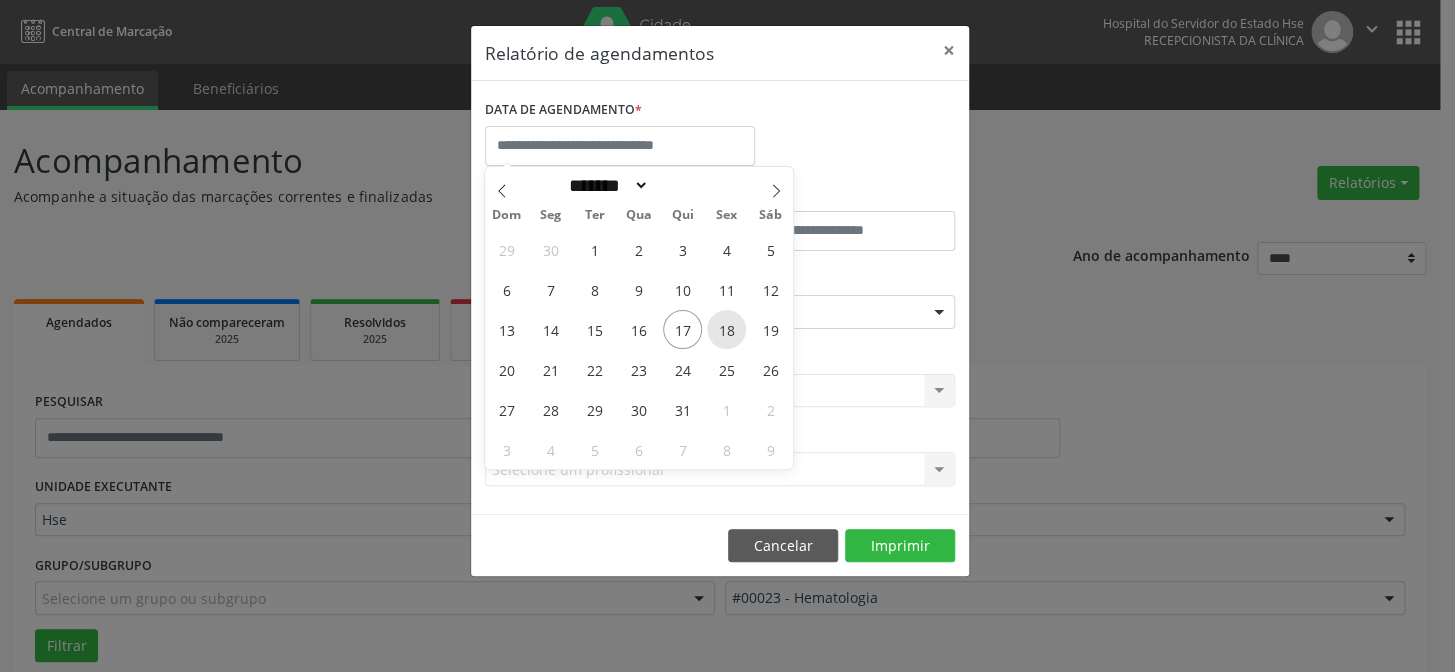 click on "18" at bounding box center (726, 329) 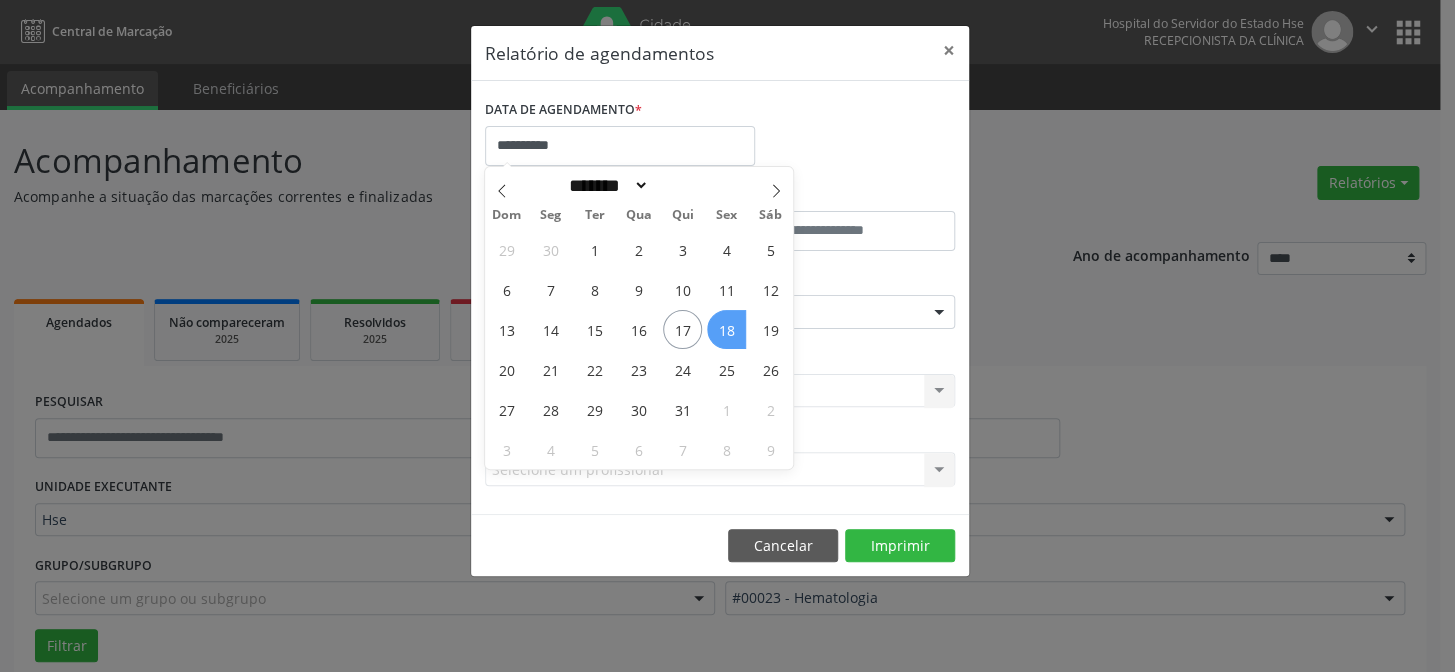 click on "18" at bounding box center (726, 329) 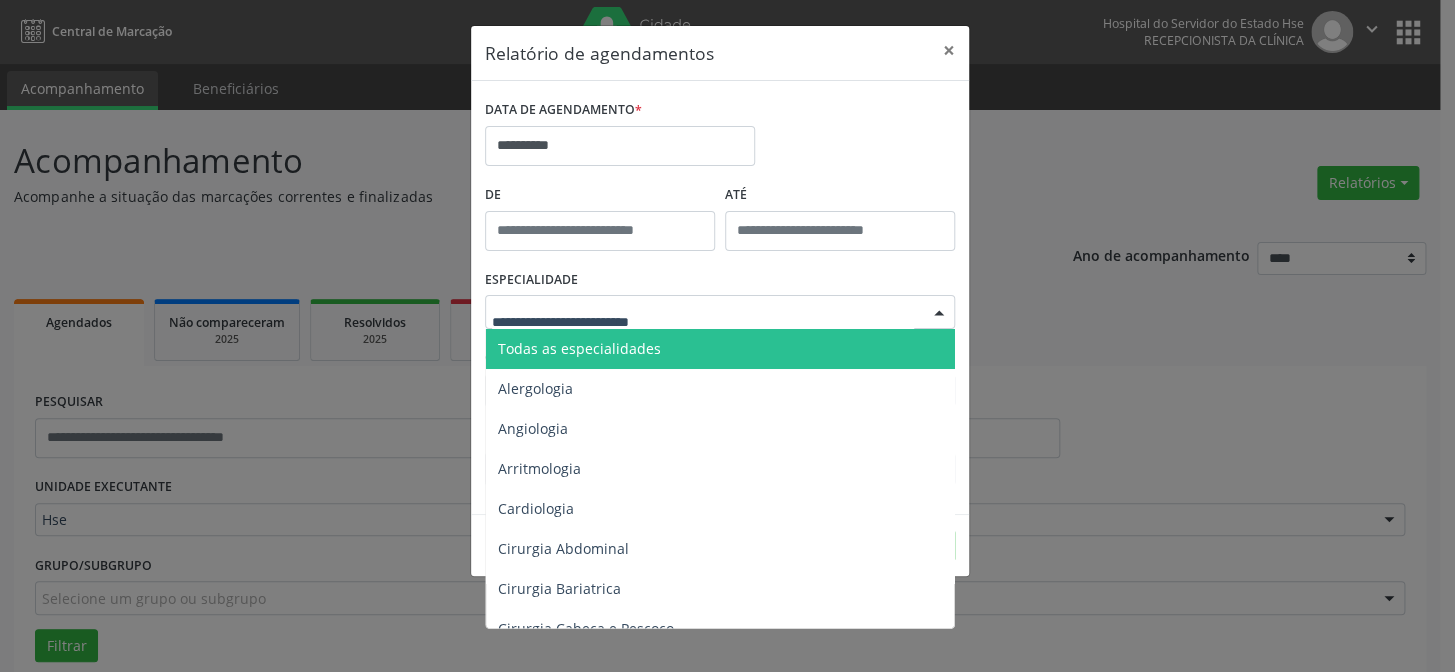 drag, startPoint x: 586, startPoint y: 205, endPoint x: 640, endPoint y: 226, distance: 57.939625 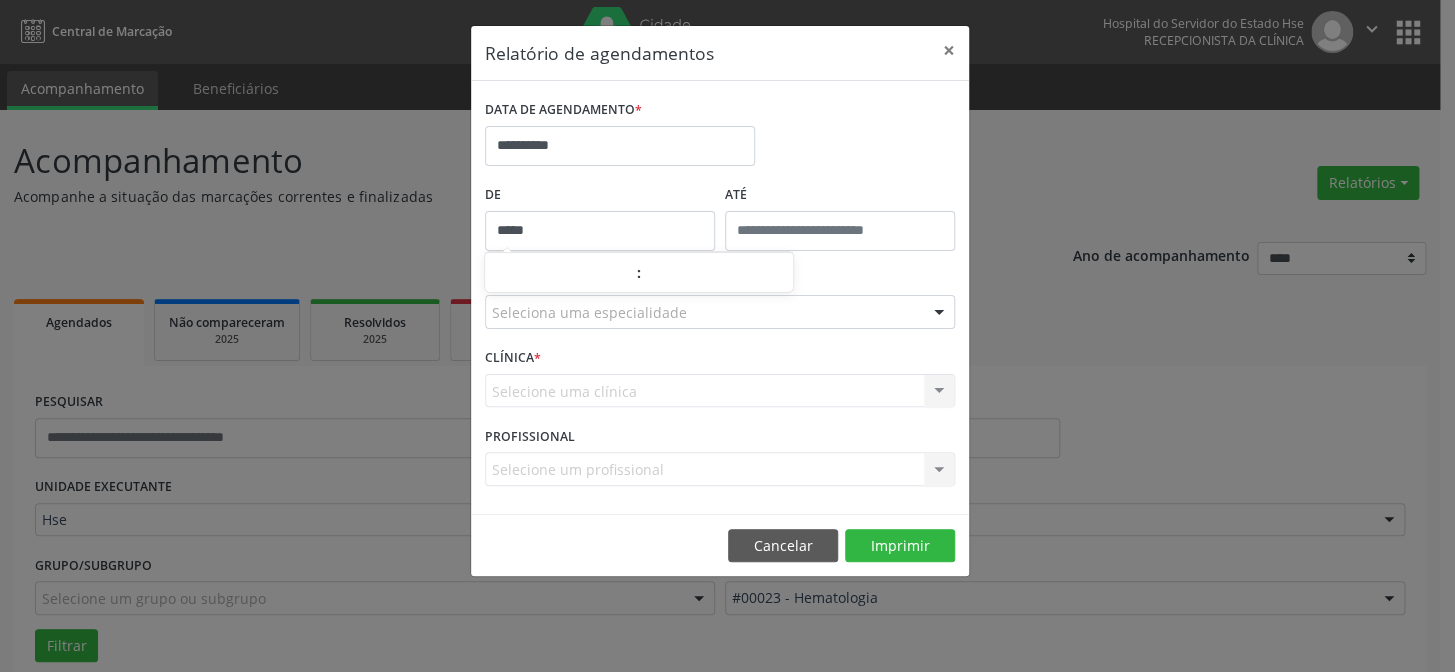 click on "*****" at bounding box center (600, 231) 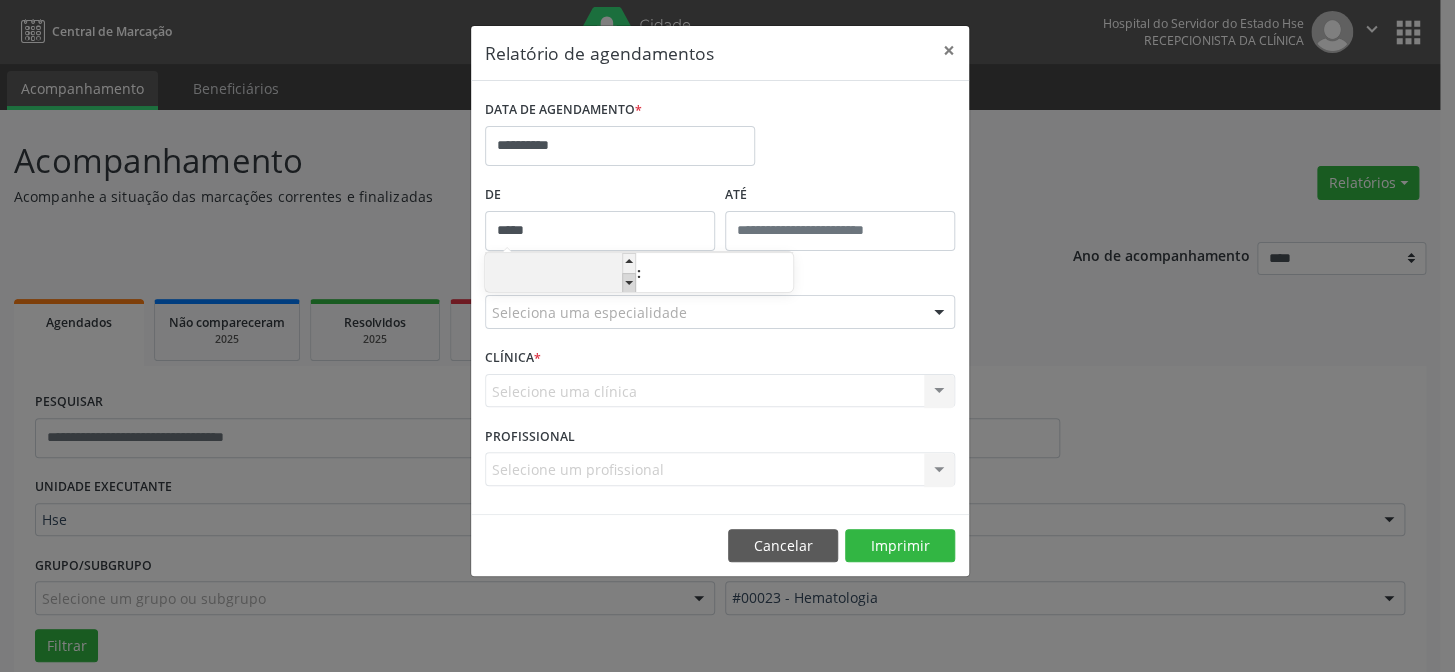 click at bounding box center [629, 283] 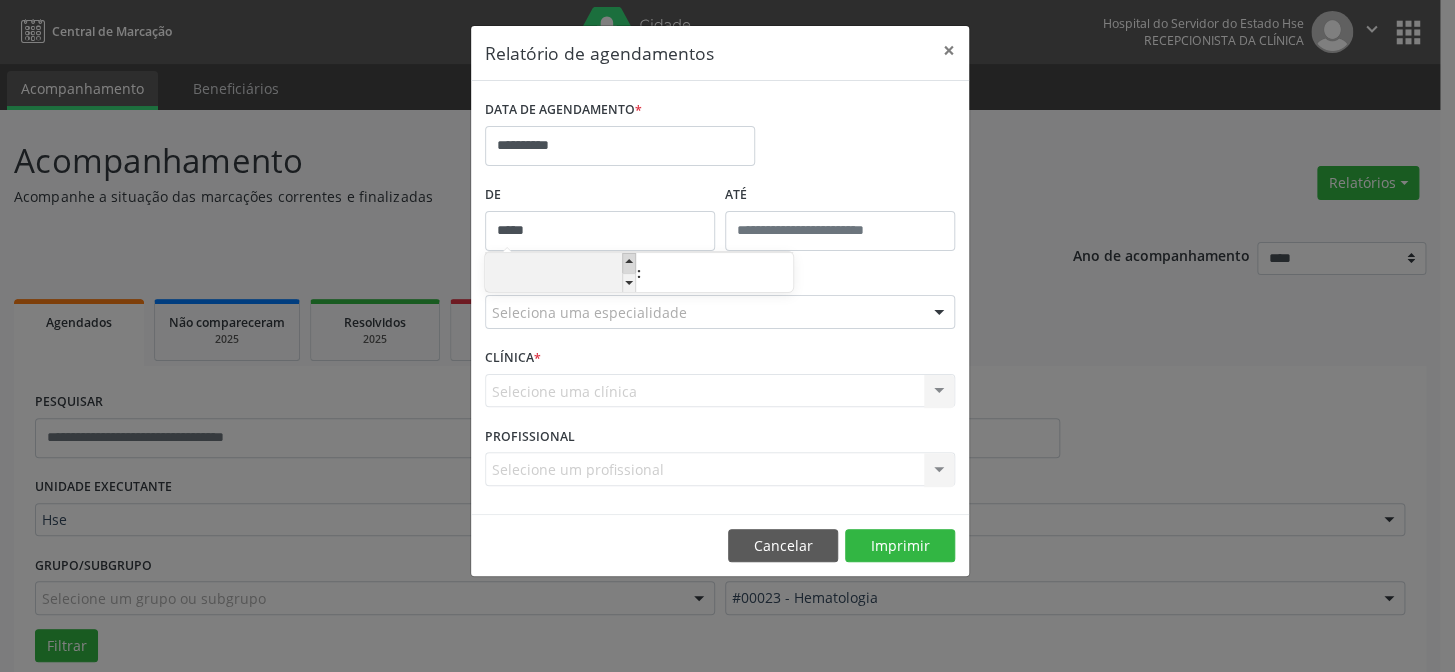 click at bounding box center [629, 263] 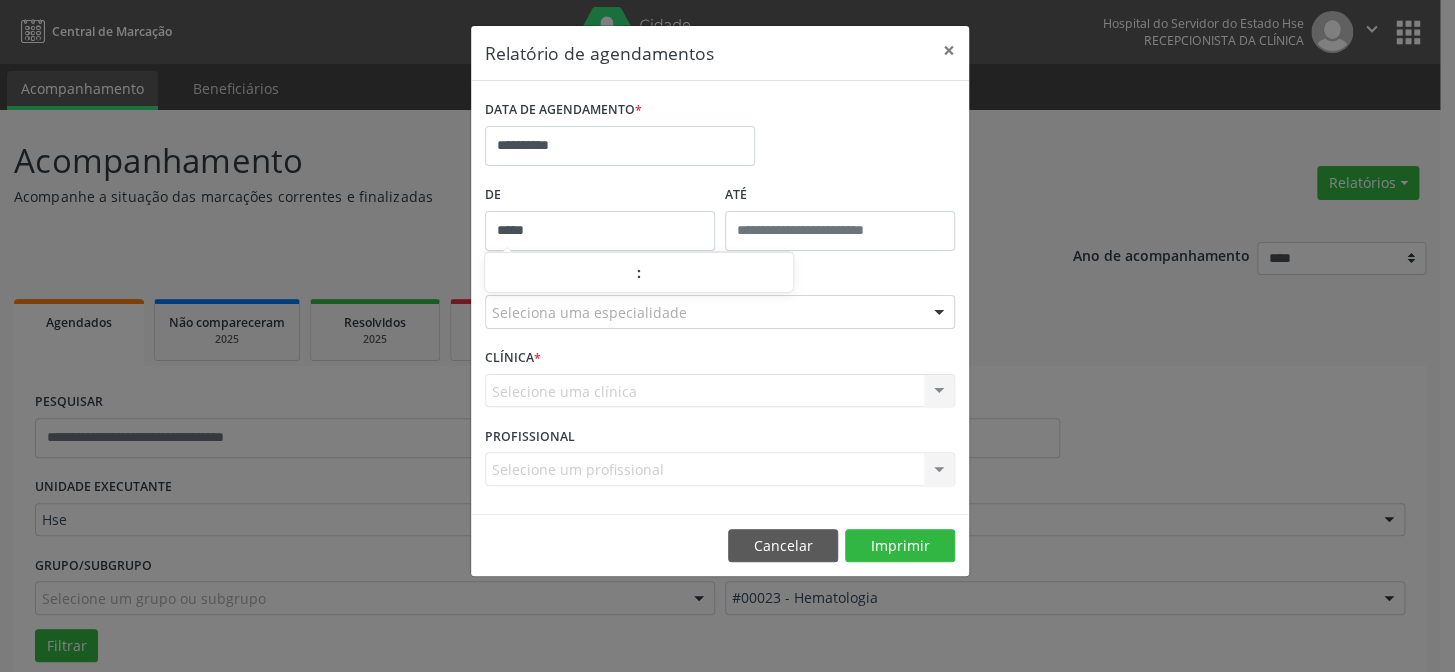 click on "Seleciona uma especialidade" at bounding box center [720, 312] 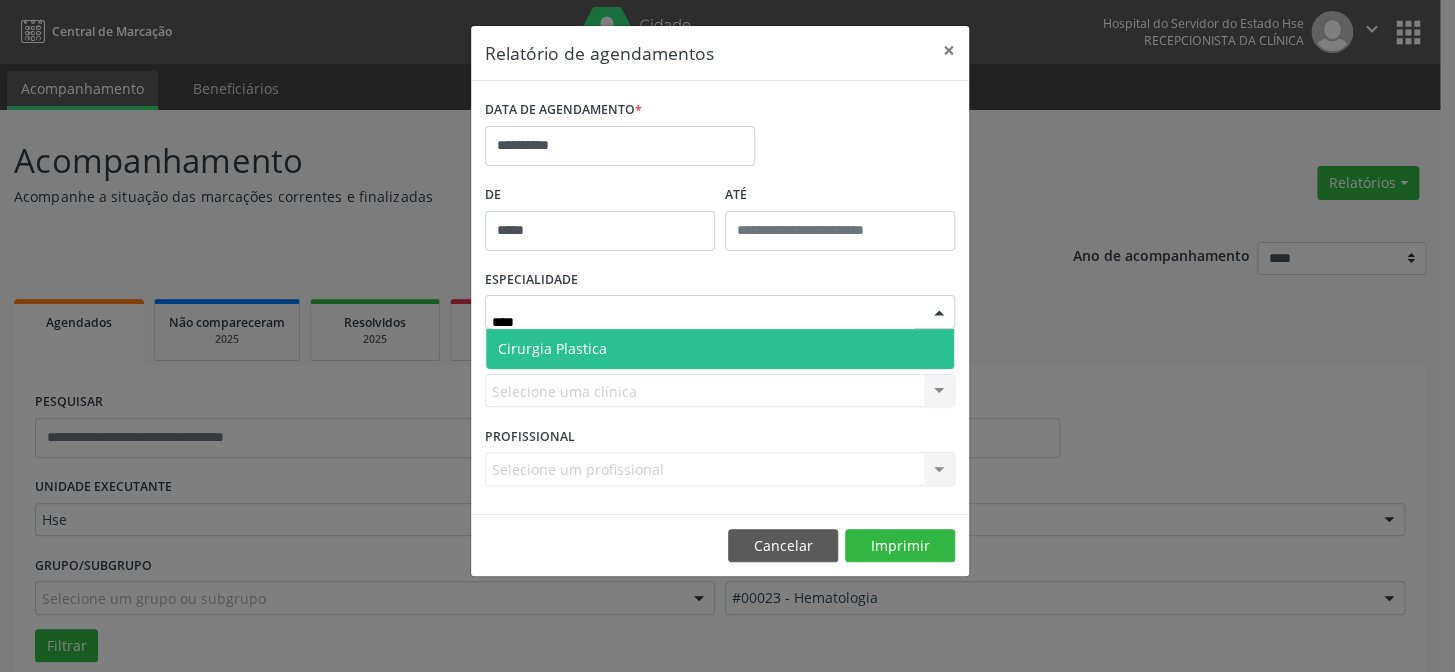 click on "Cirurgia Plastica" at bounding box center [720, 349] 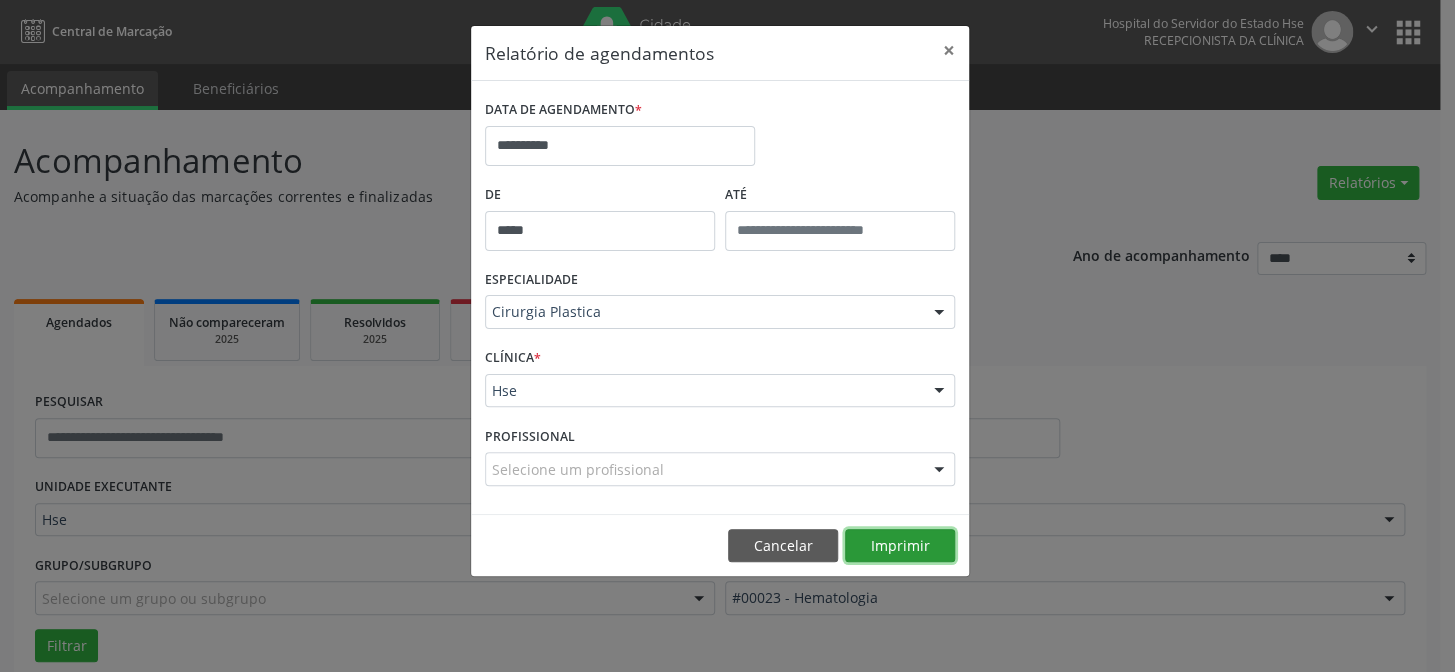 click on "Imprimir" at bounding box center [900, 546] 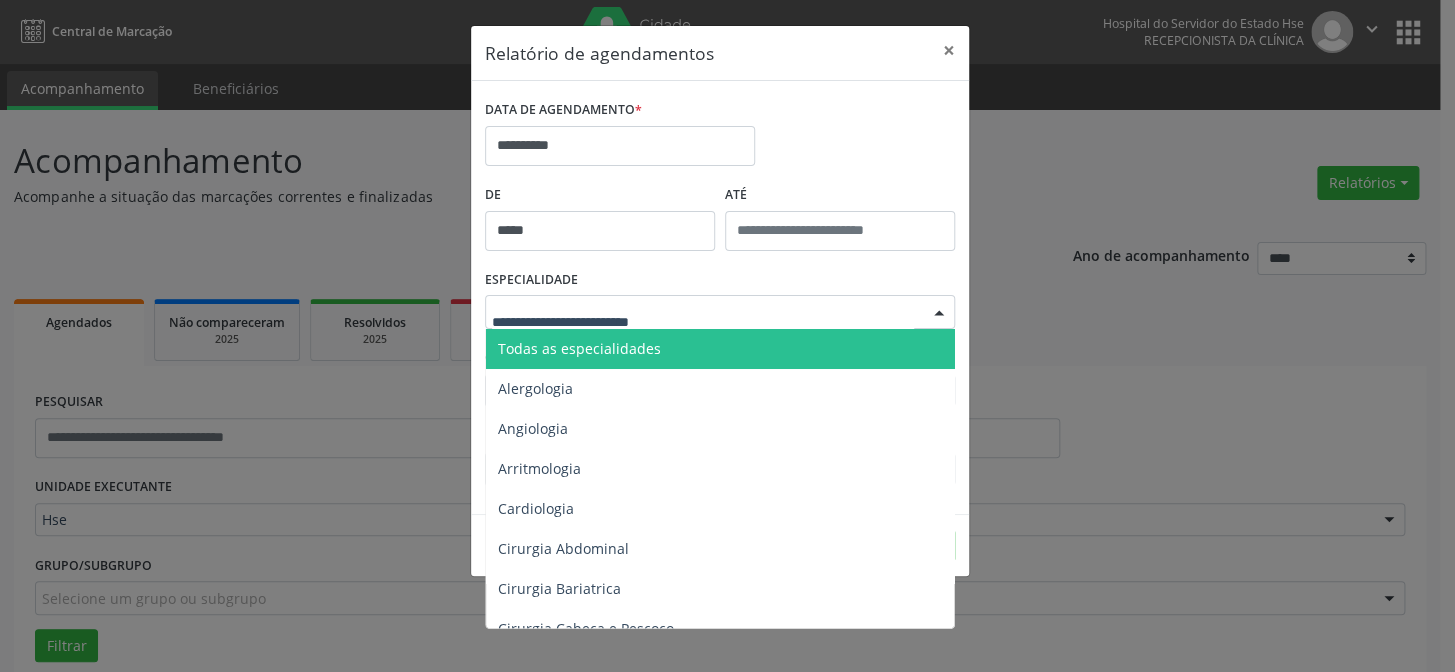 type on "*" 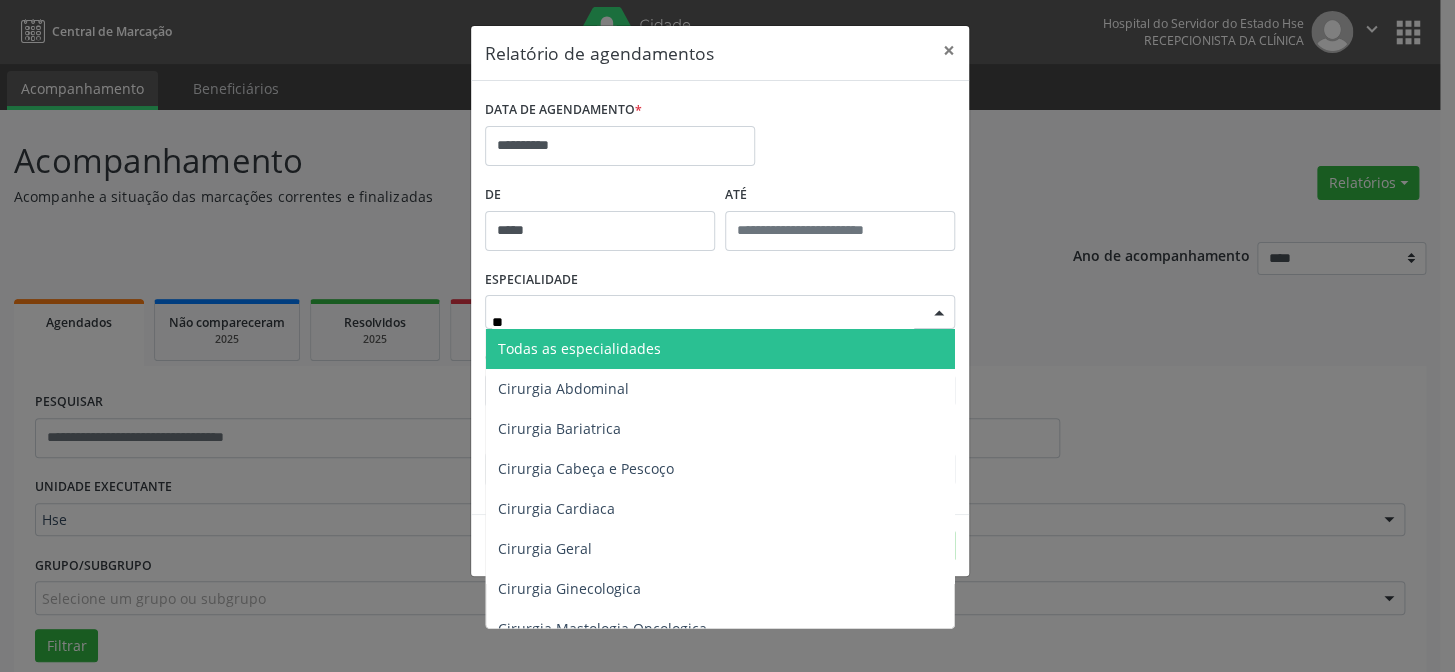 type on "***" 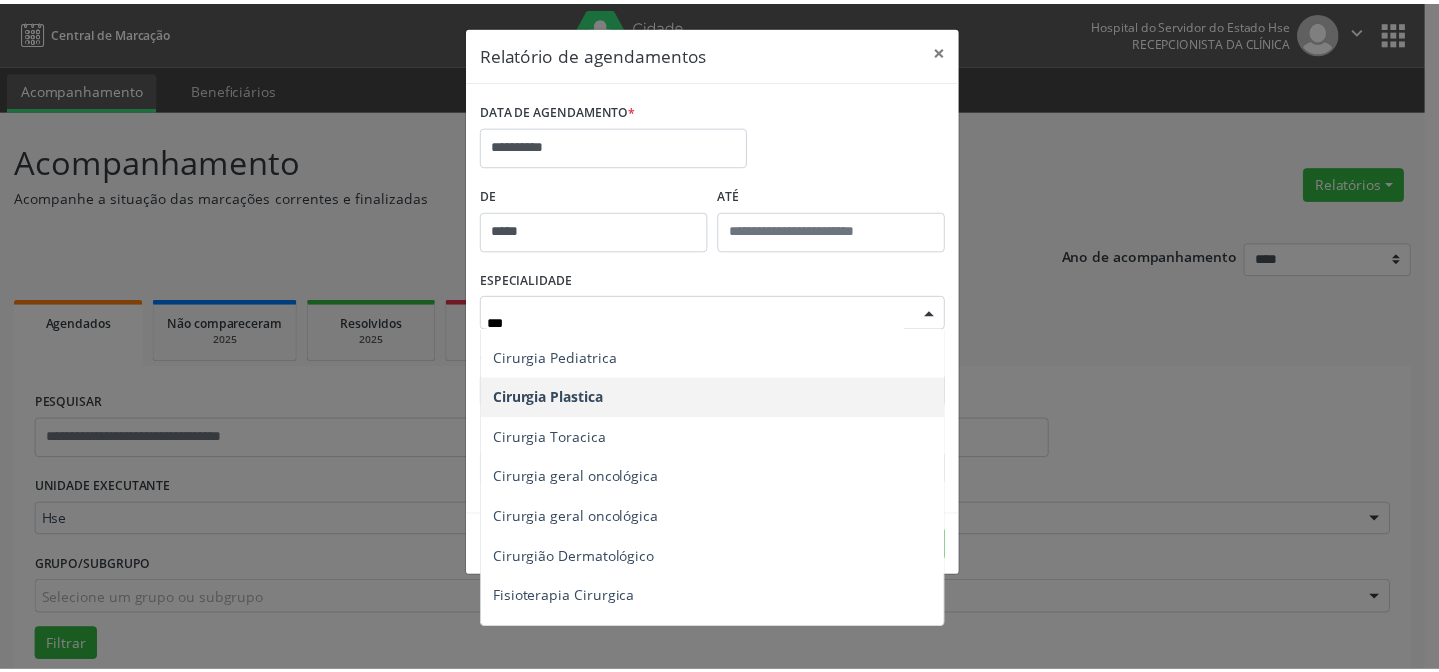 scroll, scrollTop: 272, scrollLeft: 0, axis: vertical 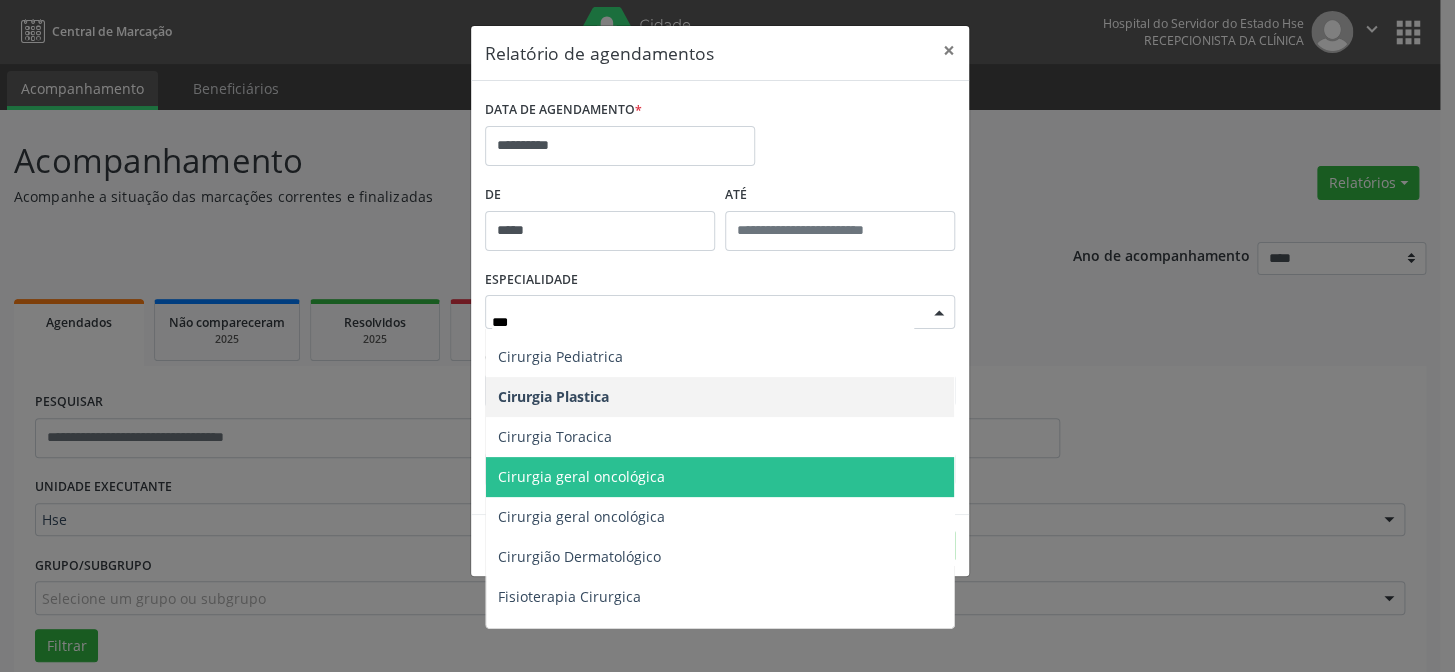 click on "Cirurgia geral oncológica" at bounding box center [720, 477] 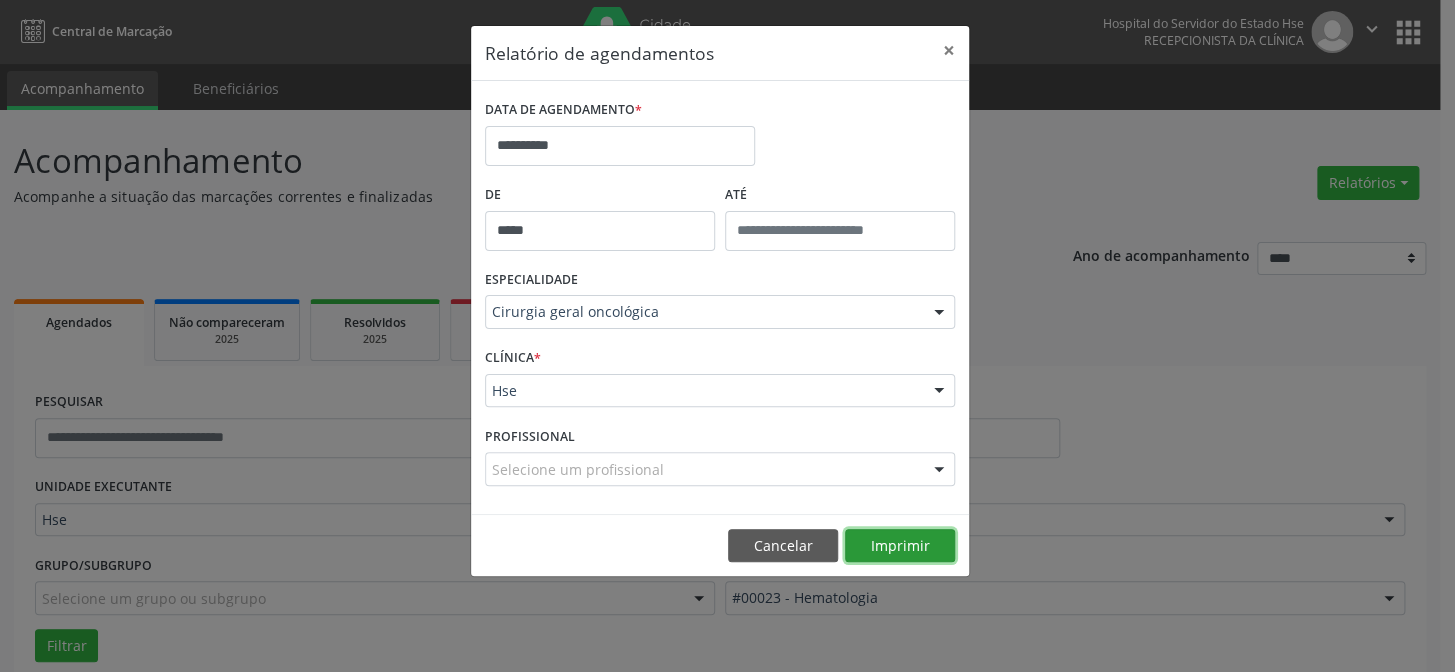 click on "Imprimir" at bounding box center [900, 546] 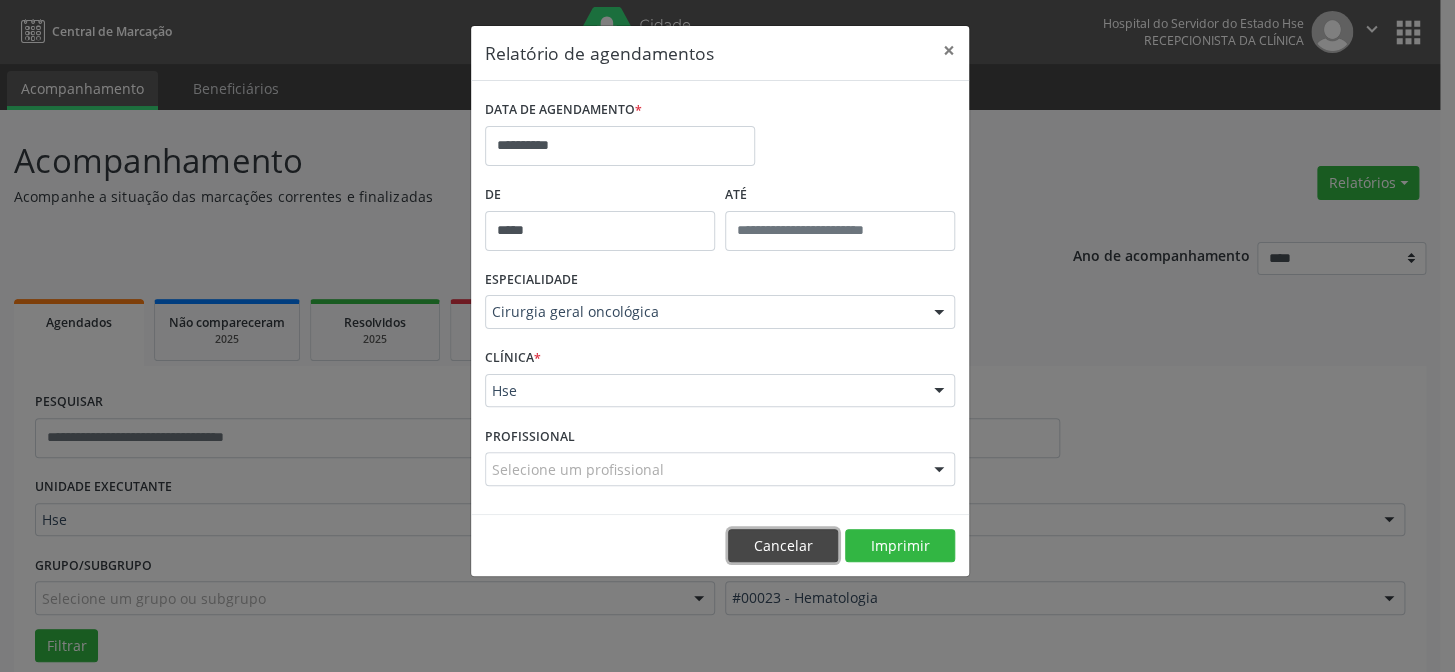 drag, startPoint x: 771, startPoint y: 529, endPoint x: 660, endPoint y: 410, distance: 162.73291 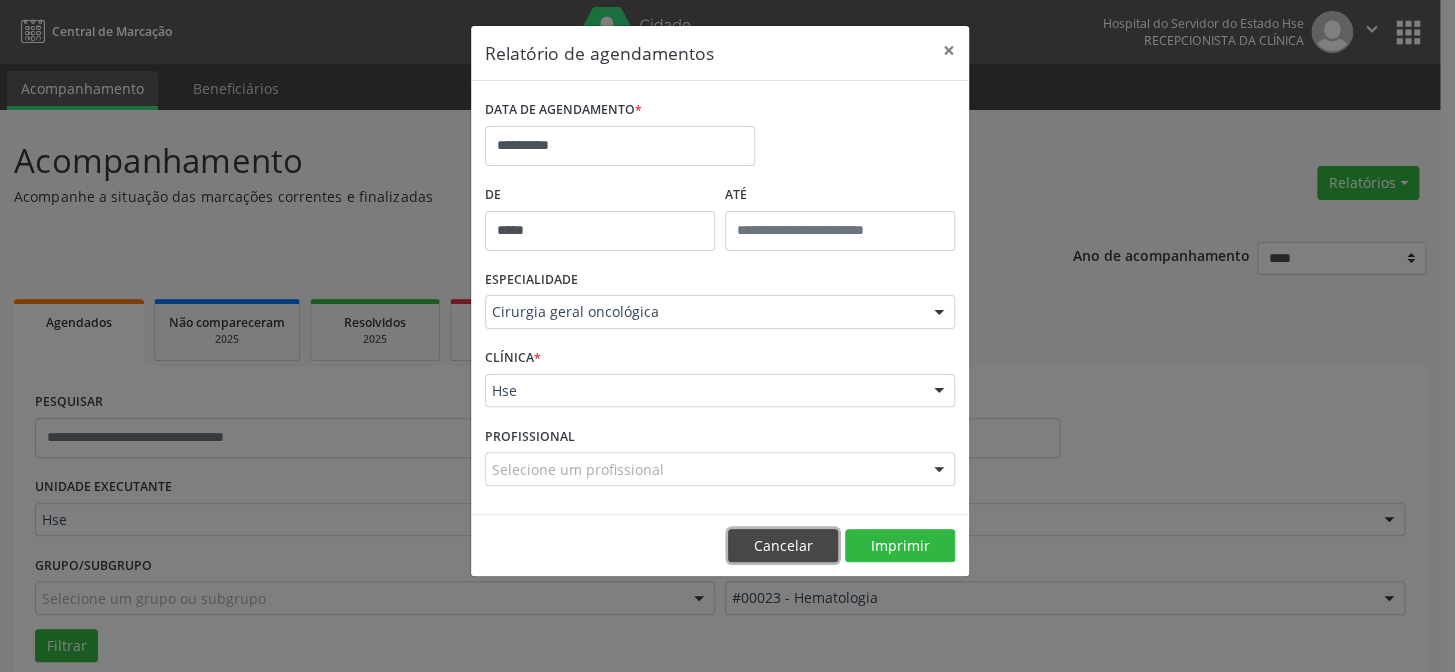 click on "Cancelar" at bounding box center [783, 546] 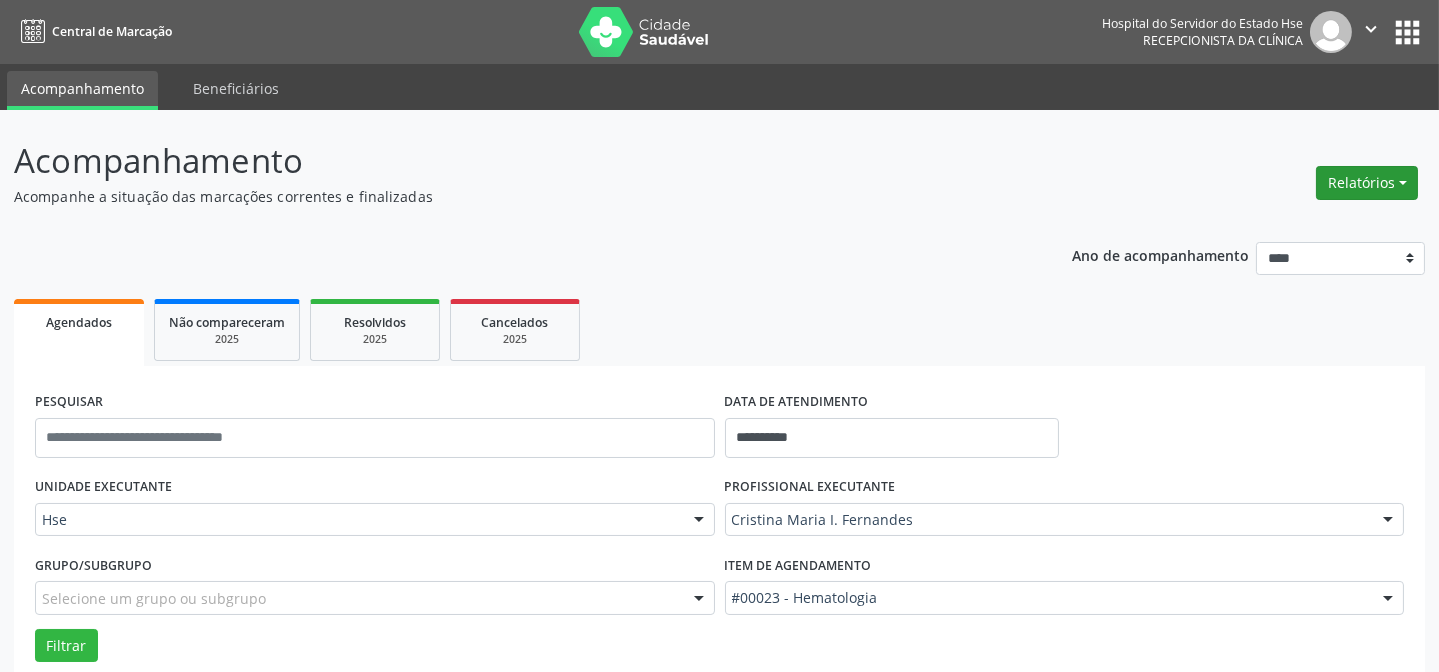 click on "Relatórios" at bounding box center (1367, 183) 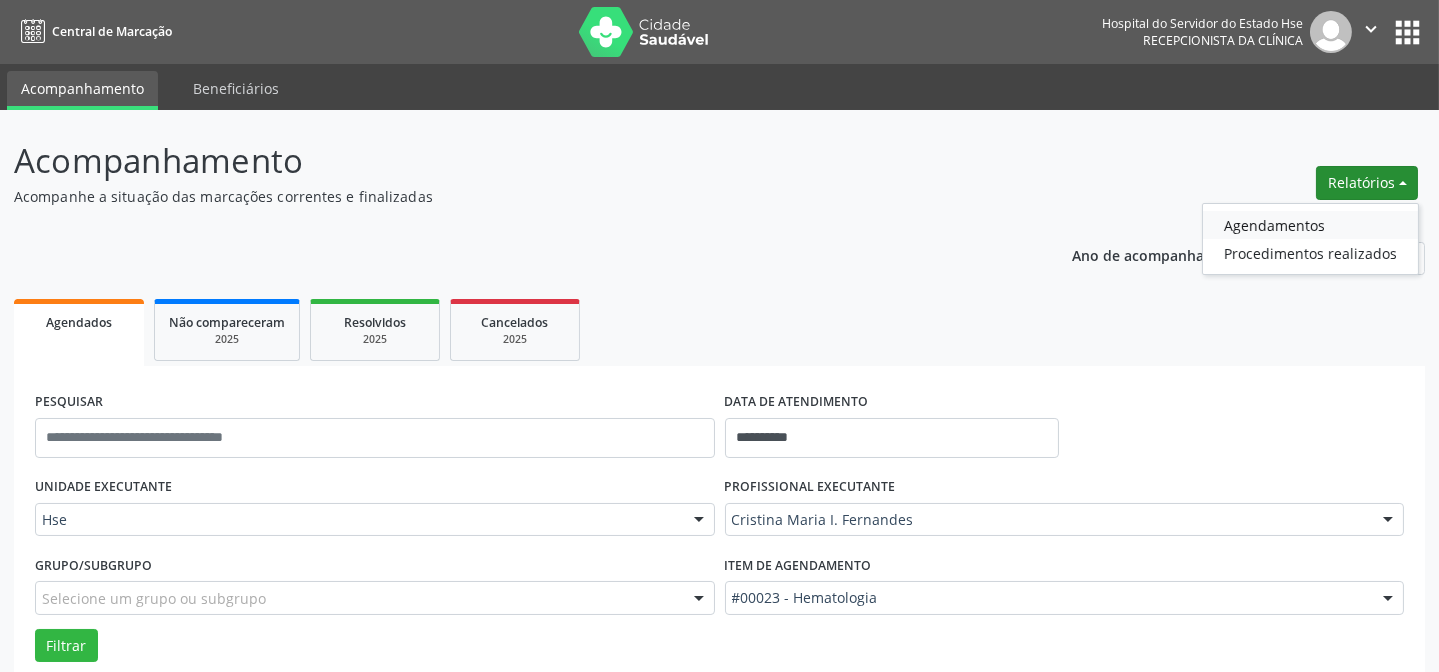 click on "Agendamentos" at bounding box center [1310, 225] 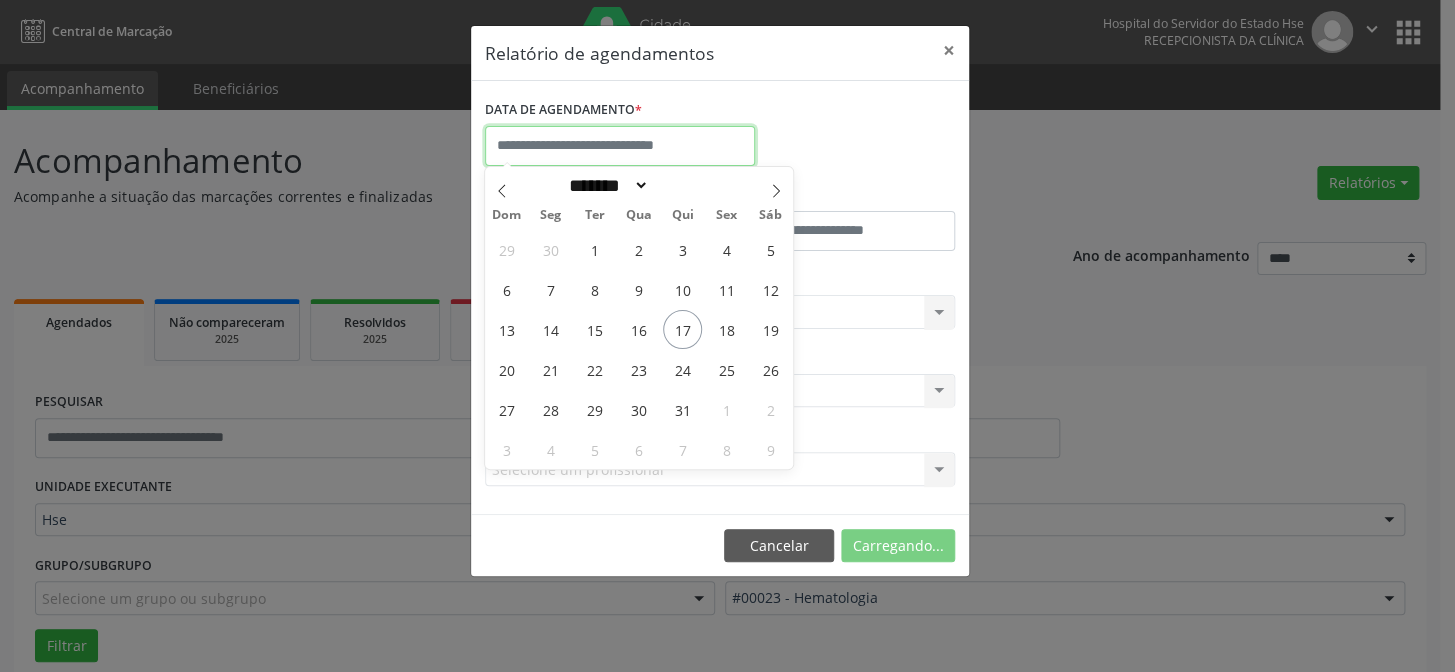 click at bounding box center [620, 146] 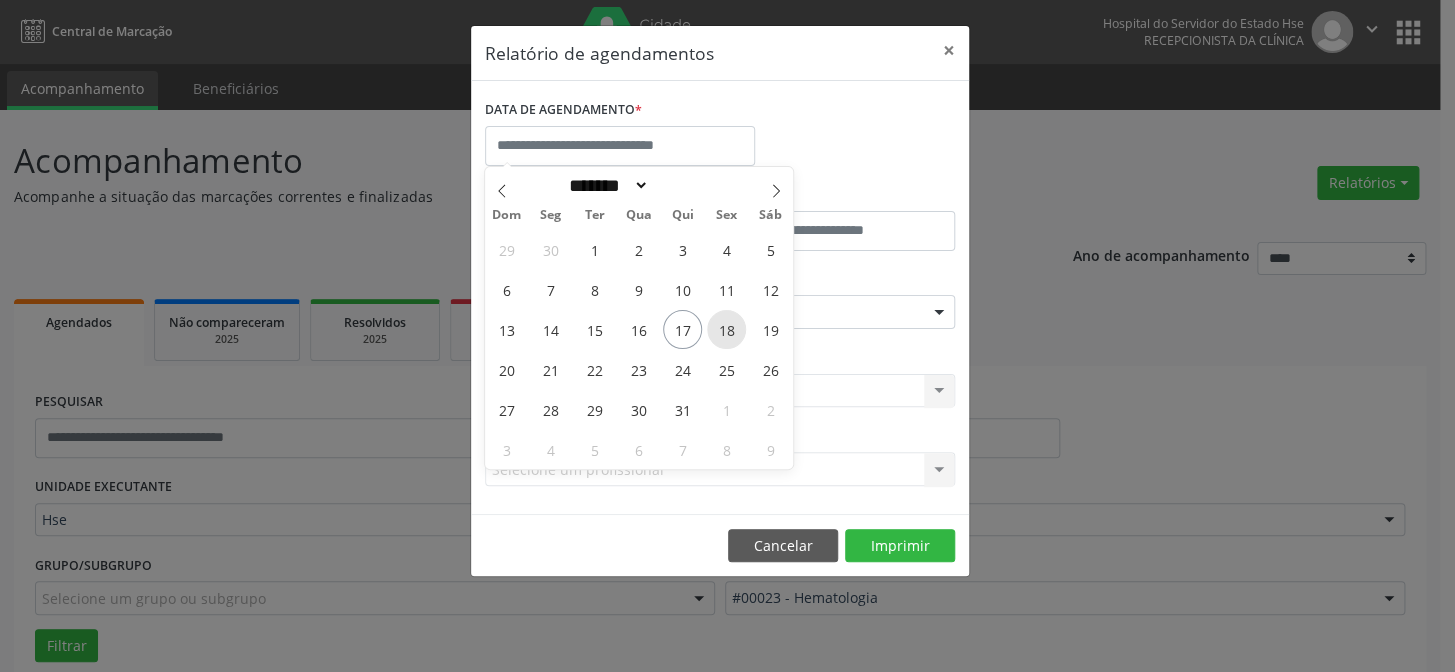 click on "18" at bounding box center (726, 329) 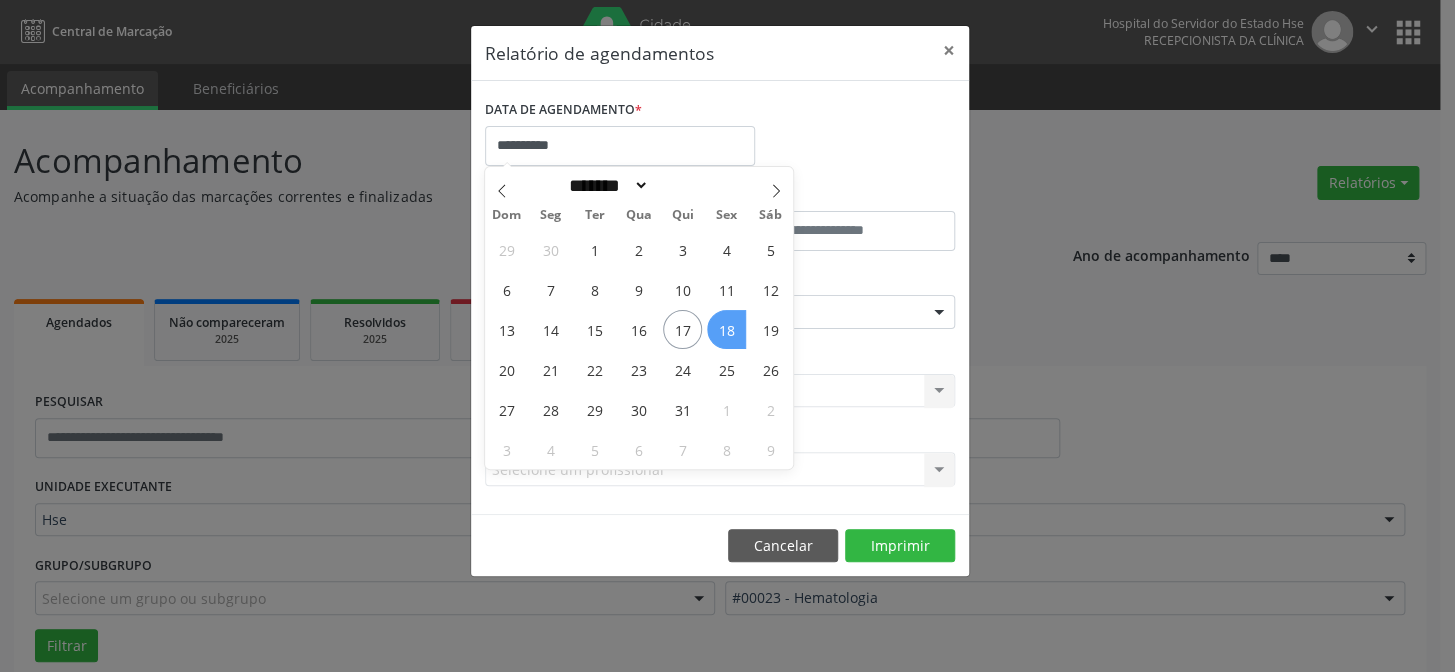 click on "18" at bounding box center [726, 329] 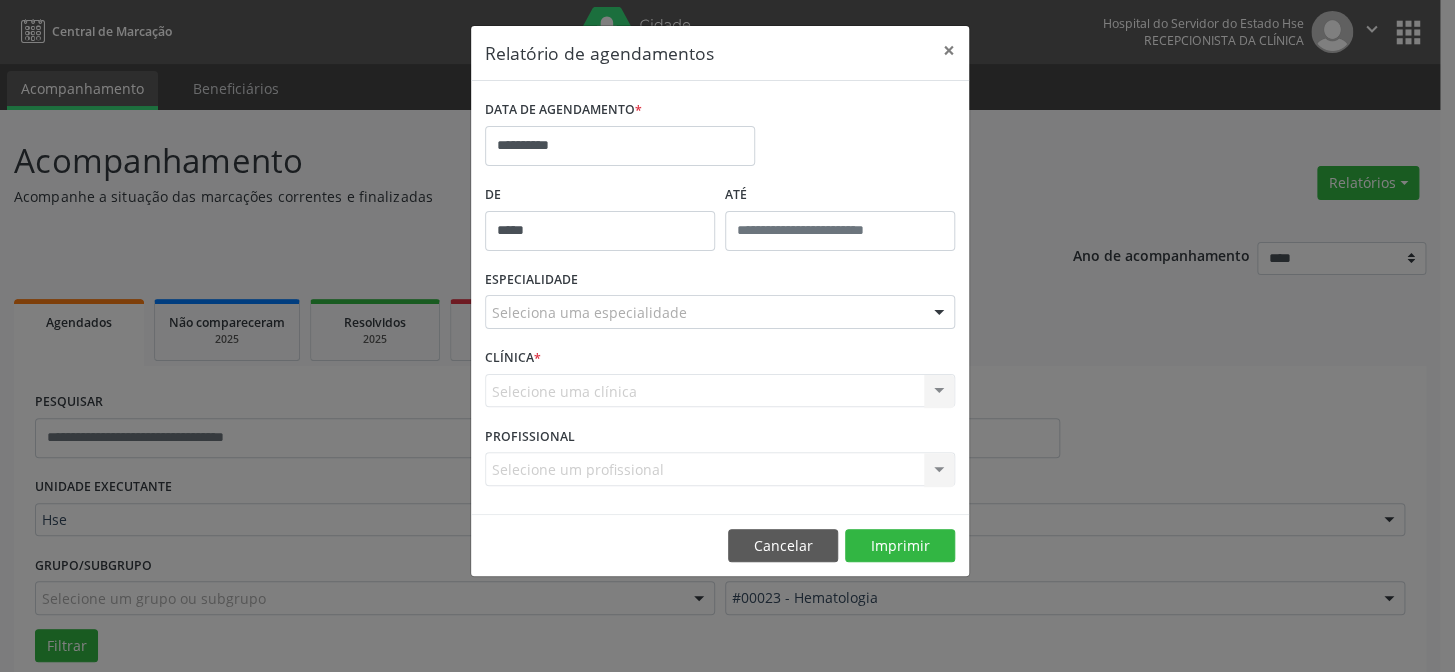 click on "*****" at bounding box center [600, 231] 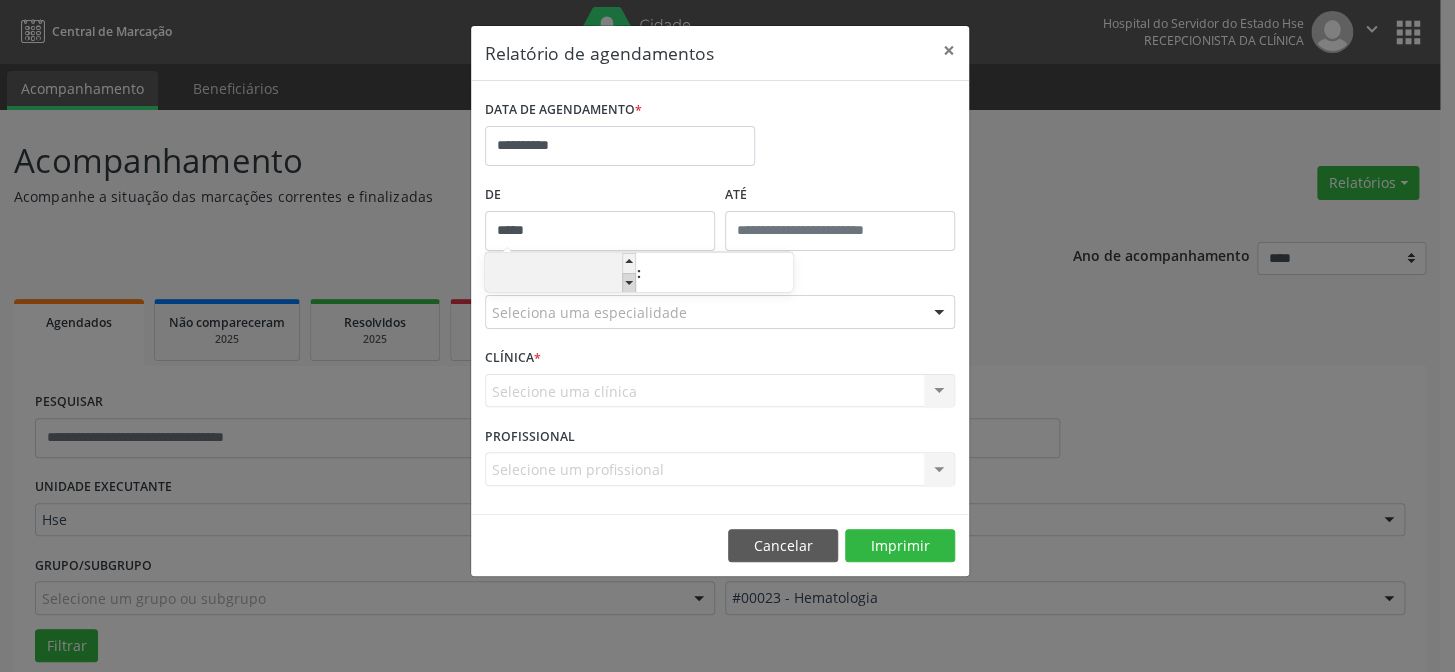 click at bounding box center (629, 283) 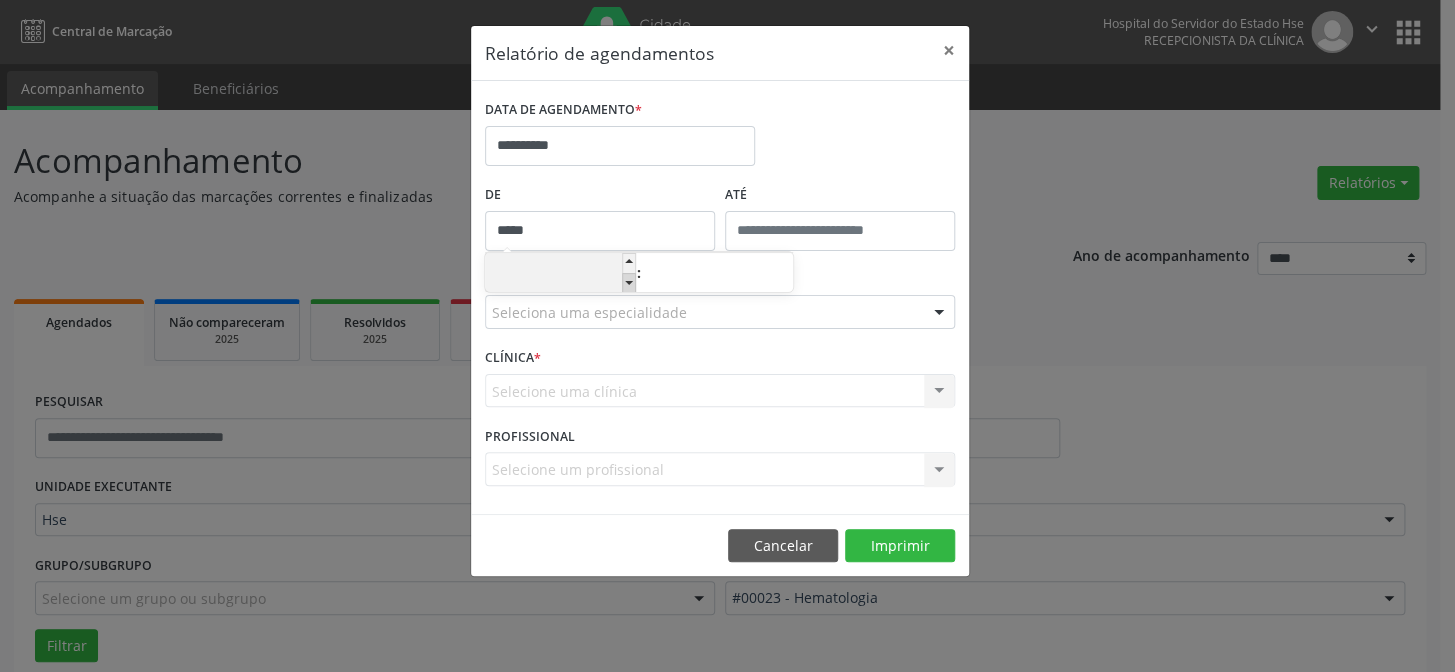 click at bounding box center [629, 283] 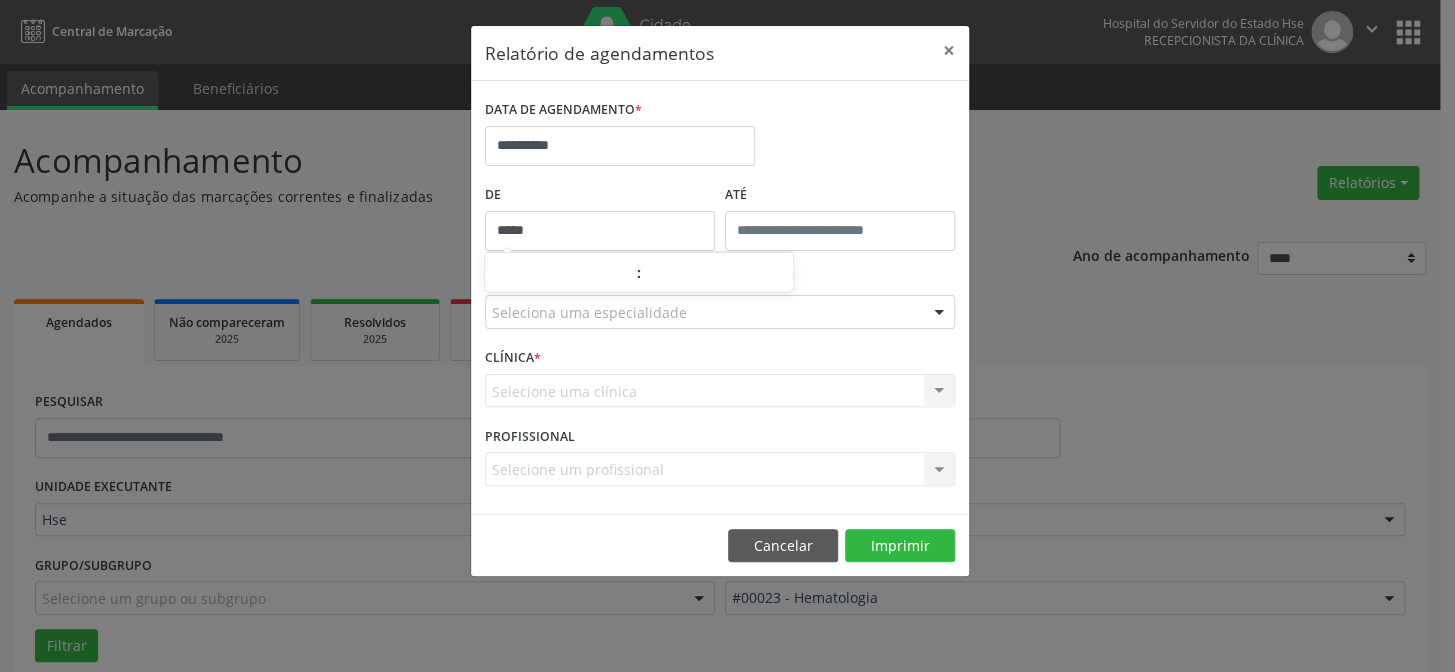 click on "*****" at bounding box center [600, 231] 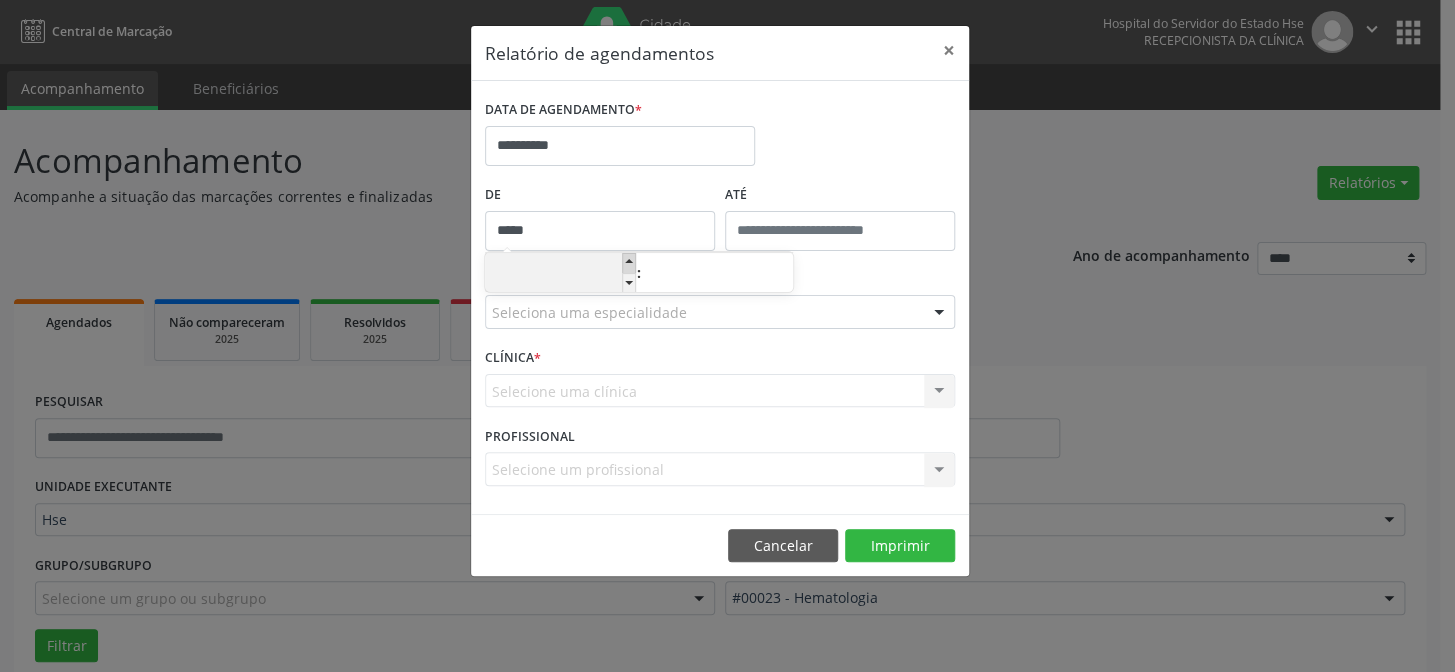 click at bounding box center [629, 263] 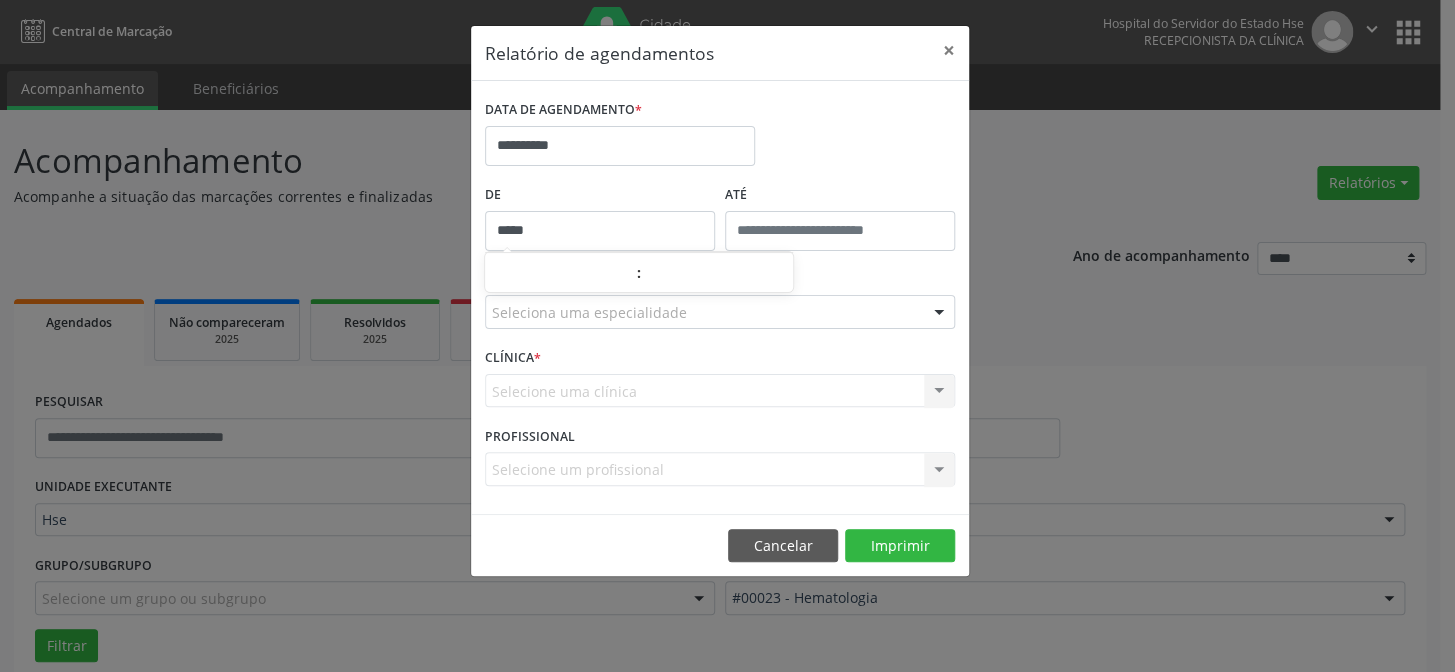 click on "**********" at bounding box center (720, 137) 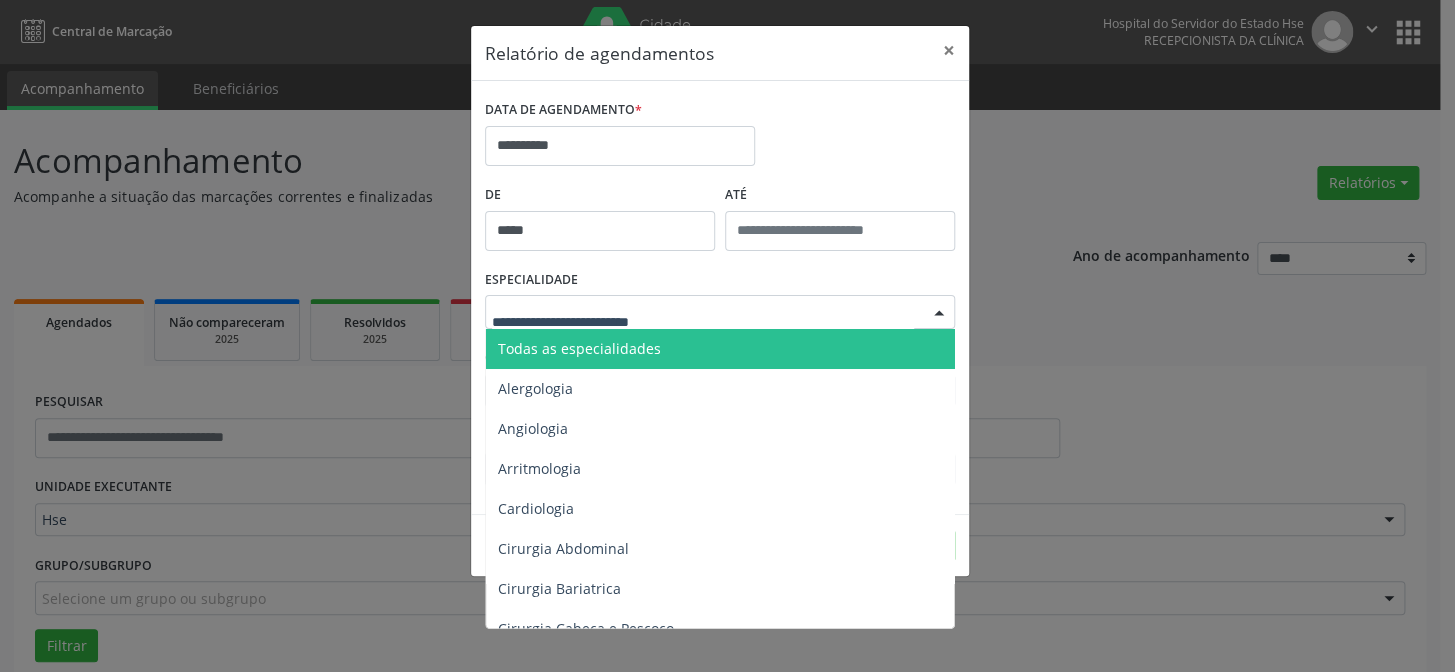 click at bounding box center [720, 312] 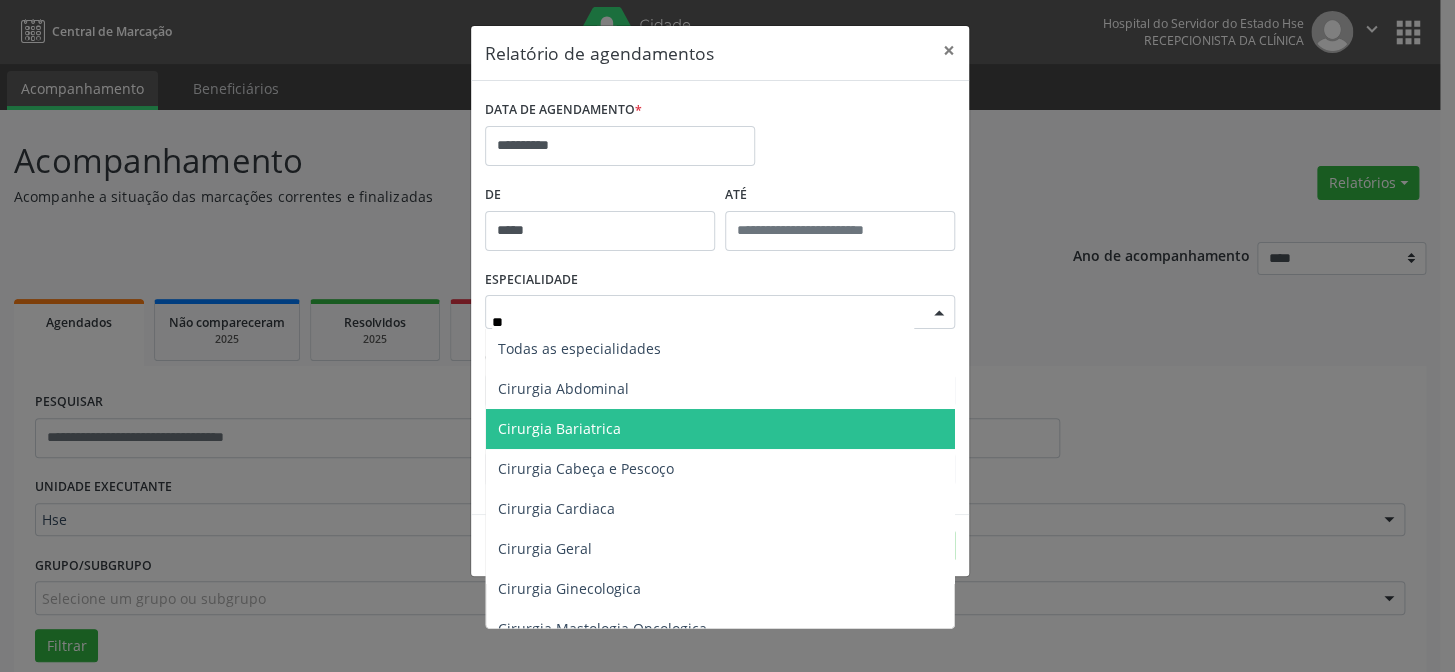 type on "***" 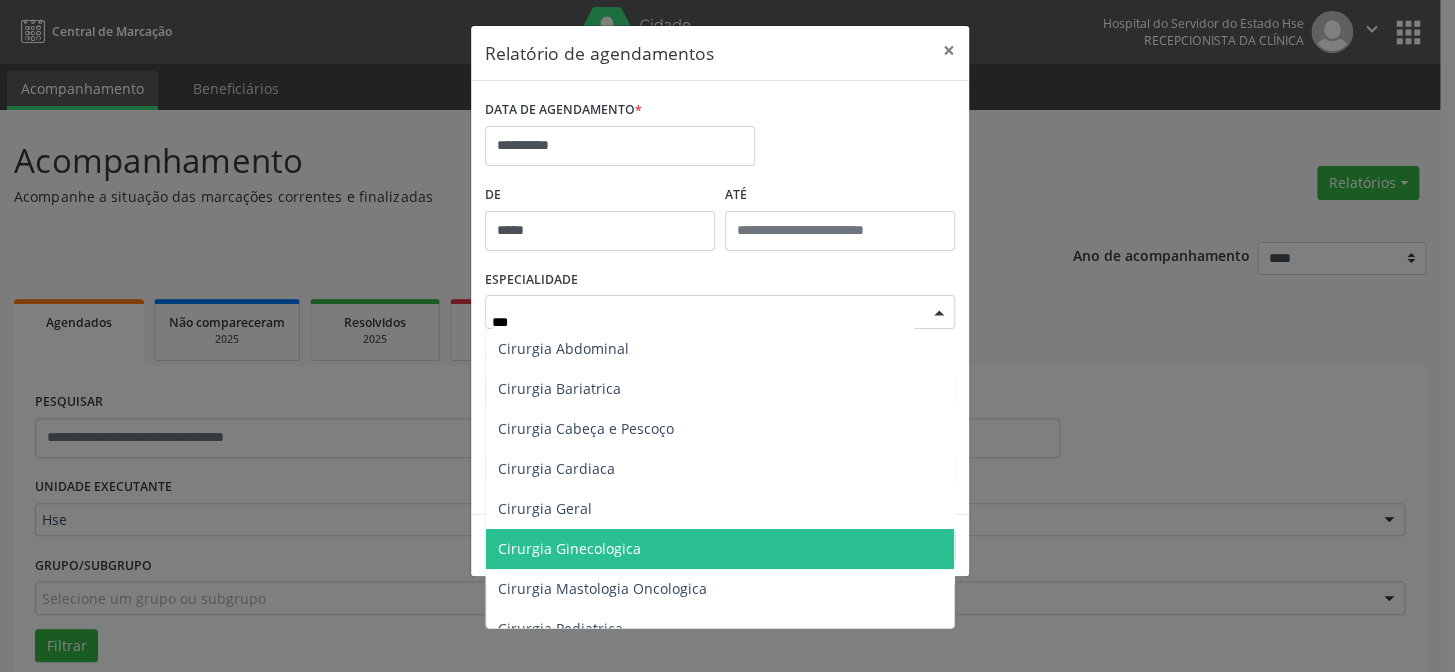 click on "Cirurgia Ginecologica" at bounding box center (569, 548) 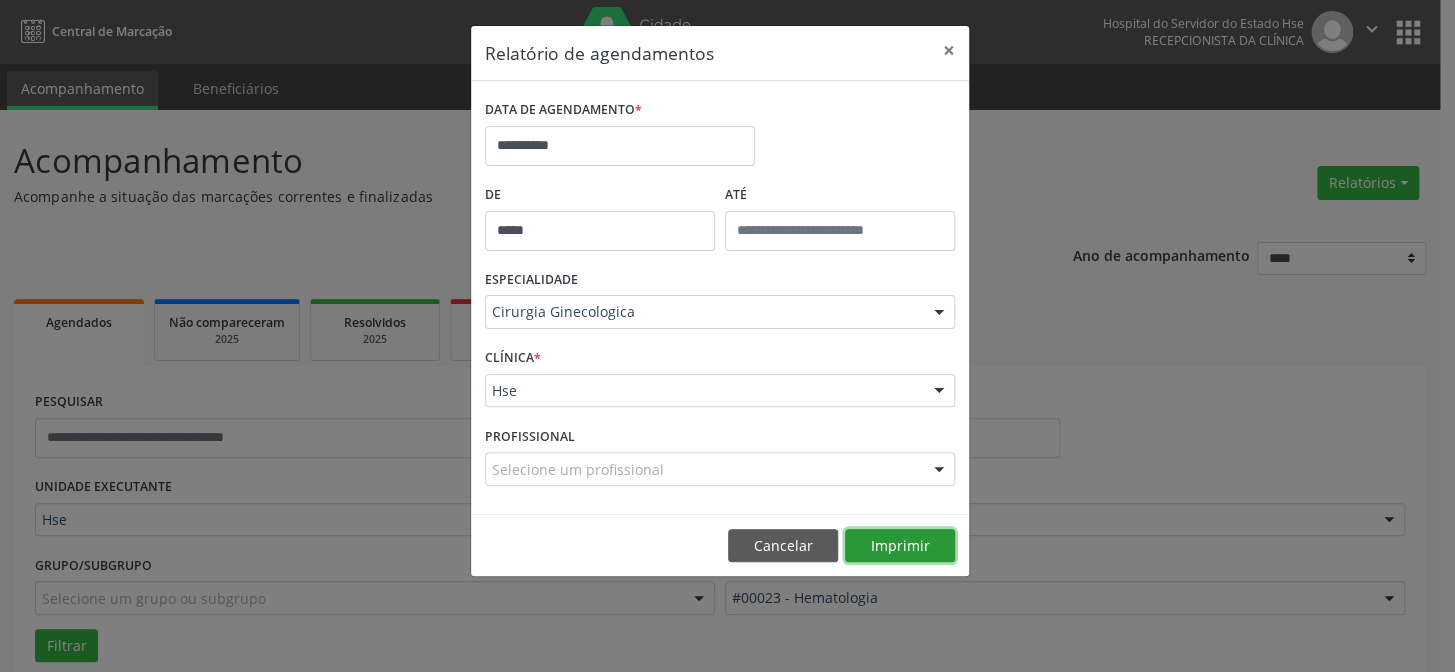 click on "Imprimir" at bounding box center (900, 546) 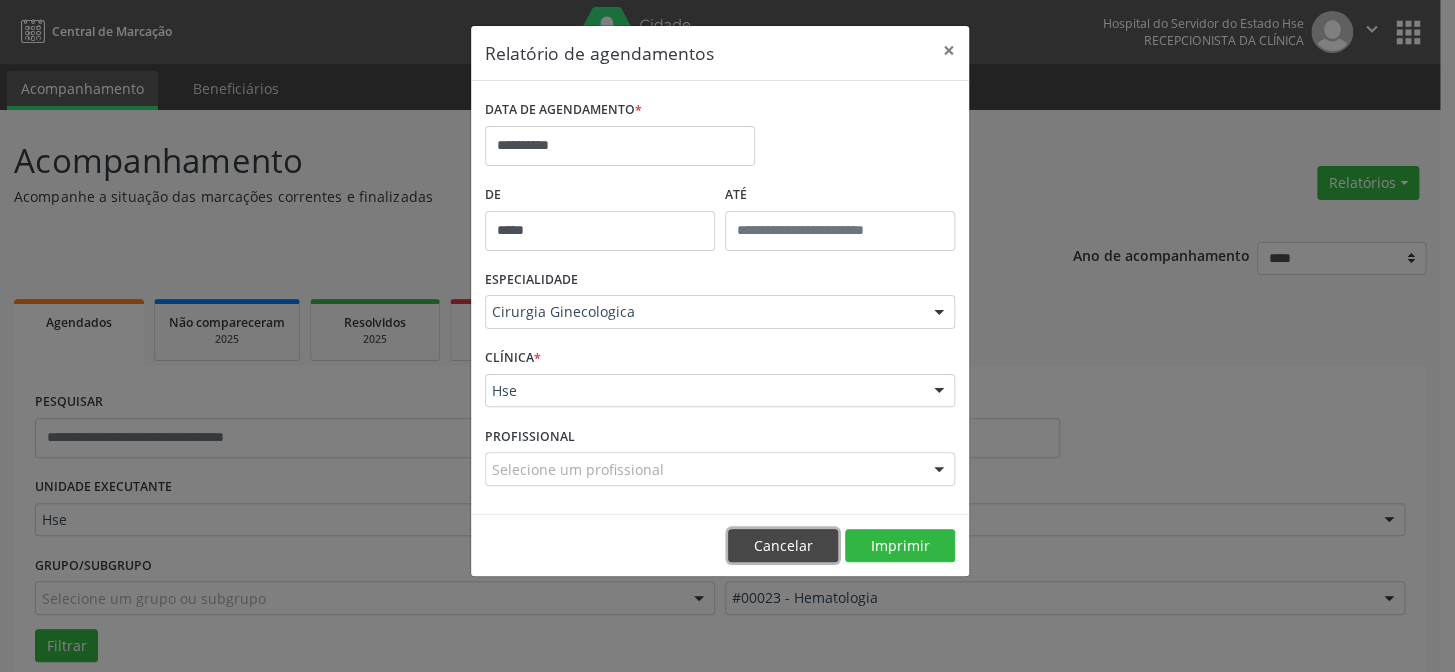 click on "Cancelar" at bounding box center (783, 546) 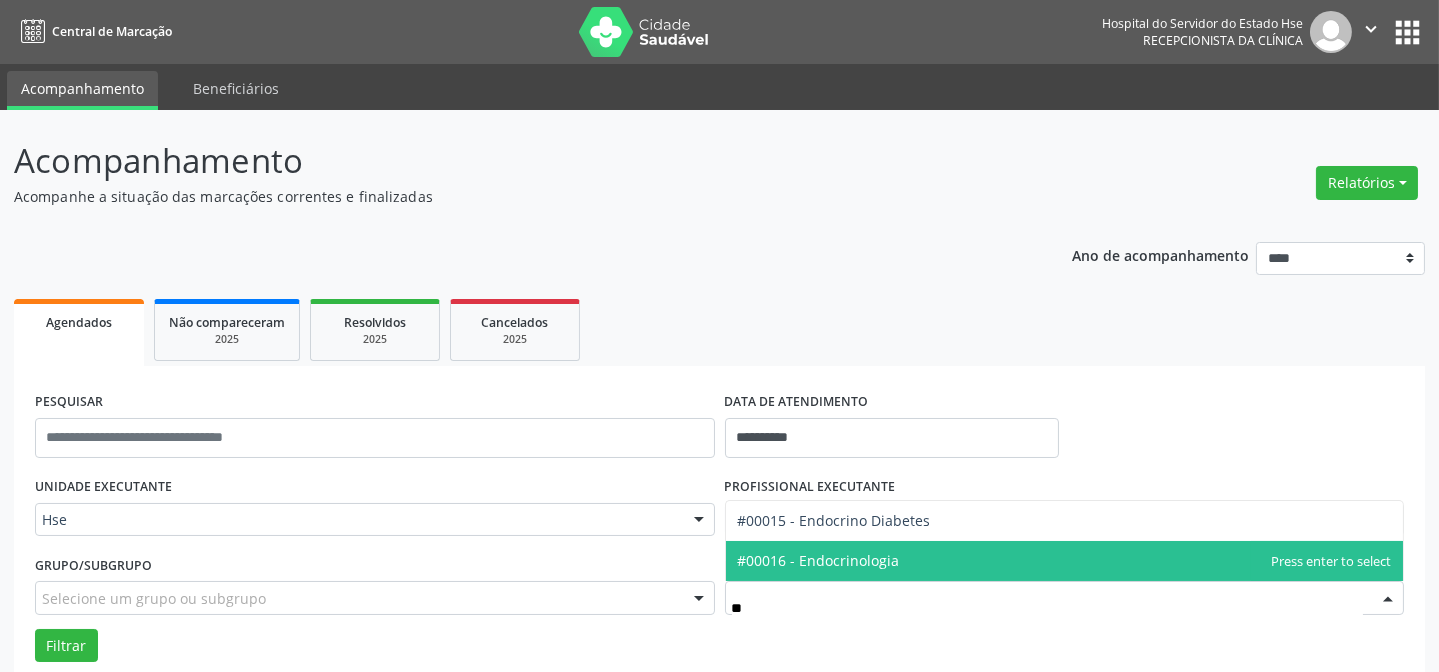 type on "*" 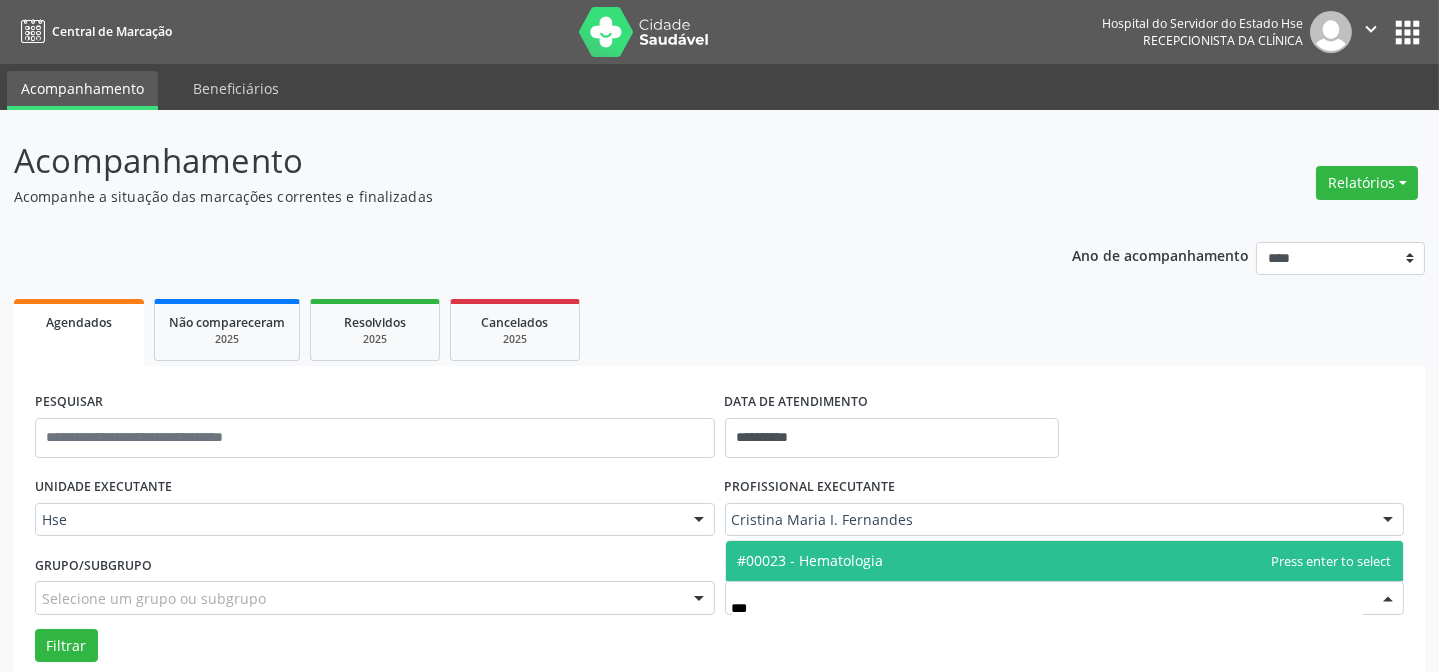 type on "****" 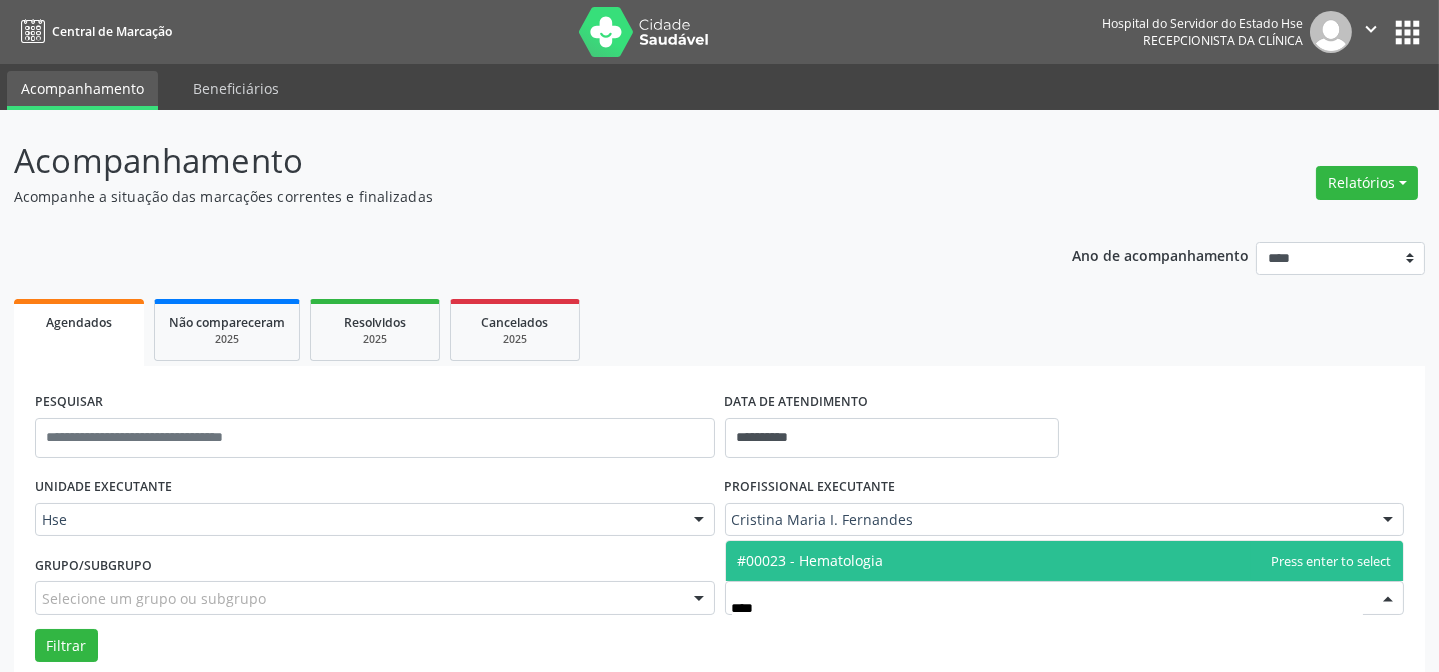 click on "#00023 - Hematologia" at bounding box center (811, 560) 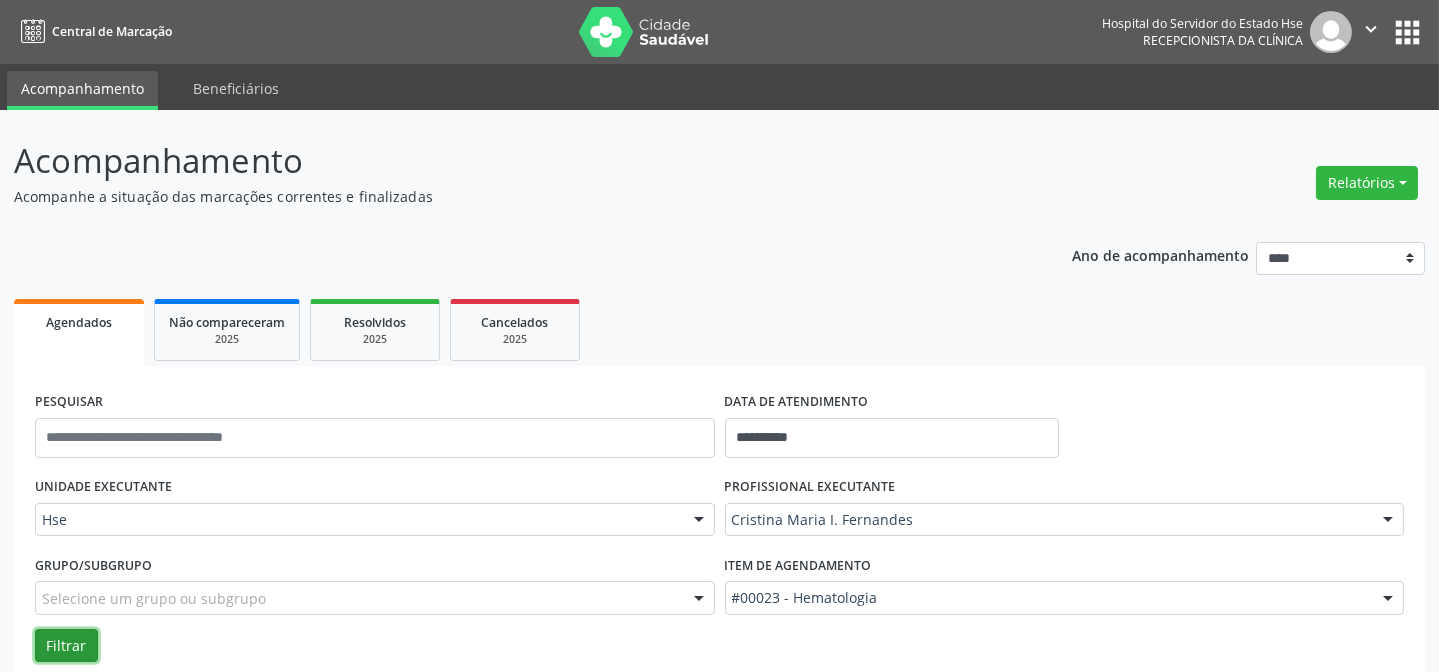click on "Filtrar" at bounding box center [66, 646] 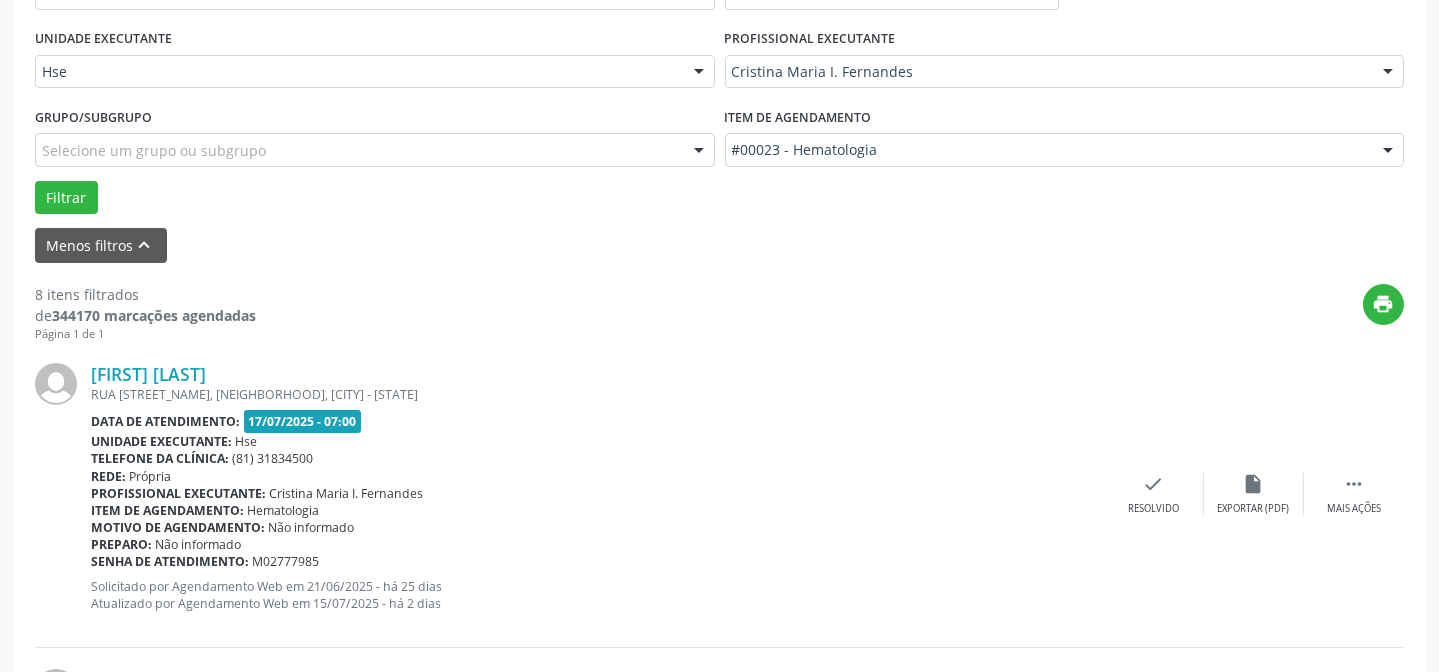 scroll, scrollTop: 472, scrollLeft: 0, axis: vertical 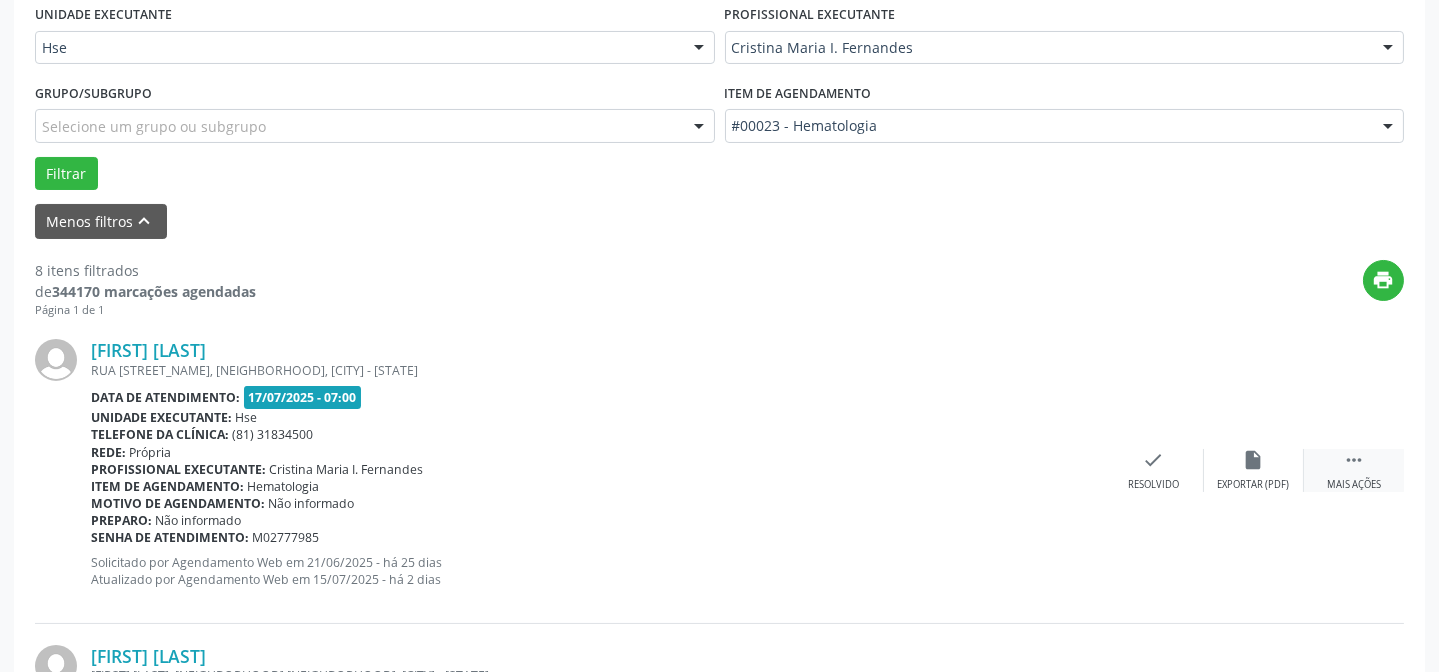 click on "
Mais ações" at bounding box center [1354, 470] 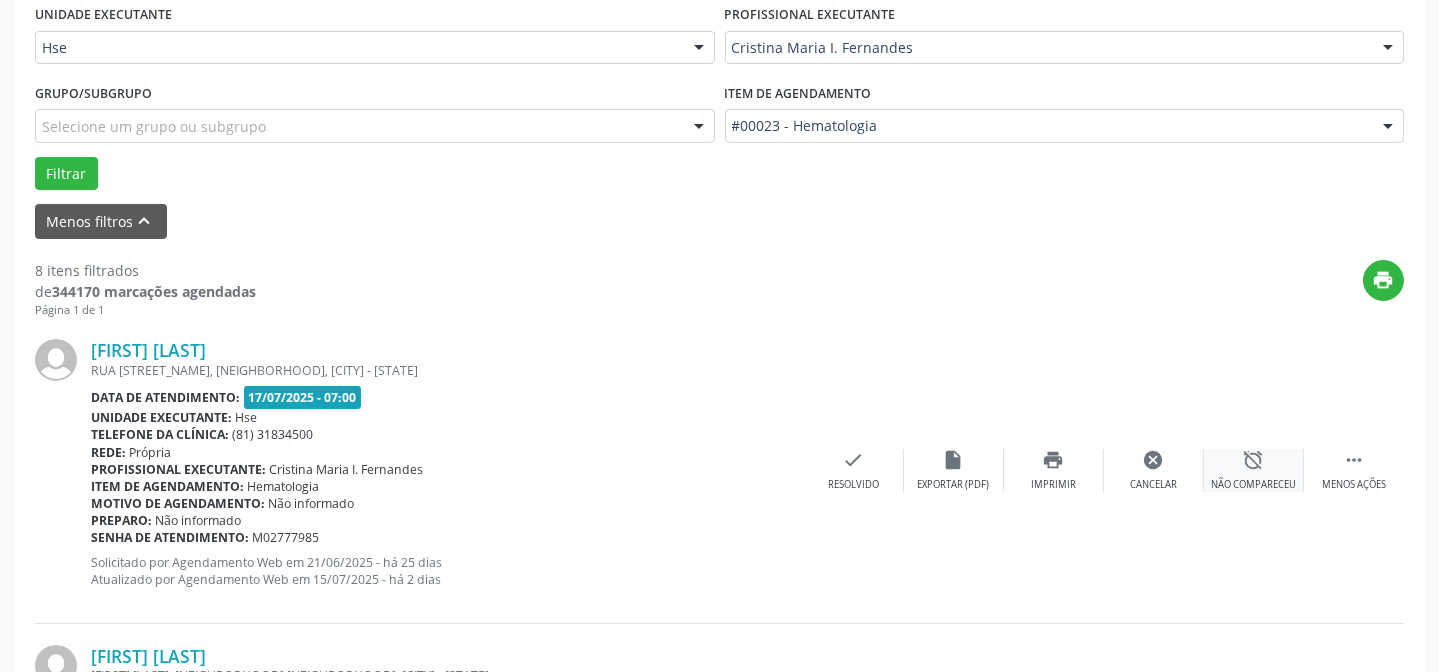 click on "alarm_off
Não compareceu" at bounding box center [1254, 470] 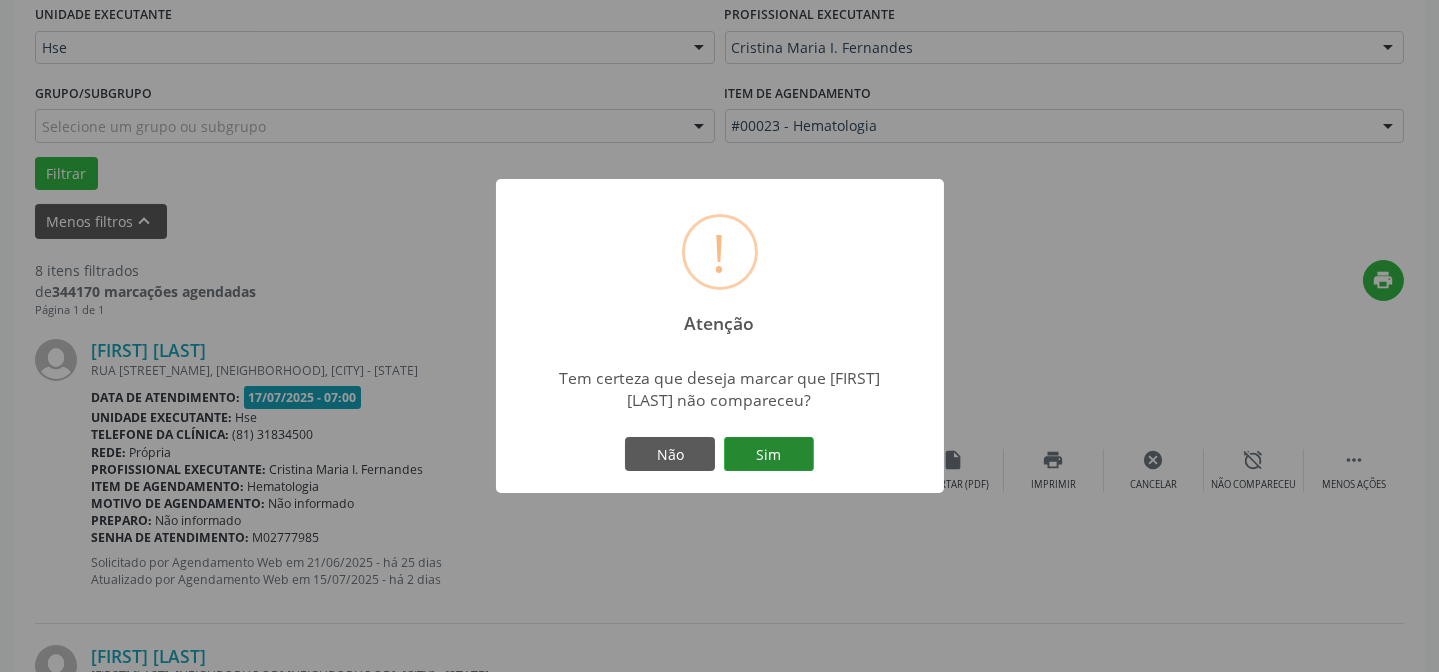 click on "Sim" at bounding box center [769, 454] 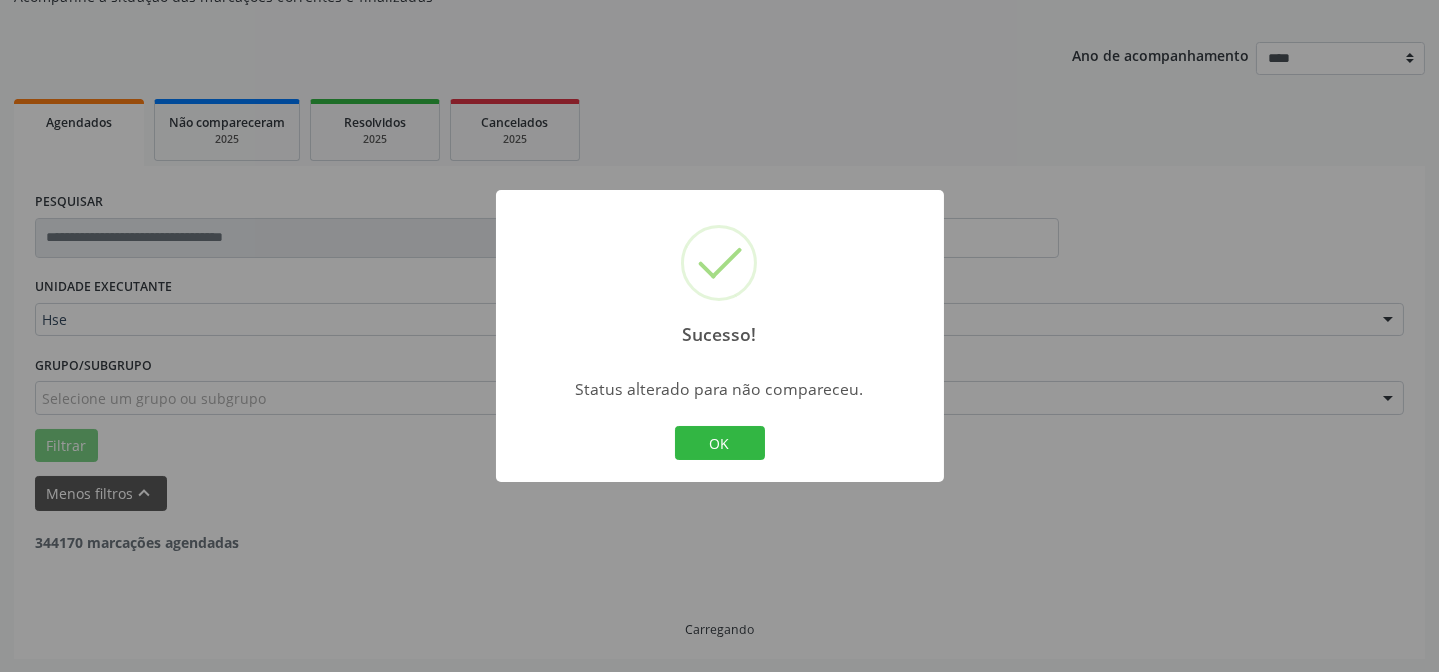 click on "OK Cancel" at bounding box center [719, 443] 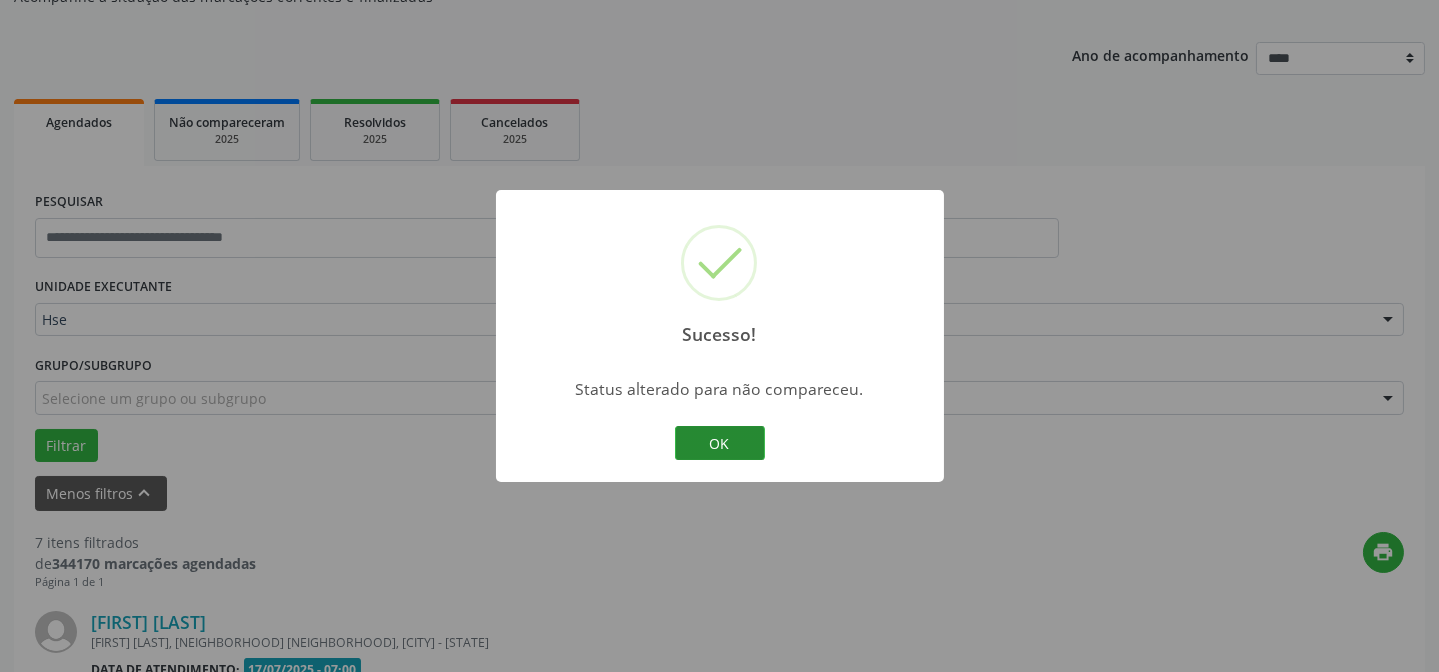 scroll, scrollTop: 472, scrollLeft: 0, axis: vertical 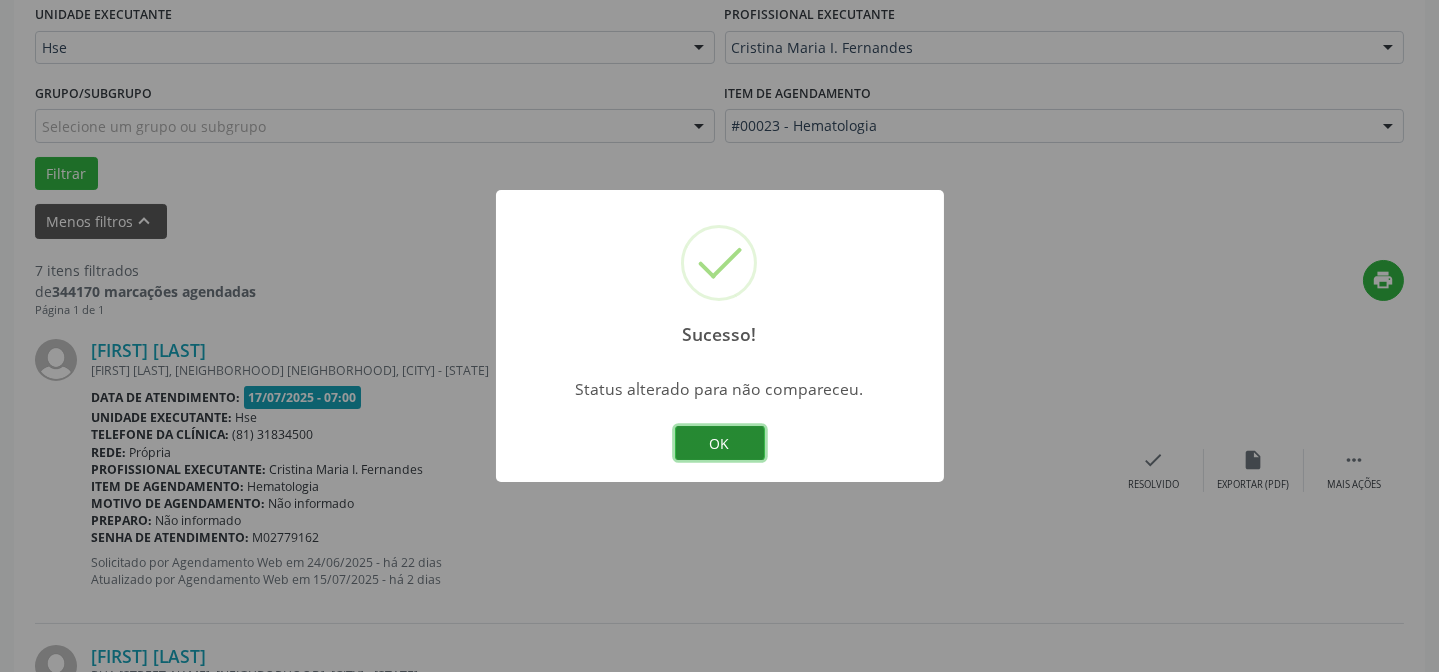 click on "OK" at bounding box center (720, 443) 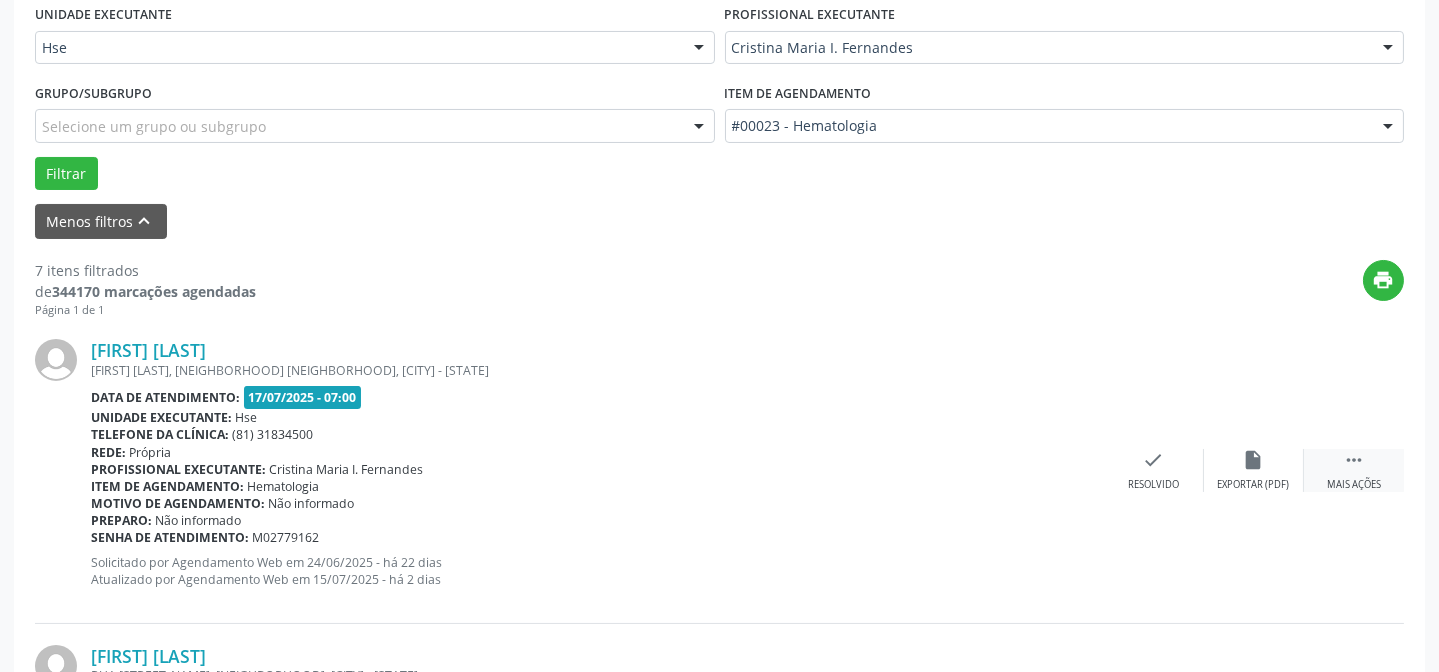 click on "
Mais ações" at bounding box center [1354, 470] 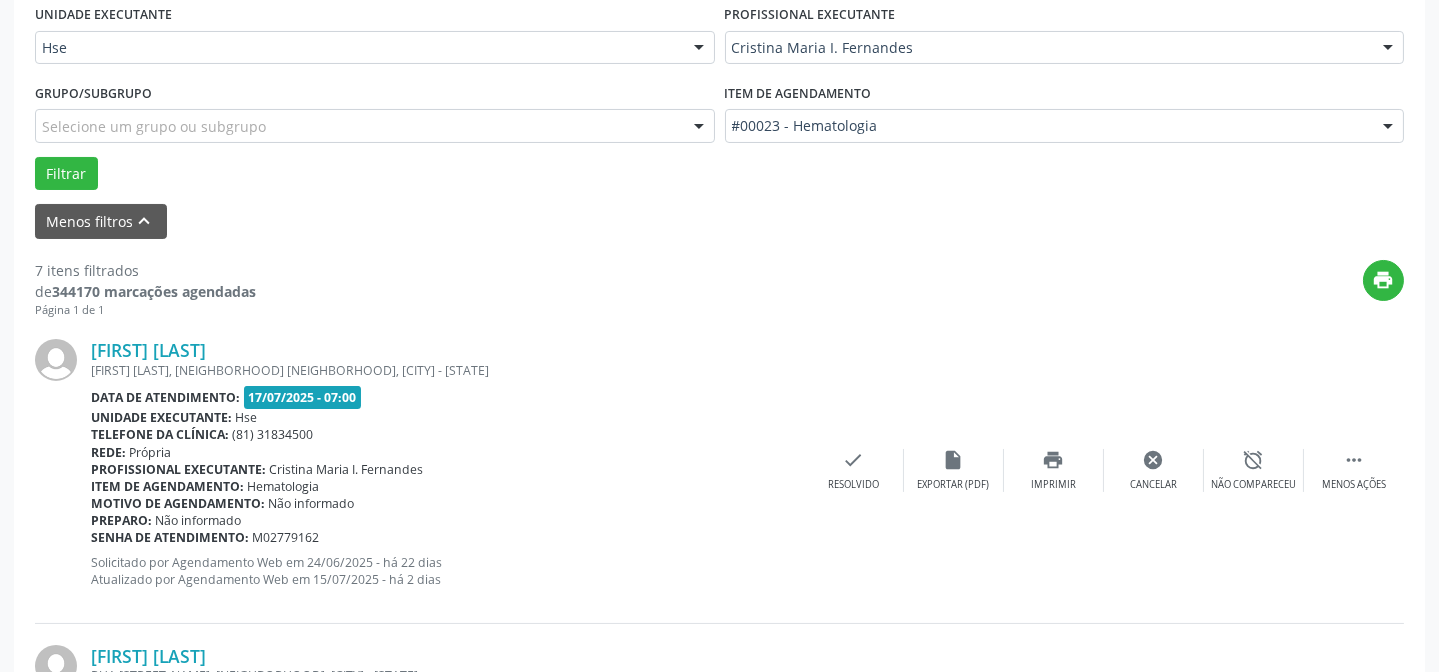 click on "Edgar Gomes Ribeiro Junior
JOSE AUGUSTO DA SILVA BRA, BAIRRO NOVO, OLINDA - PE
Data de atendimento:
17/07/2025 - 07:00
Unidade executante:
Hse
Telefone da clínica:
(81) 31834500
Rede:
Própria
Profissional executante:
Cristina Maria I. Fernandes
Item de agendamento:
Hematologia
Motivo de agendamento:
Não informado
Preparo:
Não informado
Senha de atendimento:
M02779162
Solicitado por Agendamento Web em 24/06/2025 - há 22 dias
Atualizado por Agendamento Web em 15/07/2025 - há 2 dias

Menos ações
alarm_off
Não compareceu
cancel
Cancelar
print
Imprimir
insert_drive_file
Exportar (PDF)
check
Resolvido" at bounding box center (719, 470) 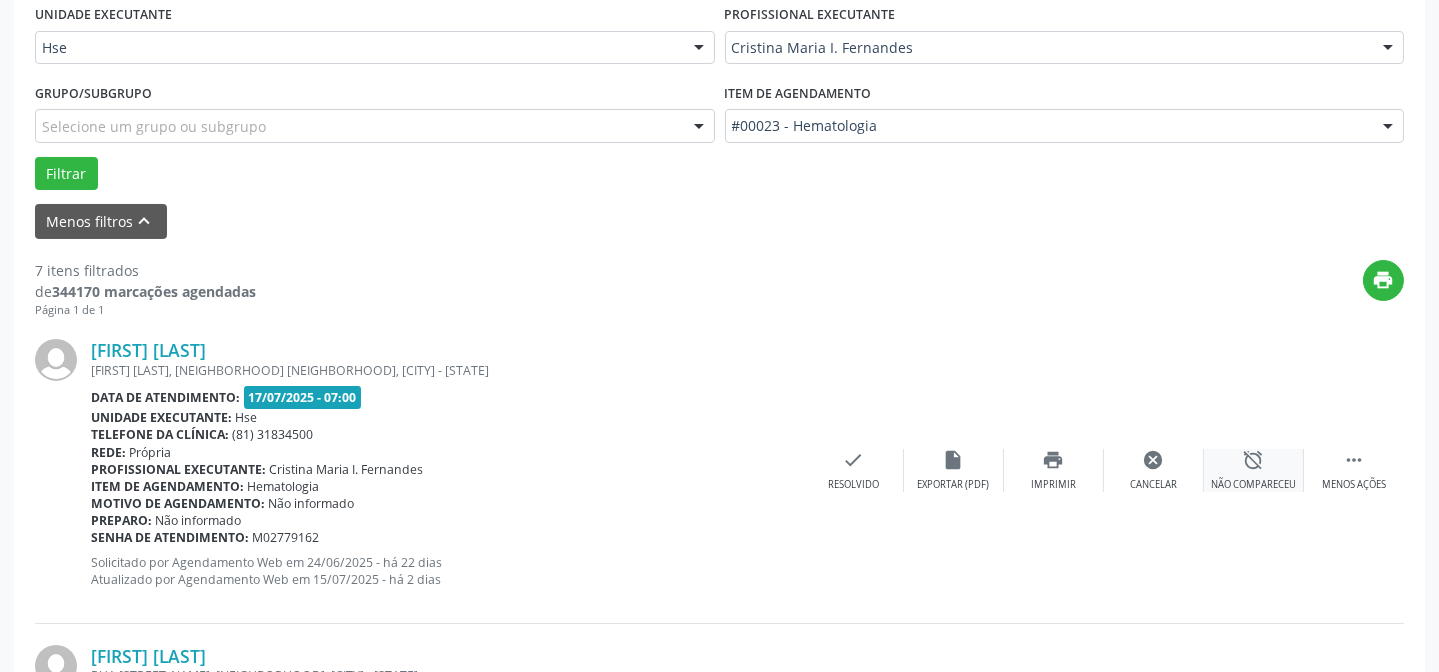 click on "alarm_off
Não compareceu" at bounding box center [1254, 470] 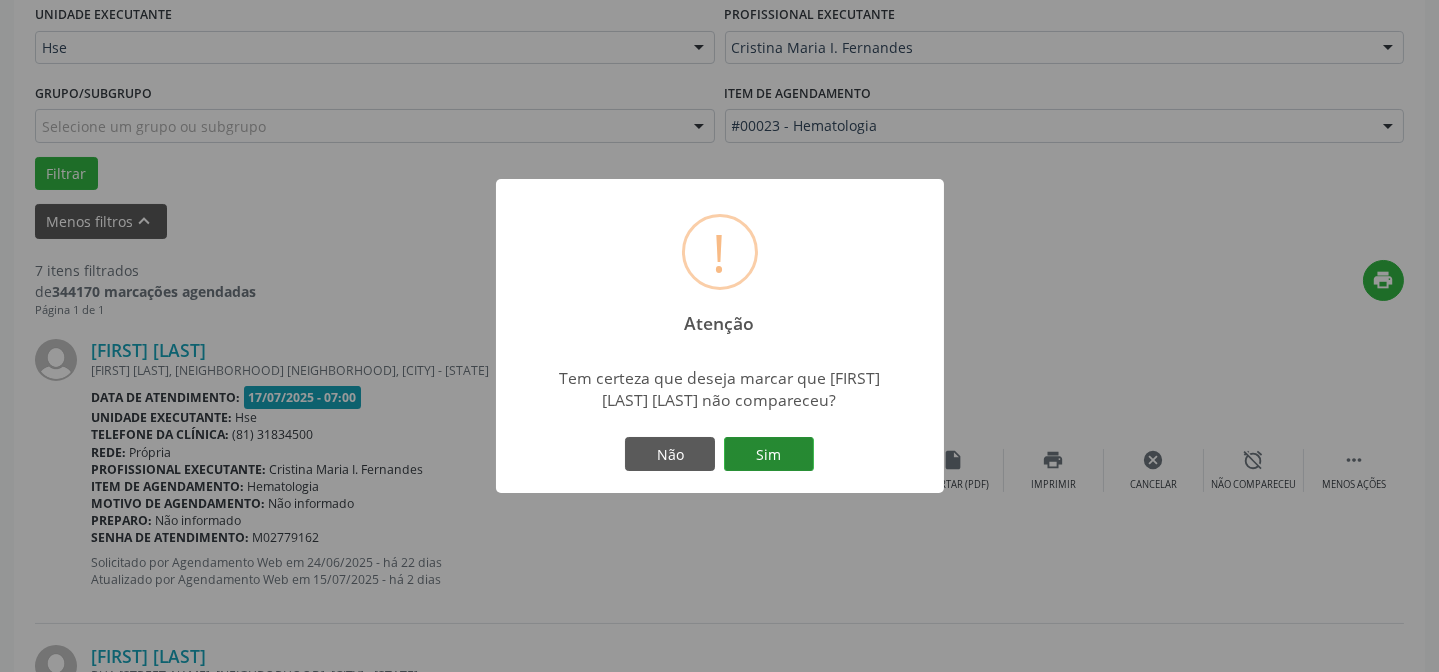 click on "Sim" at bounding box center (769, 454) 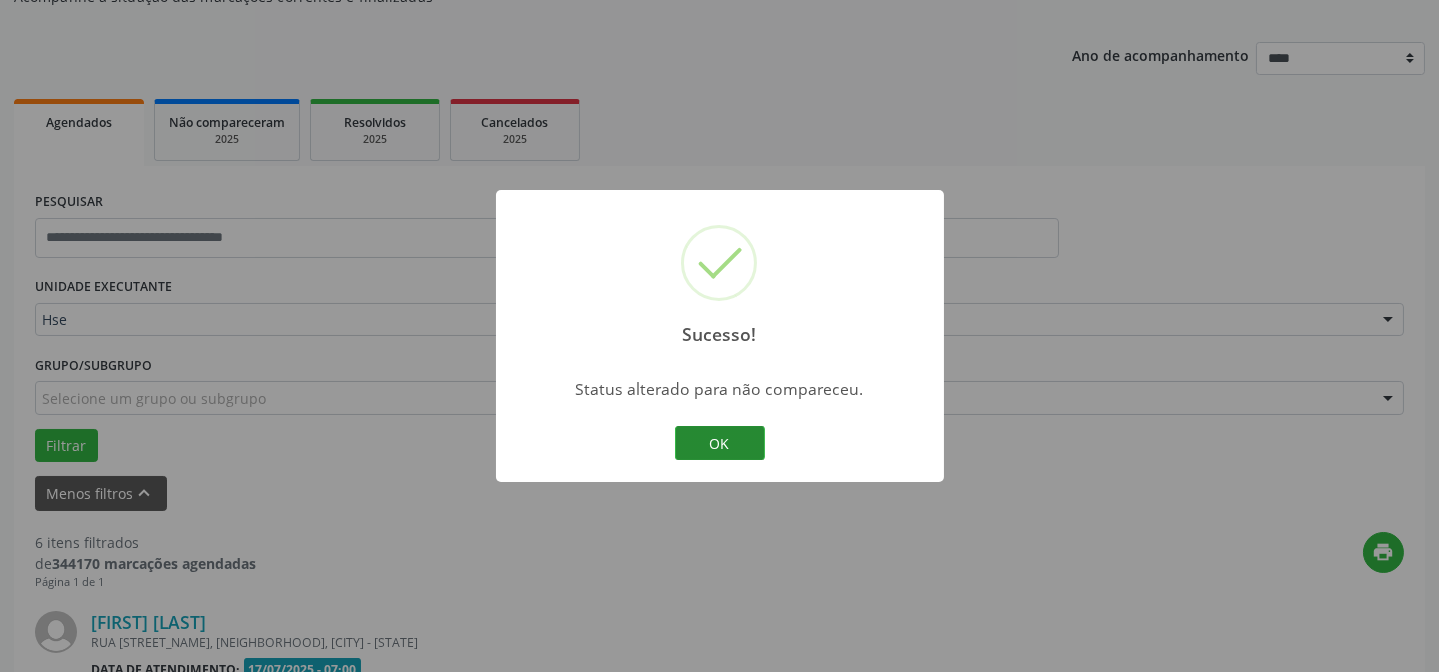 scroll, scrollTop: 472, scrollLeft: 0, axis: vertical 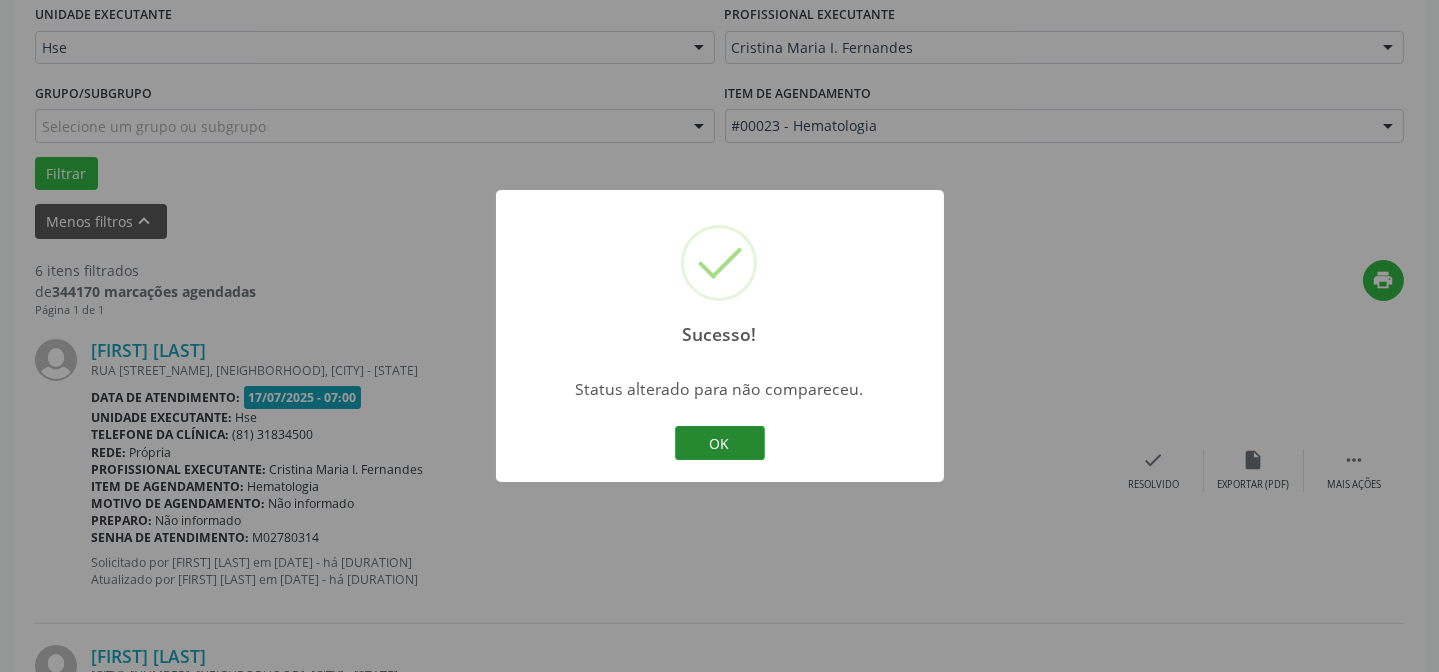 click on "OK" at bounding box center (720, 443) 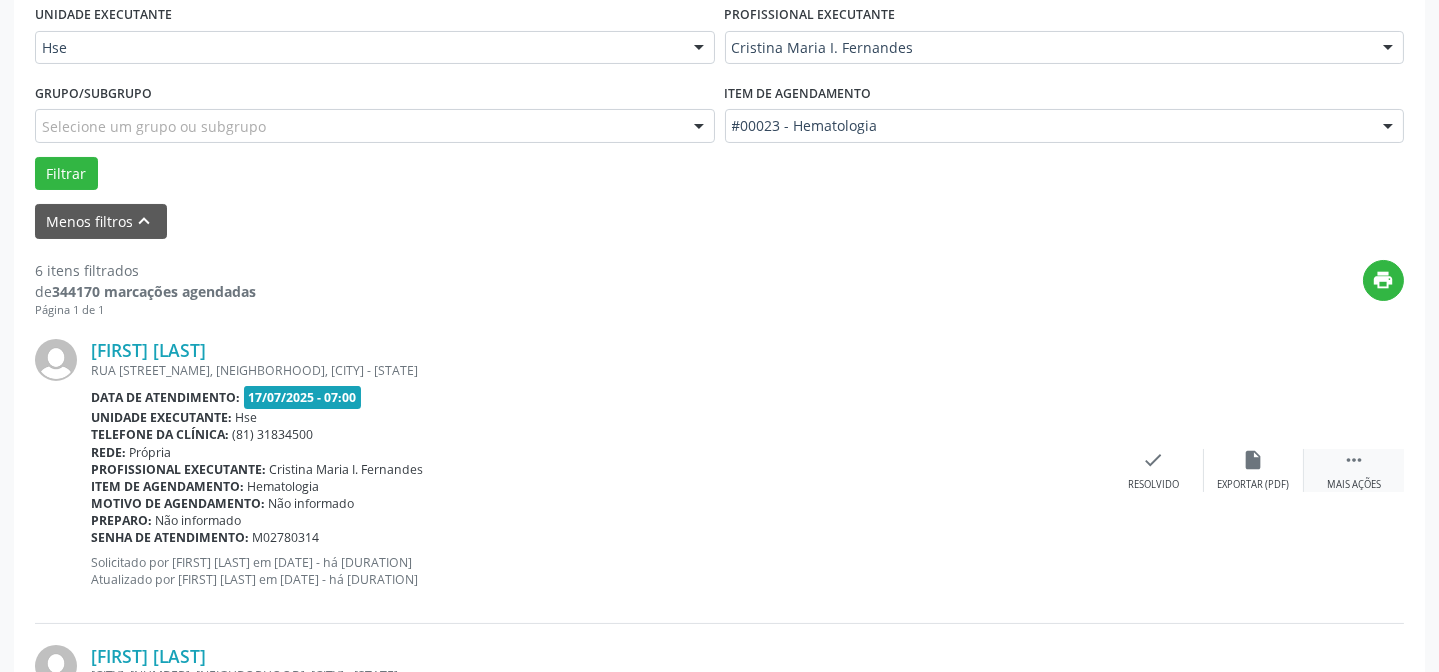 click on "
Mais ações" at bounding box center (1354, 470) 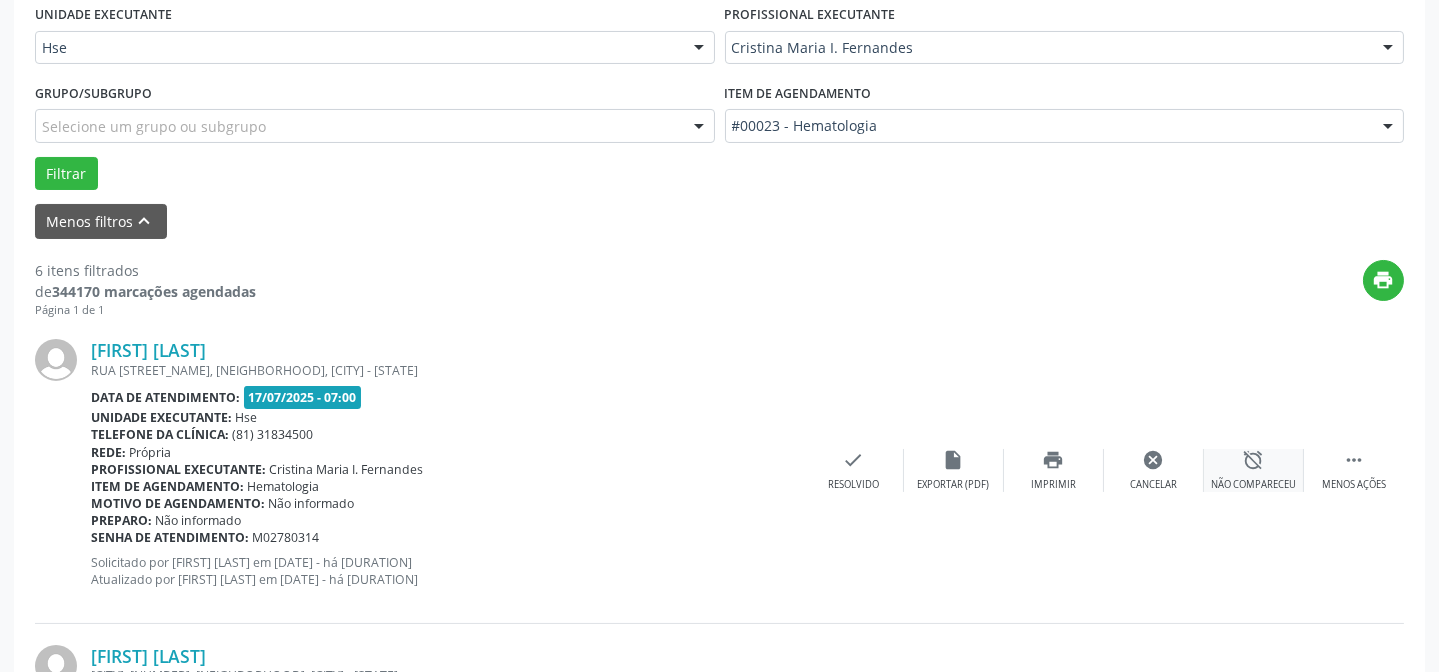 click on "alarm_off
Não compareceu" at bounding box center [1254, 470] 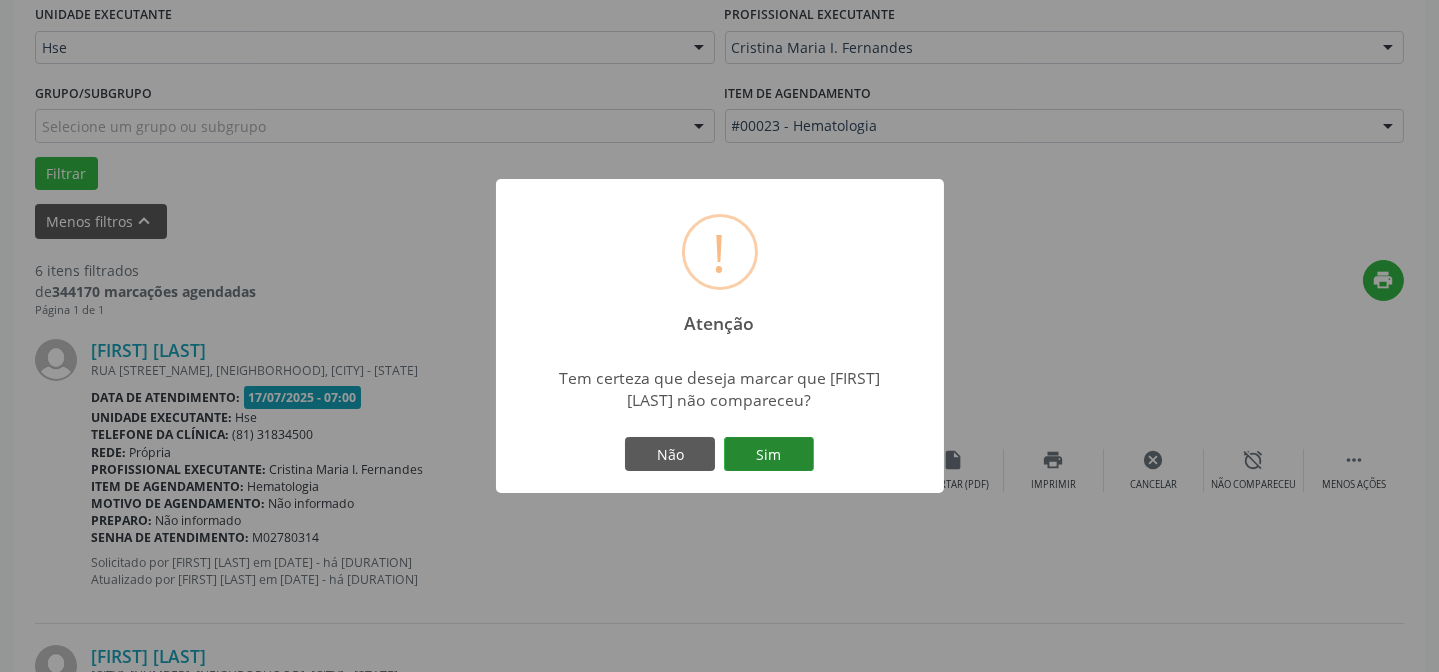 click on "Sim" at bounding box center (769, 454) 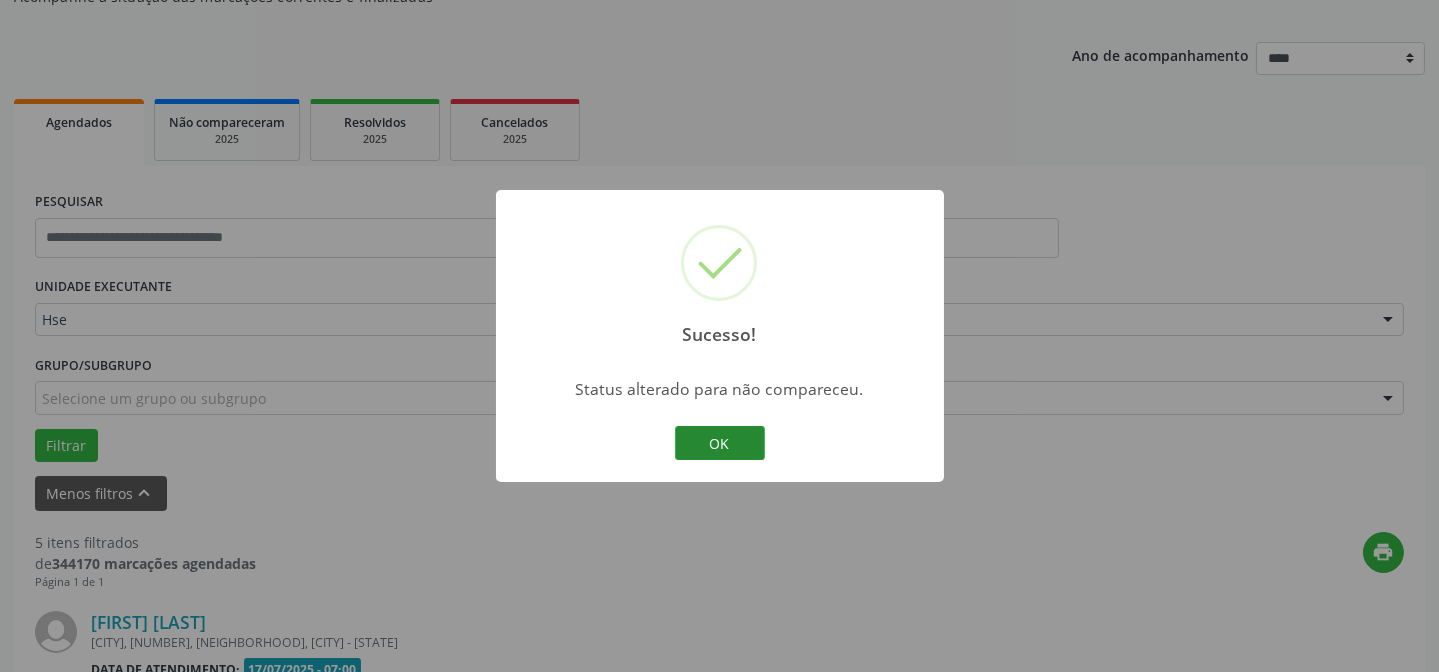 scroll, scrollTop: 472, scrollLeft: 0, axis: vertical 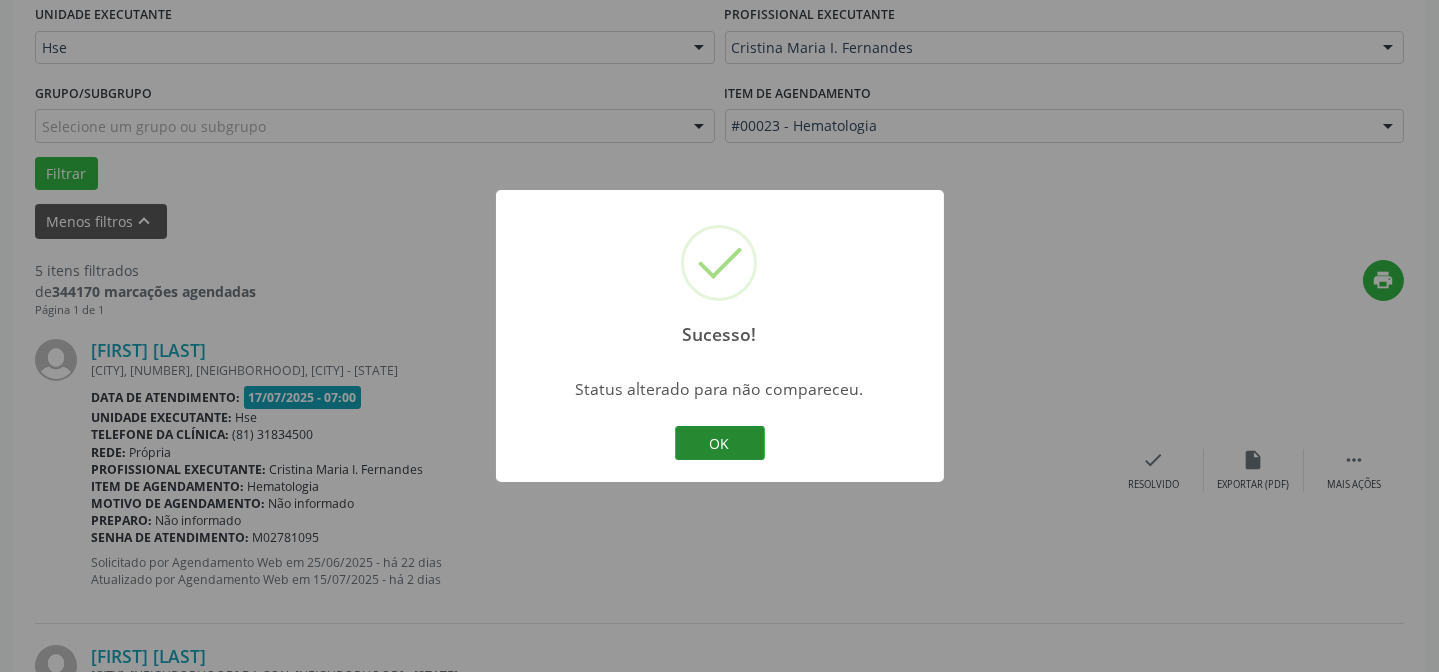 click on "OK" at bounding box center [720, 443] 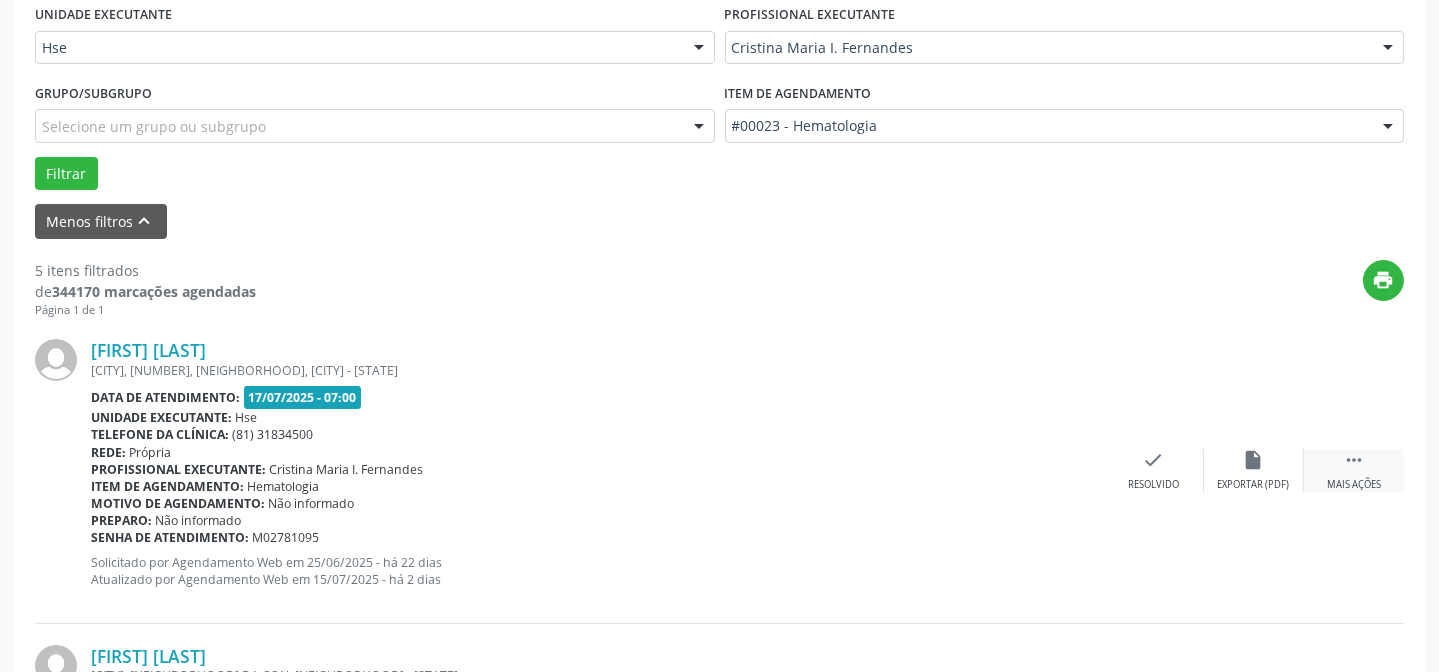 drag, startPoint x: 1355, startPoint y: 468, endPoint x: 1324, endPoint y: 468, distance: 31 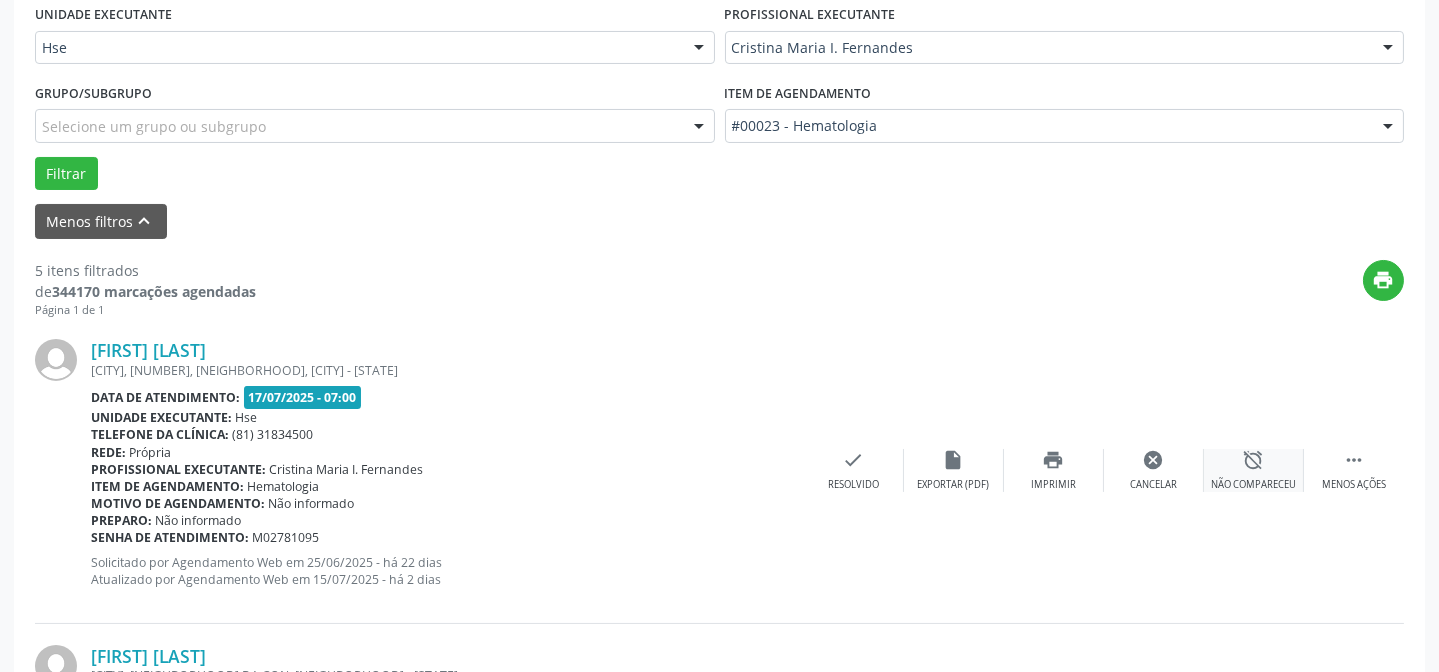 click on "alarm_off" at bounding box center [1254, 460] 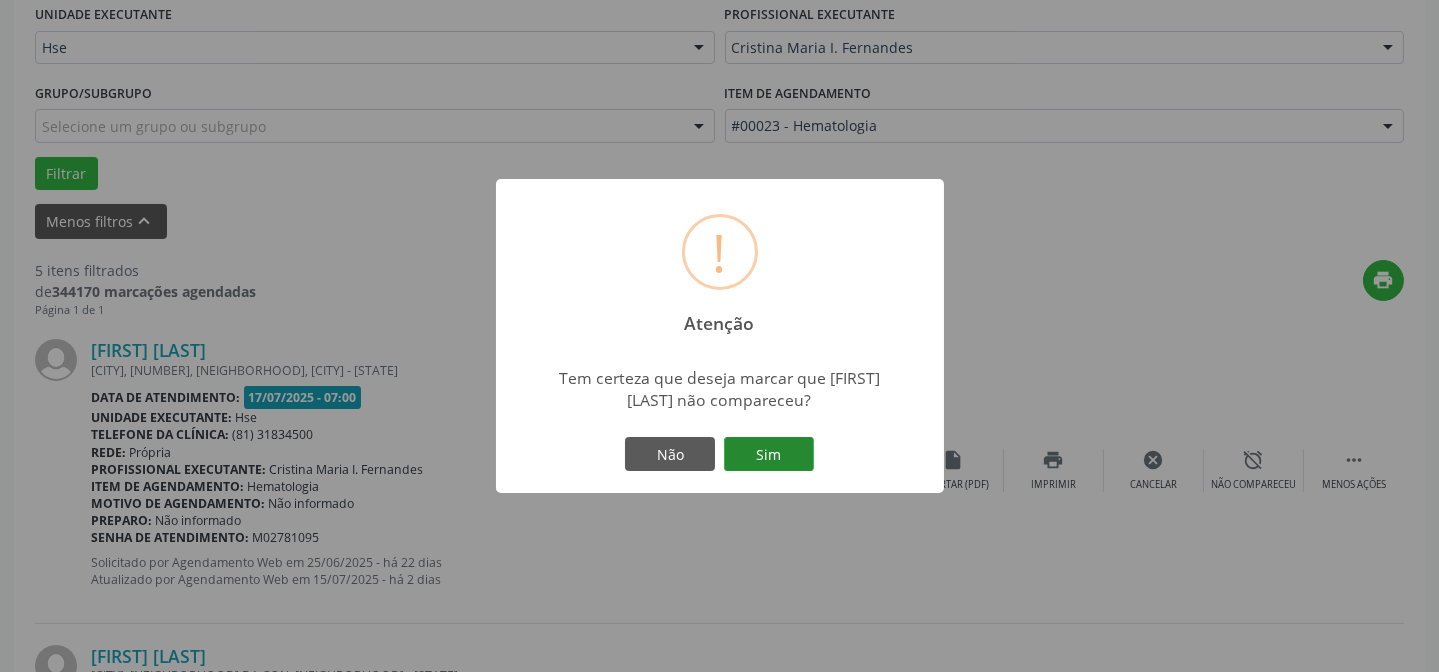 click on "Sim" at bounding box center [769, 454] 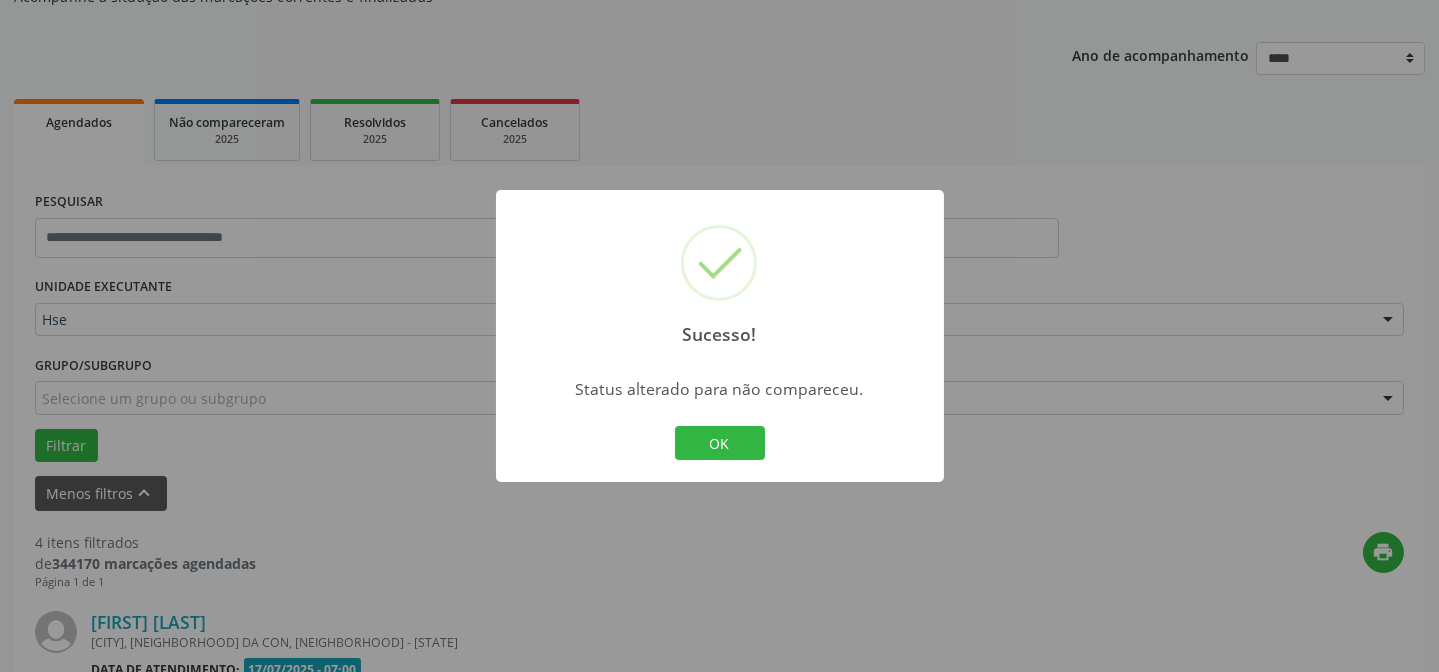 scroll, scrollTop: 472, scrollLeft: 0, axis: vertical 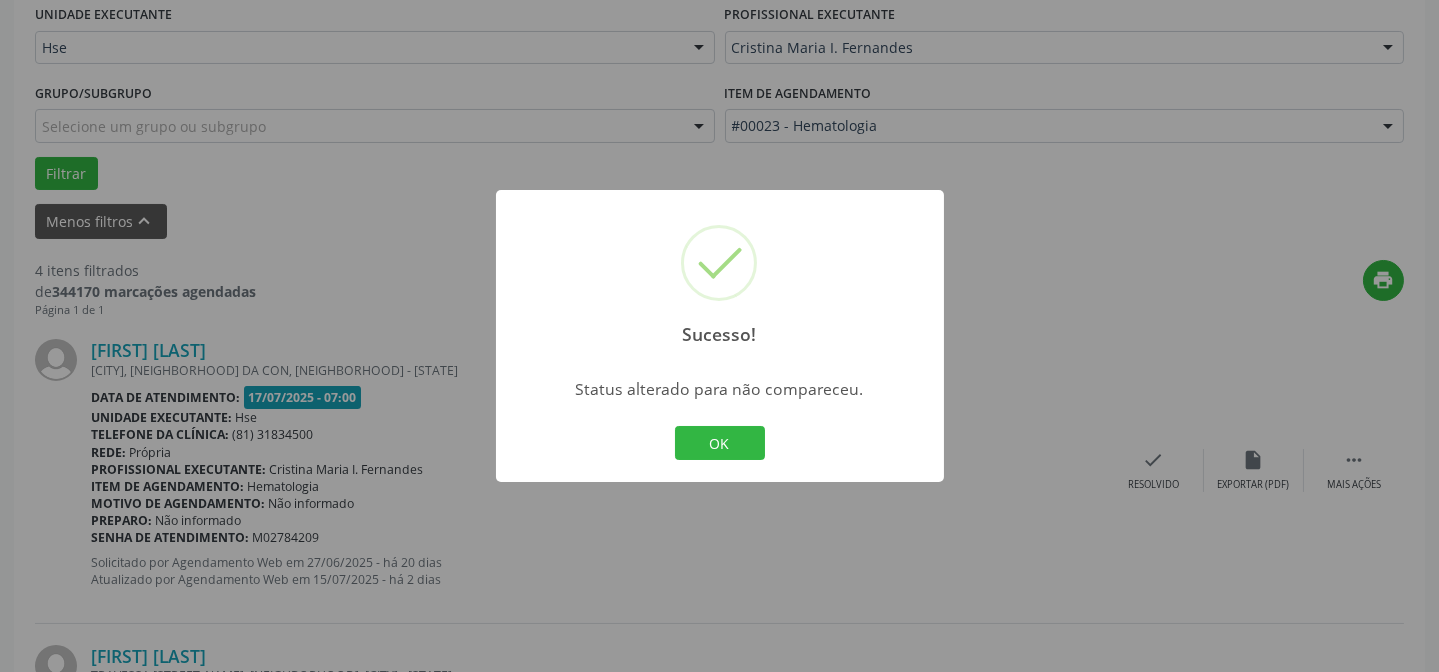 click on "Sucesso! × Status alterado para não compareceu. OK Cancel" at bounding box center (720, 336) 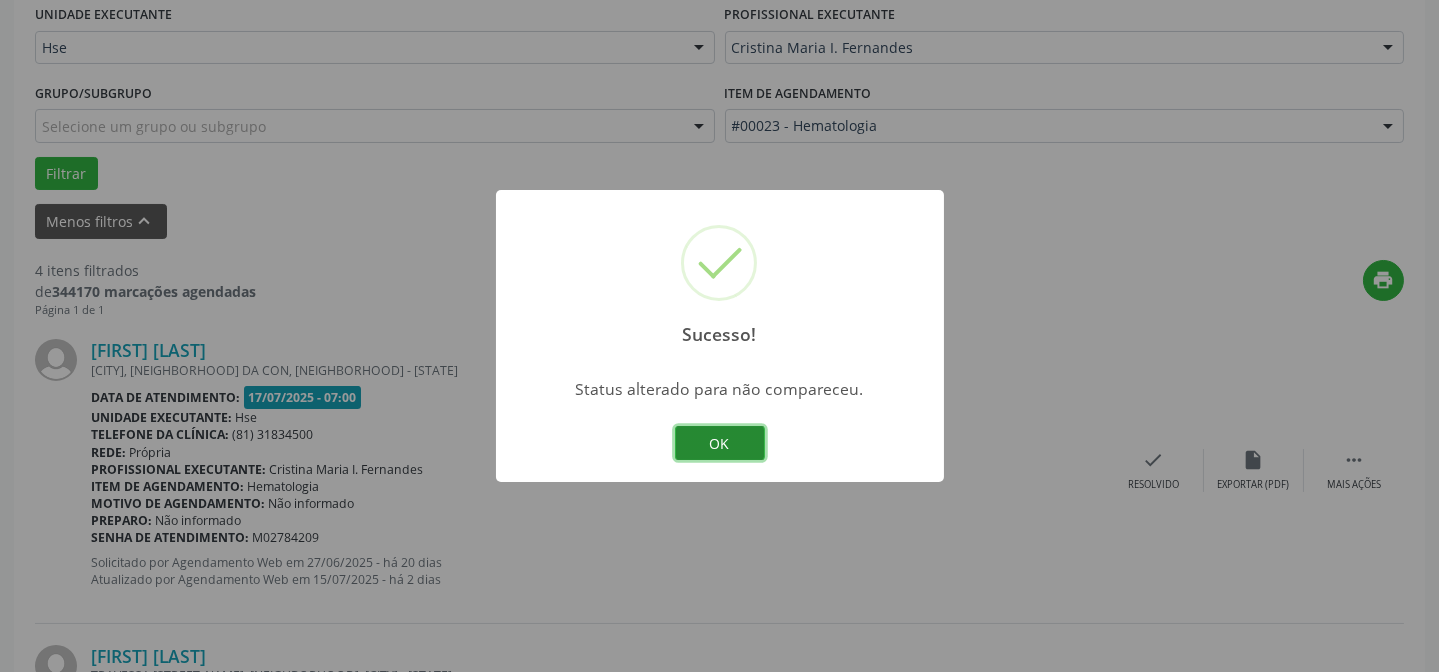 click on "OK" at bounding box center (720, 443) 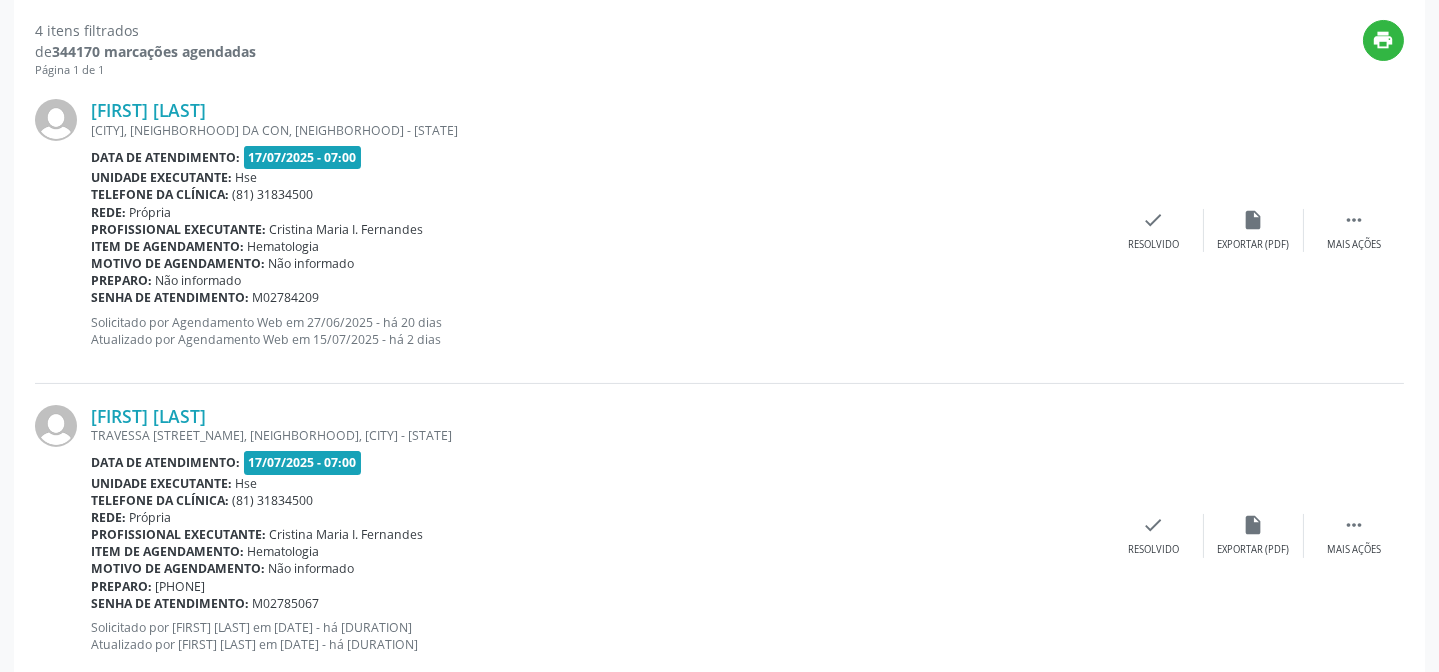 scroll, scrollTop: 654, scrollLeft: 0, axis: vertical 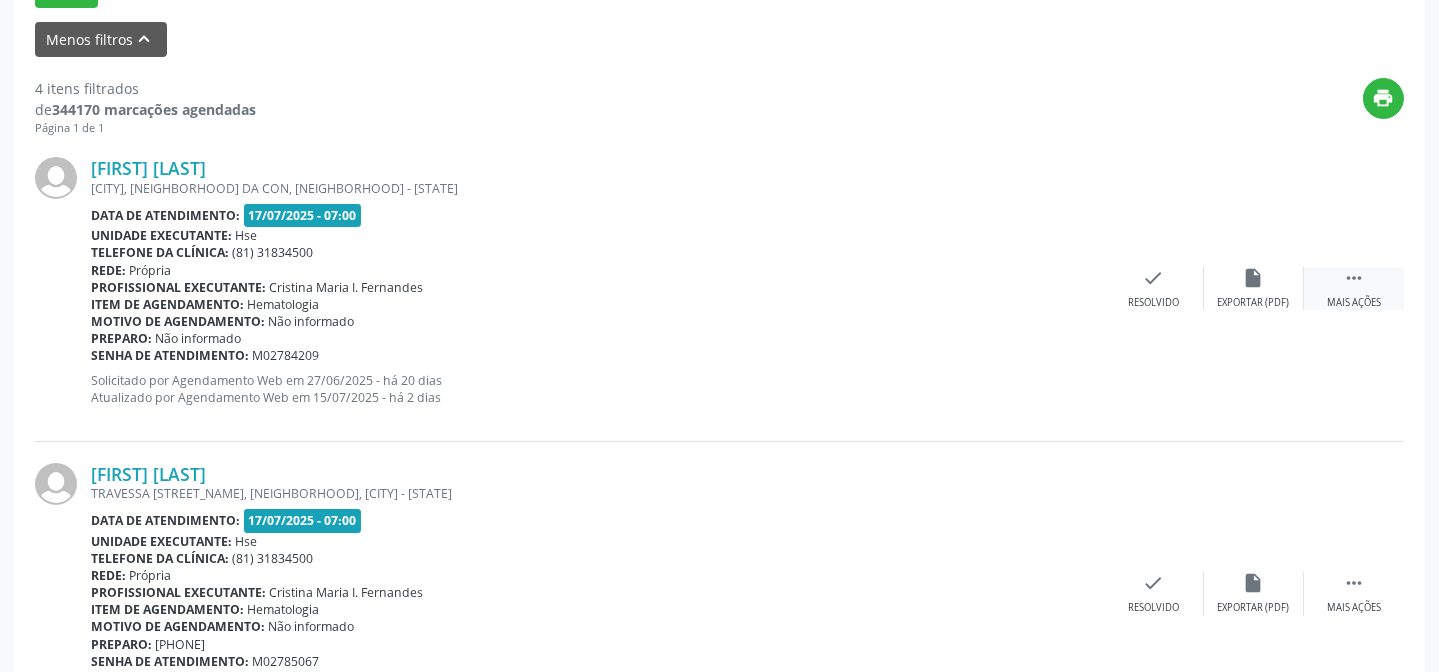 drag, startPoint x: 1331, startPoint y: 282, endPoint x: 1320, endPoint y: 287, distance: 12.083046 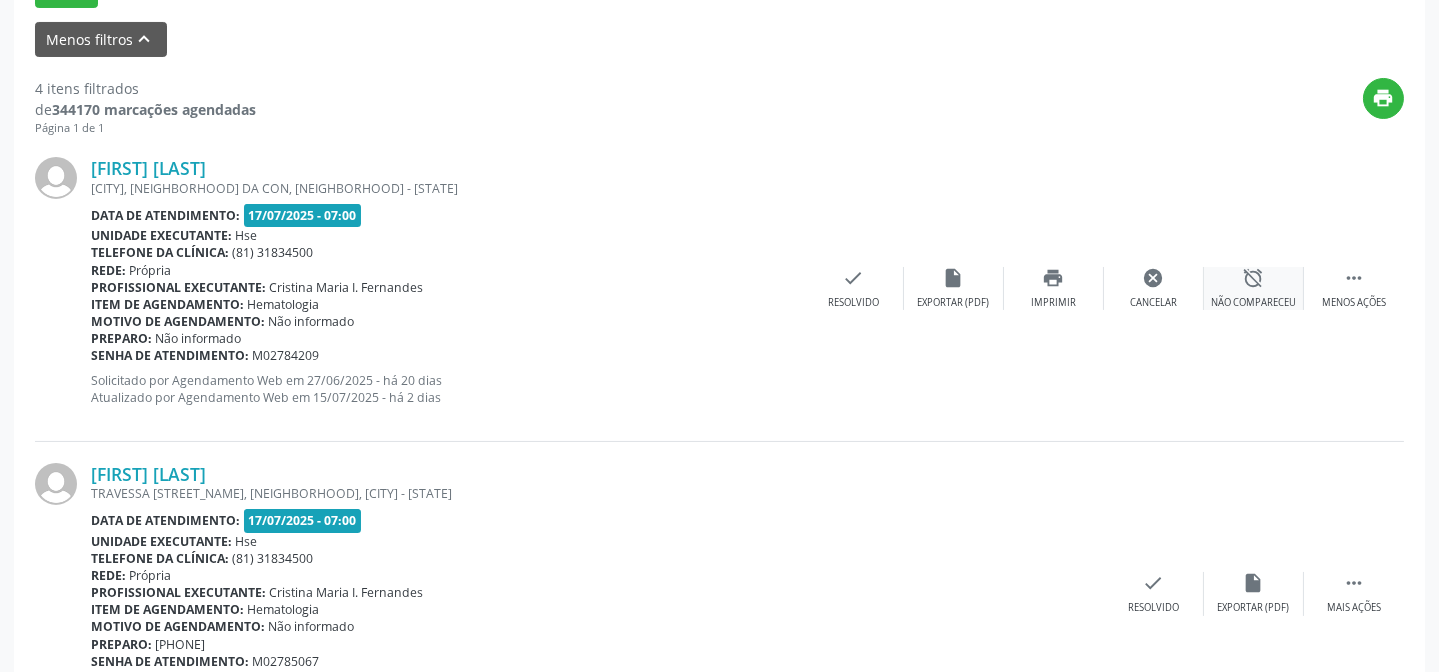click on "alarm_off
Não compareceu" at bounding box center (1254, 288) 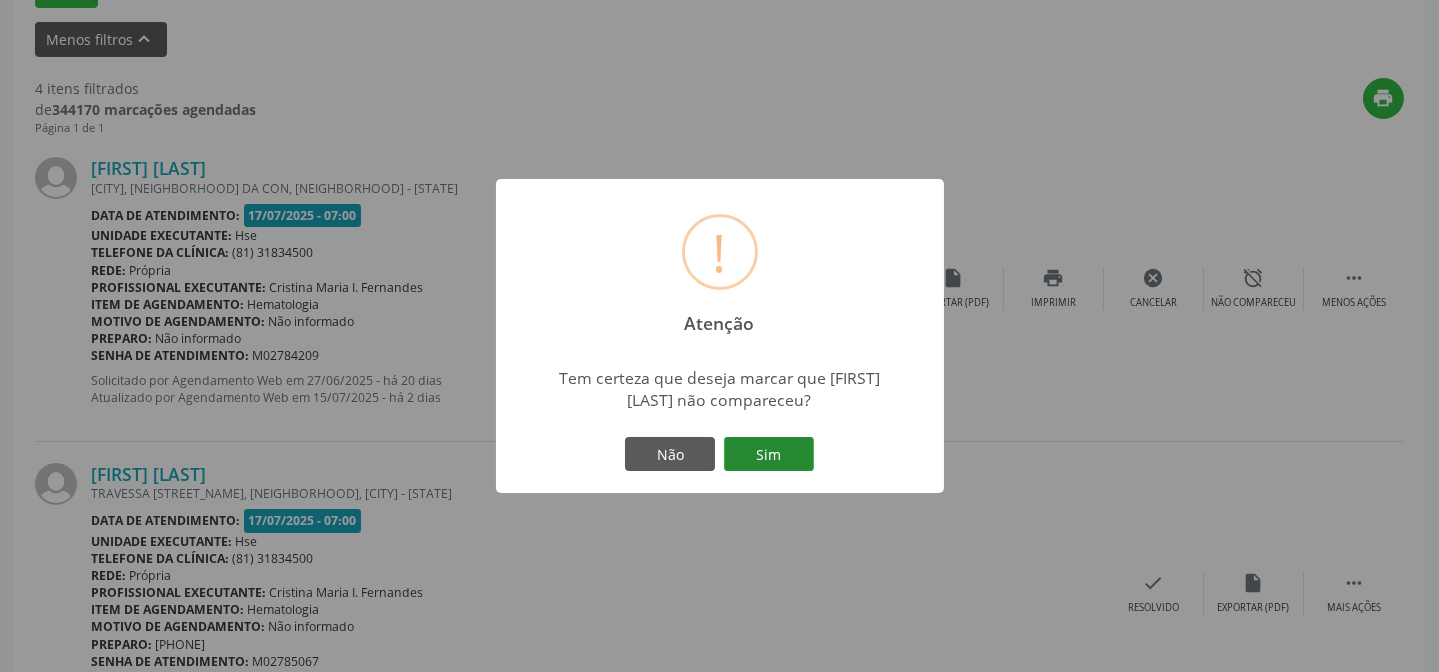 click on "Sim" at bounding box center [769, 454] 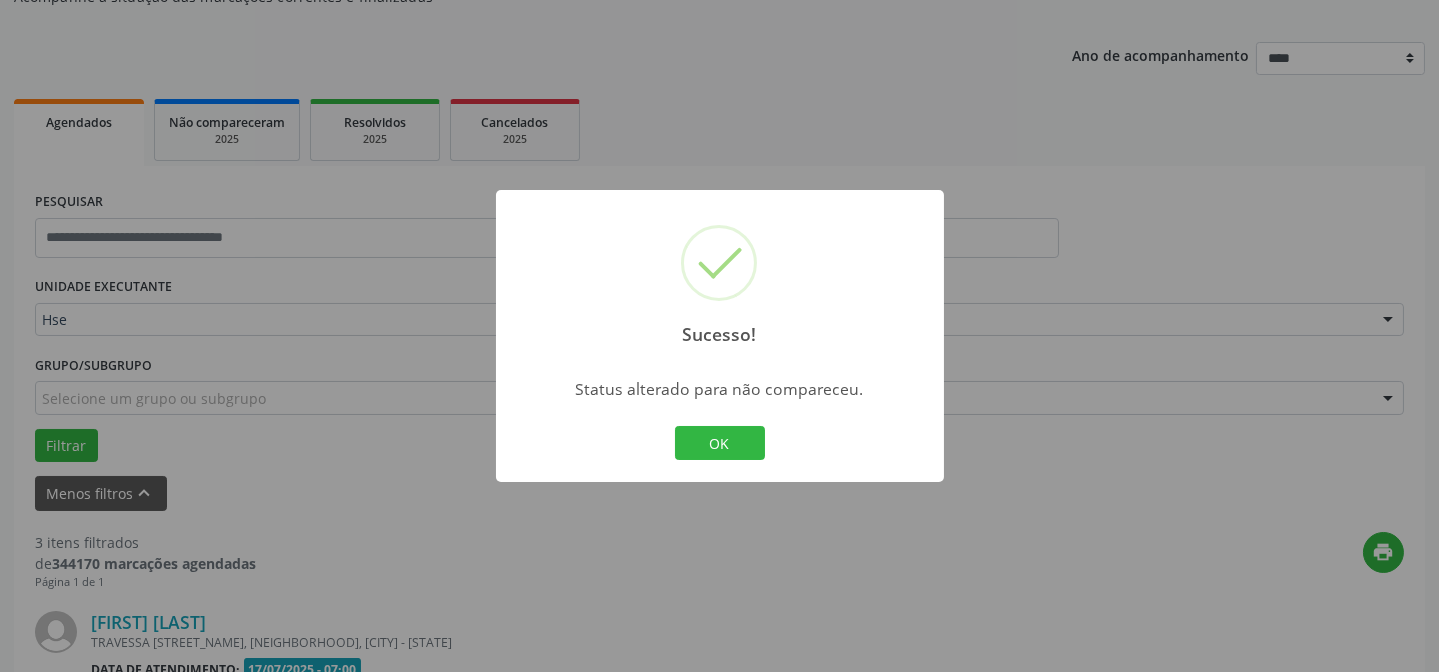 scroll, scrollTop: 653, scrollLeft: 0, axis: vertical 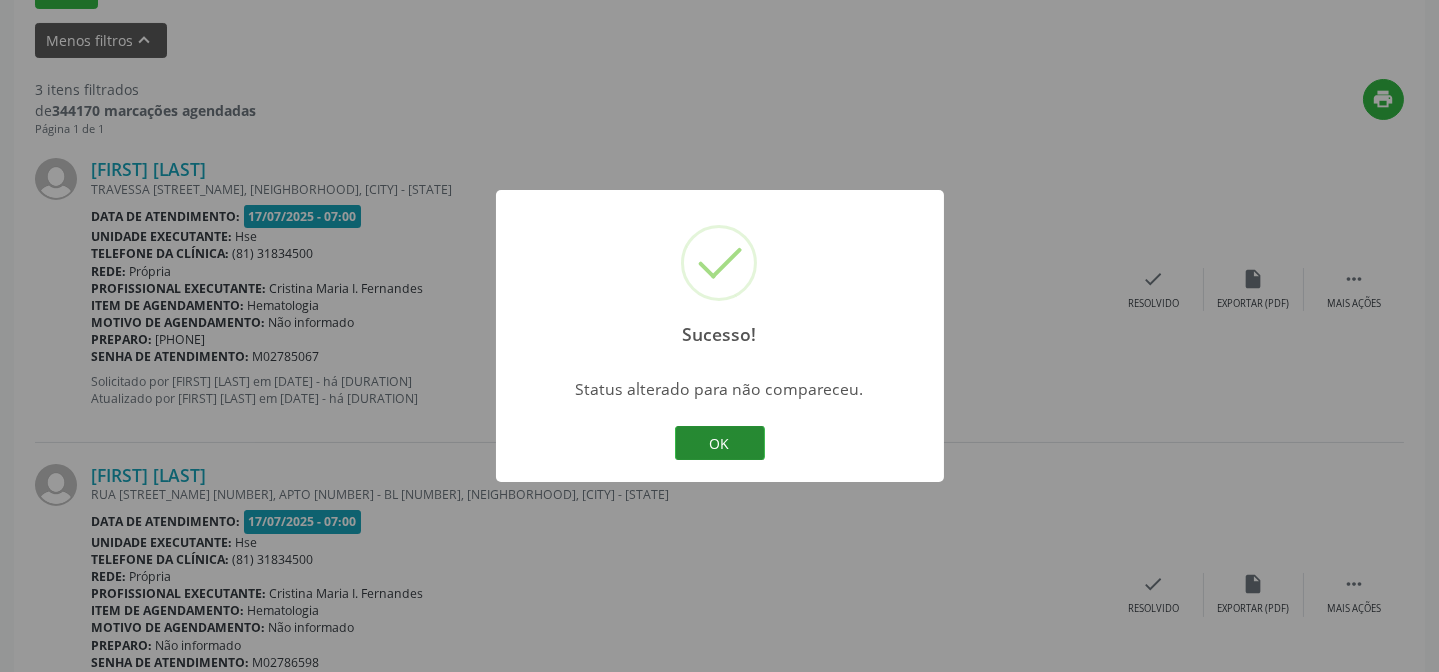 click on "OK" at bounding box center (720, 443) 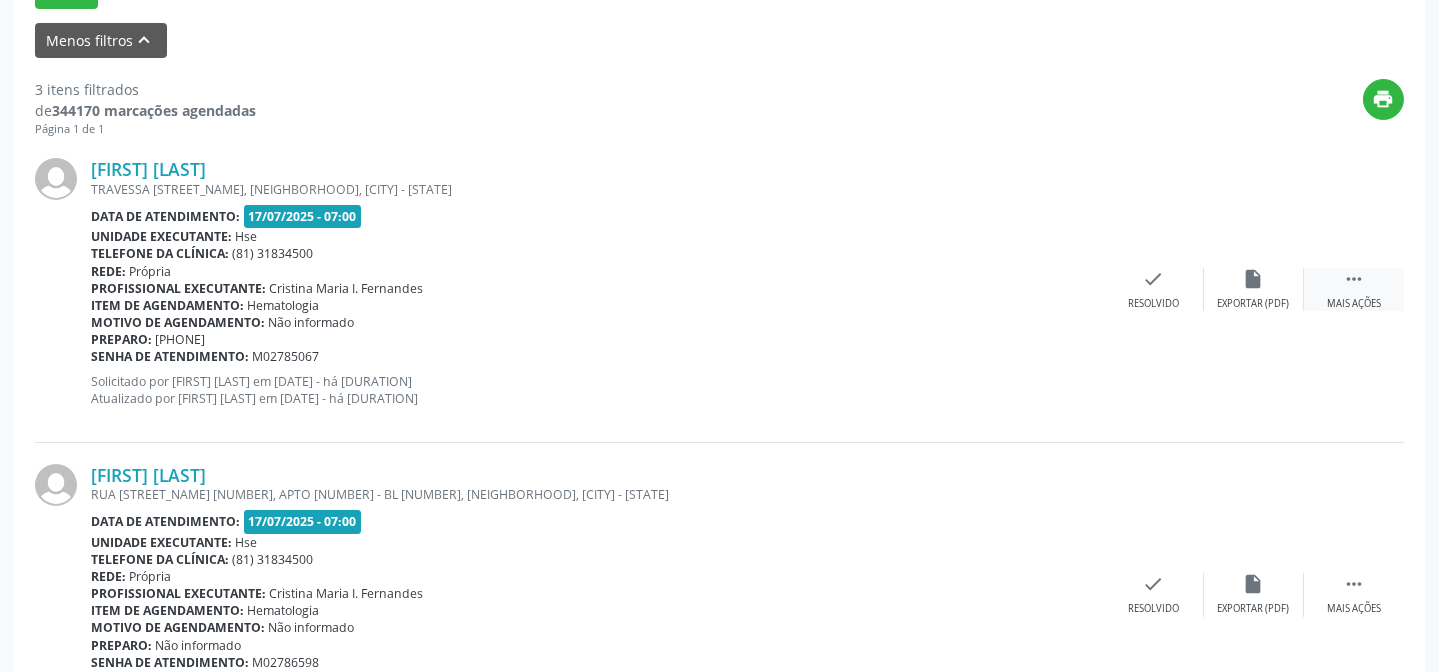 drag, startPoint x: 1340, startPoint y: 282, endPoint x: 1317, endPoint y: 280, distance: 23.086792 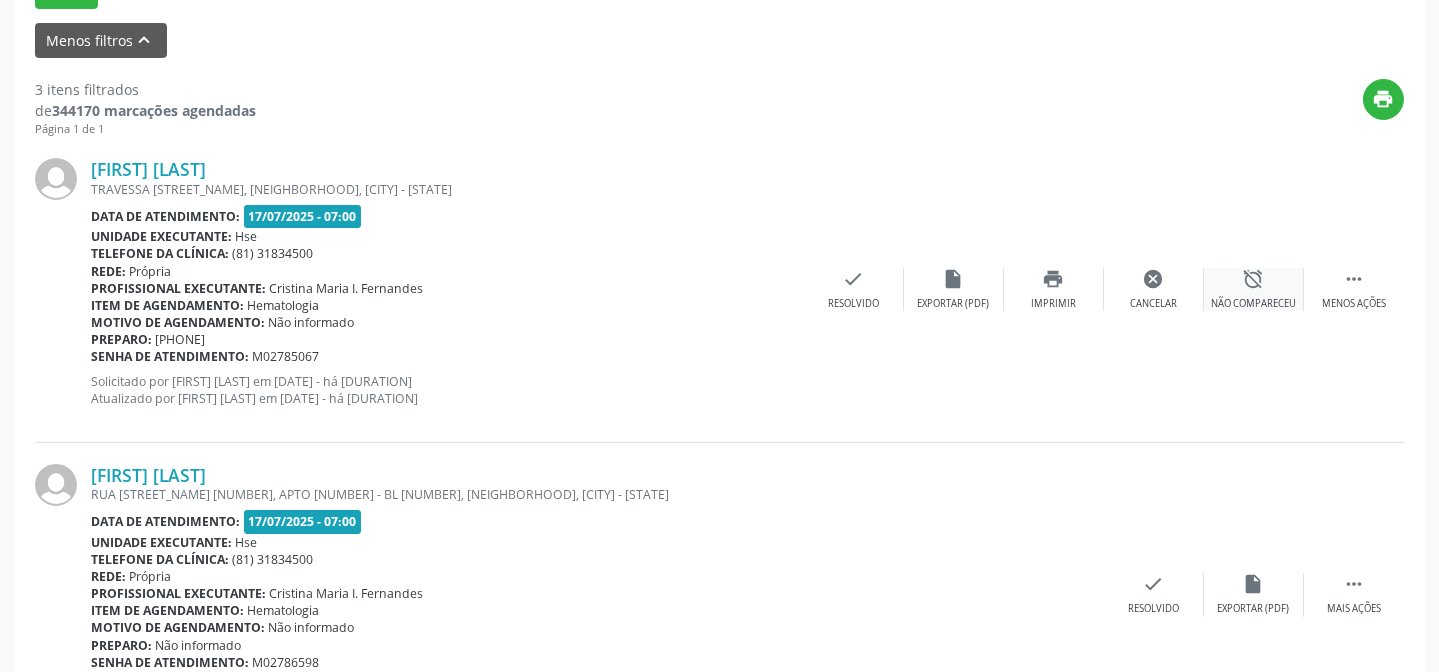 click on "alarm_off
Não compareceu" at bounding box center (1254, 289) 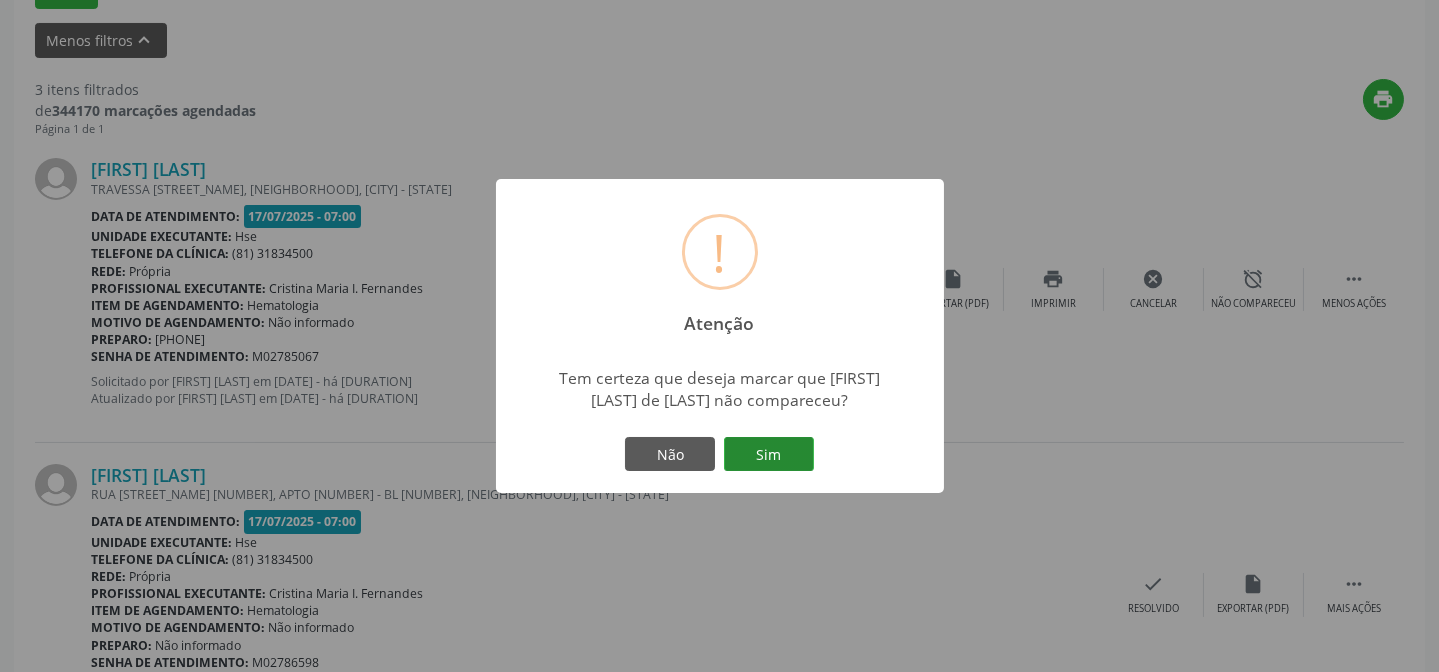 click on "Sim" at bounding box center (769, 454) 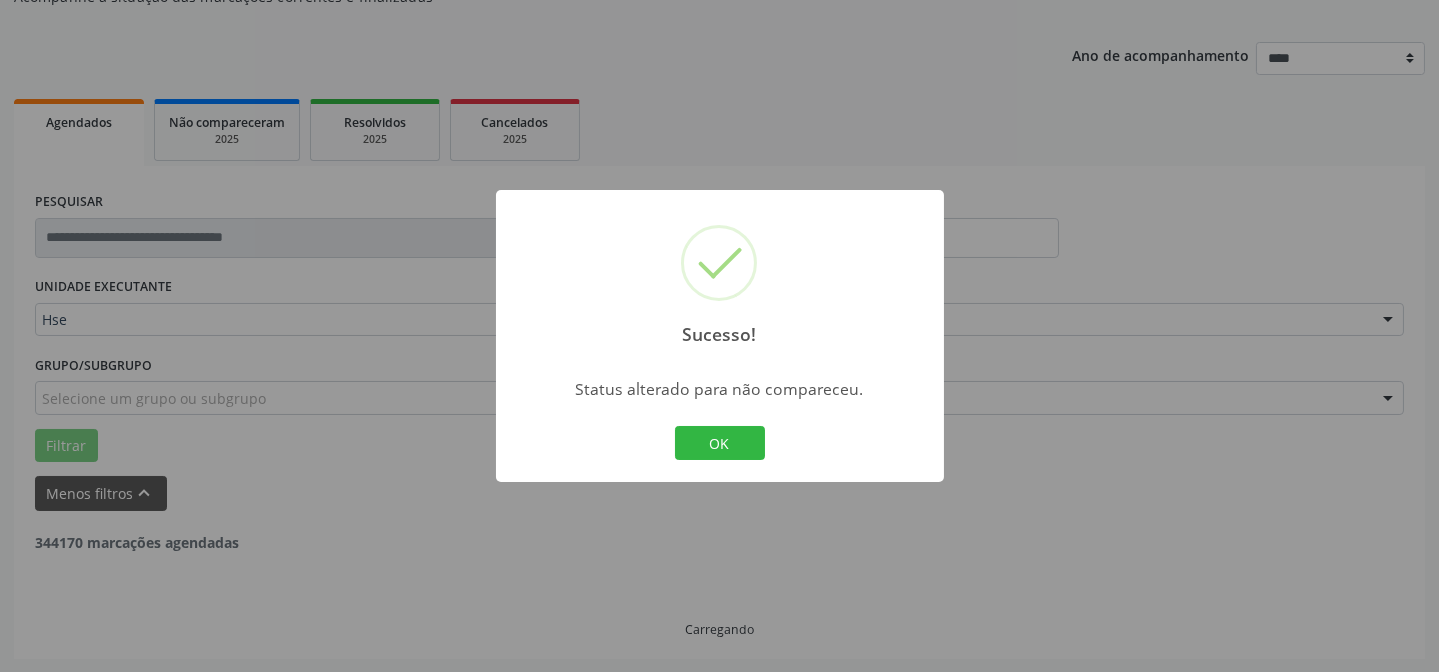 scroll, scrollTop: 653, scrollLeft: 0, axis: vertical 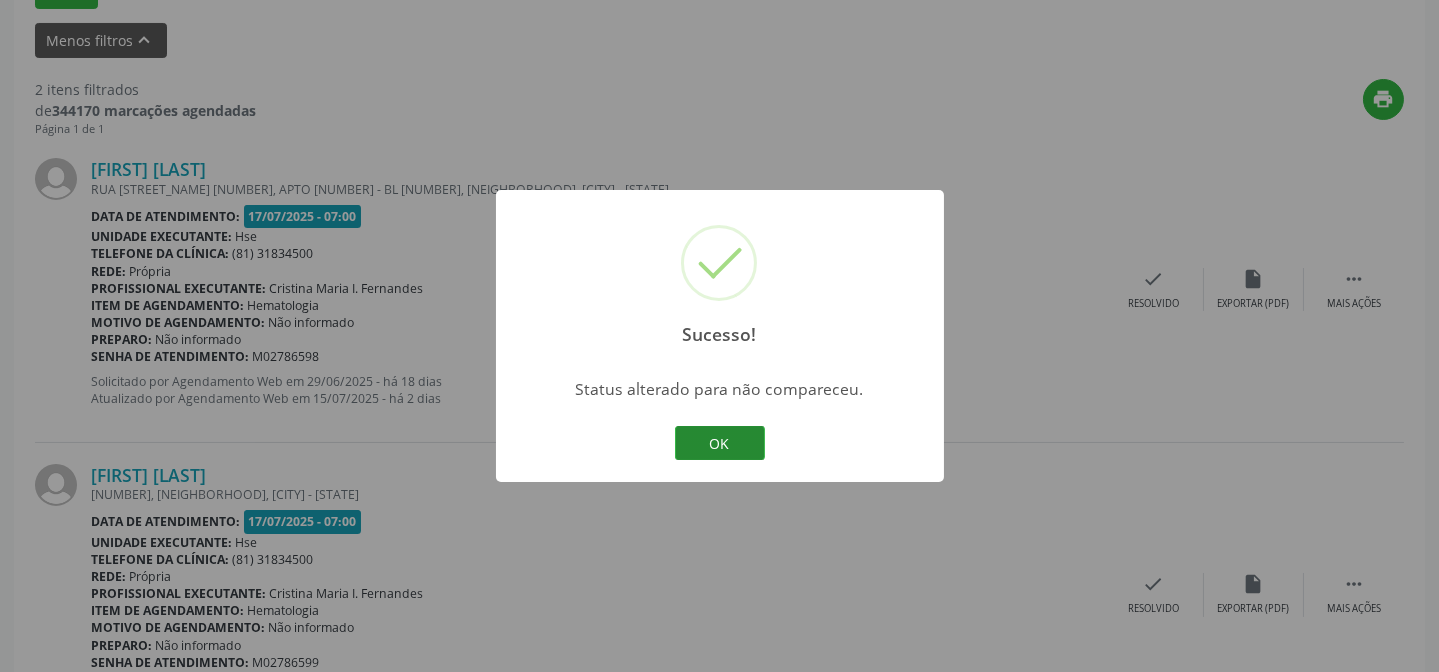 click on "OK" at bounding box center (720, 443) 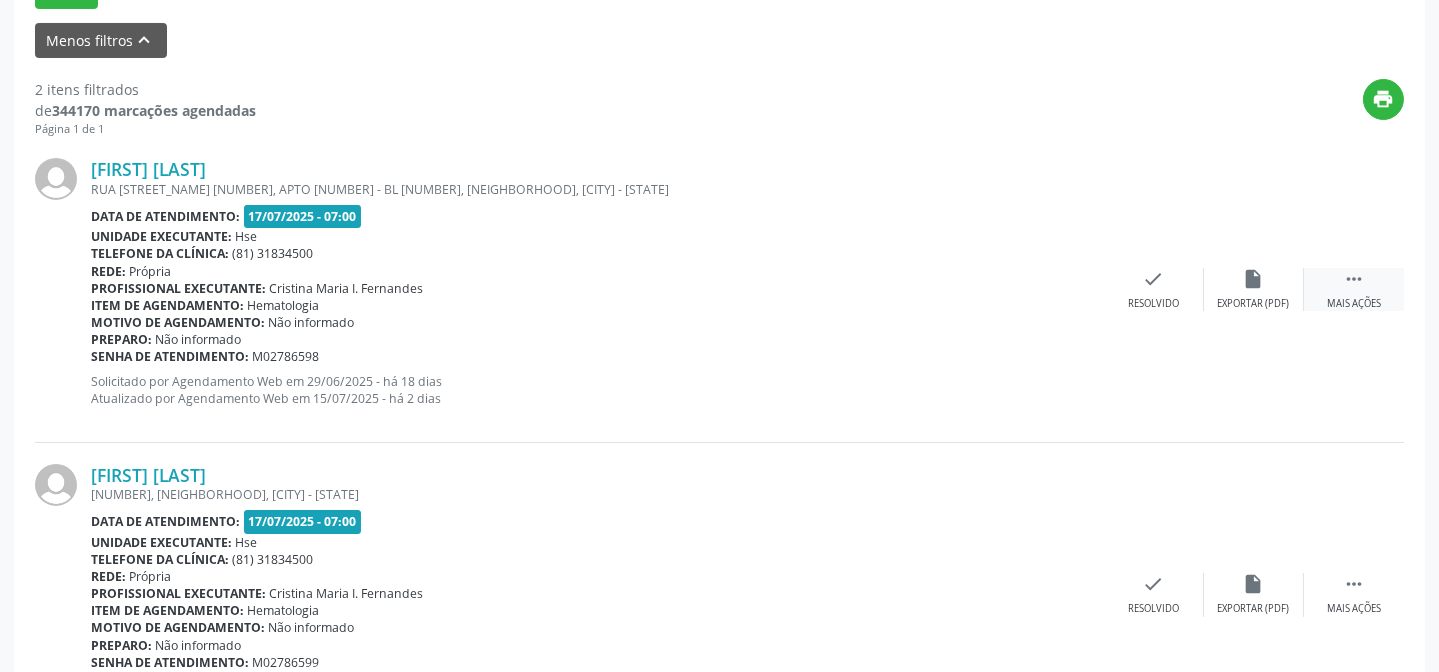drag, startPoint x: 1339, startPoint y: 283, endPoint x: 1222, endPoint y: 316, distance: 121.5648 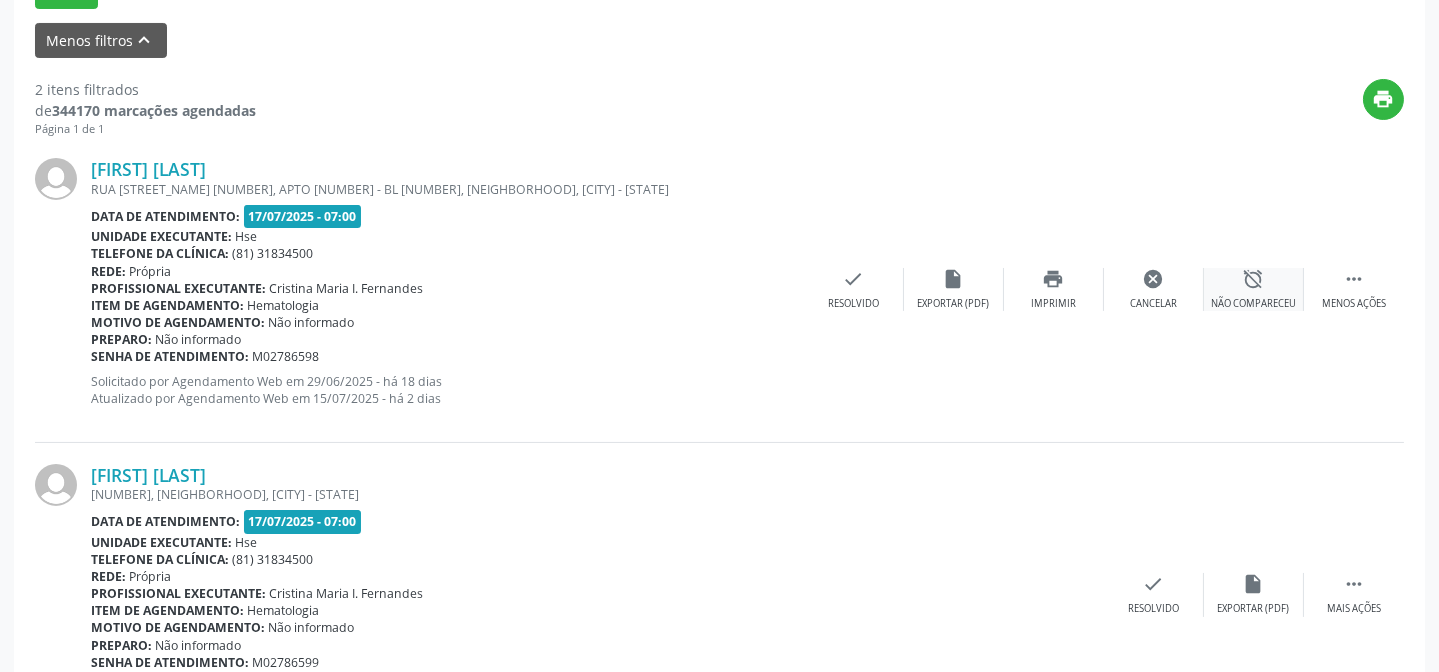 click on "alarm_off" at bounding box center [1254, 279] 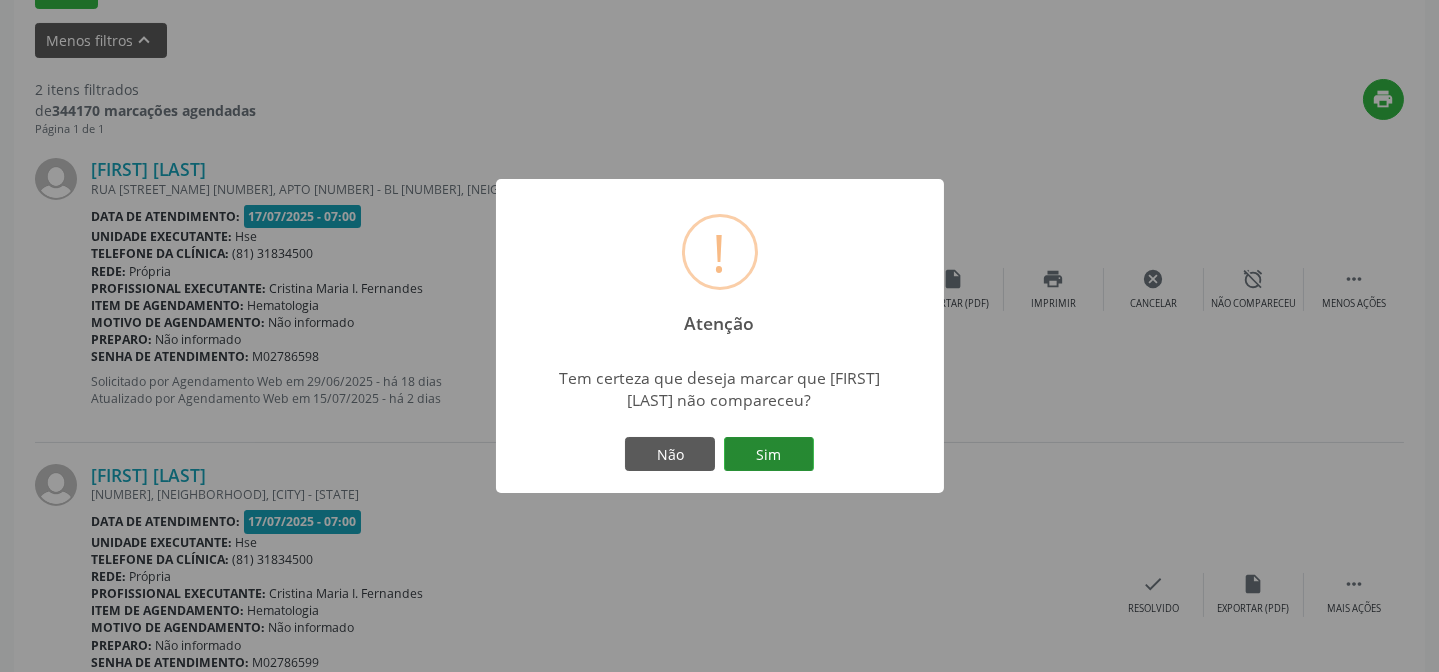 click on "Sim" at bounding box center (769, 454) 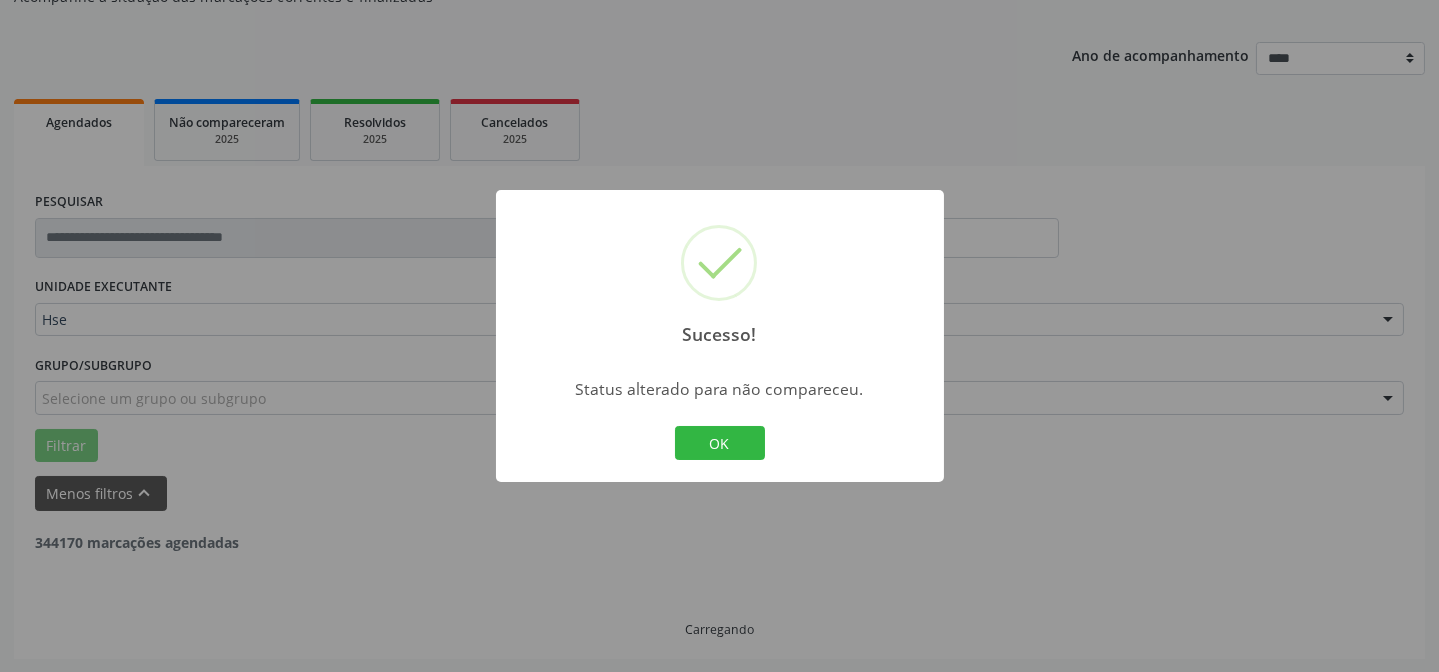 scroll, scrollTop: 457, scrollLeft: 0, axis: vertical 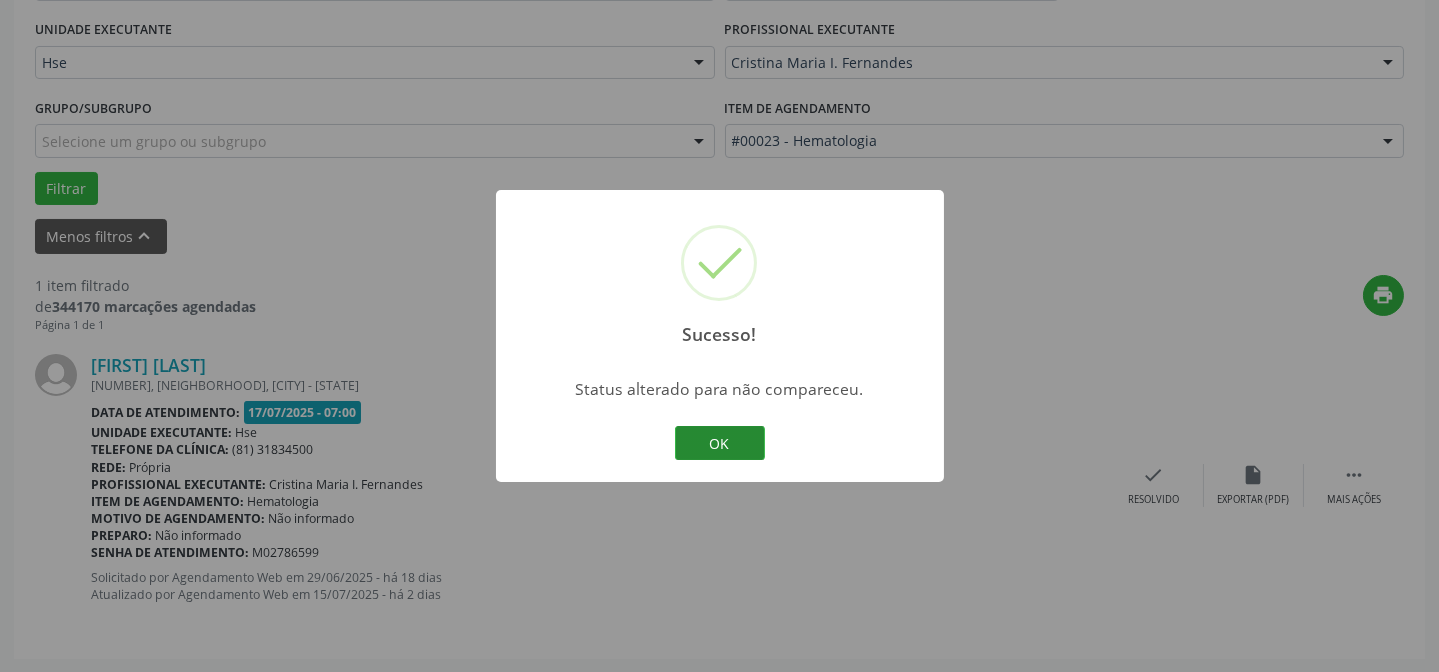 click on "OK" at bounding box center [720, 443] 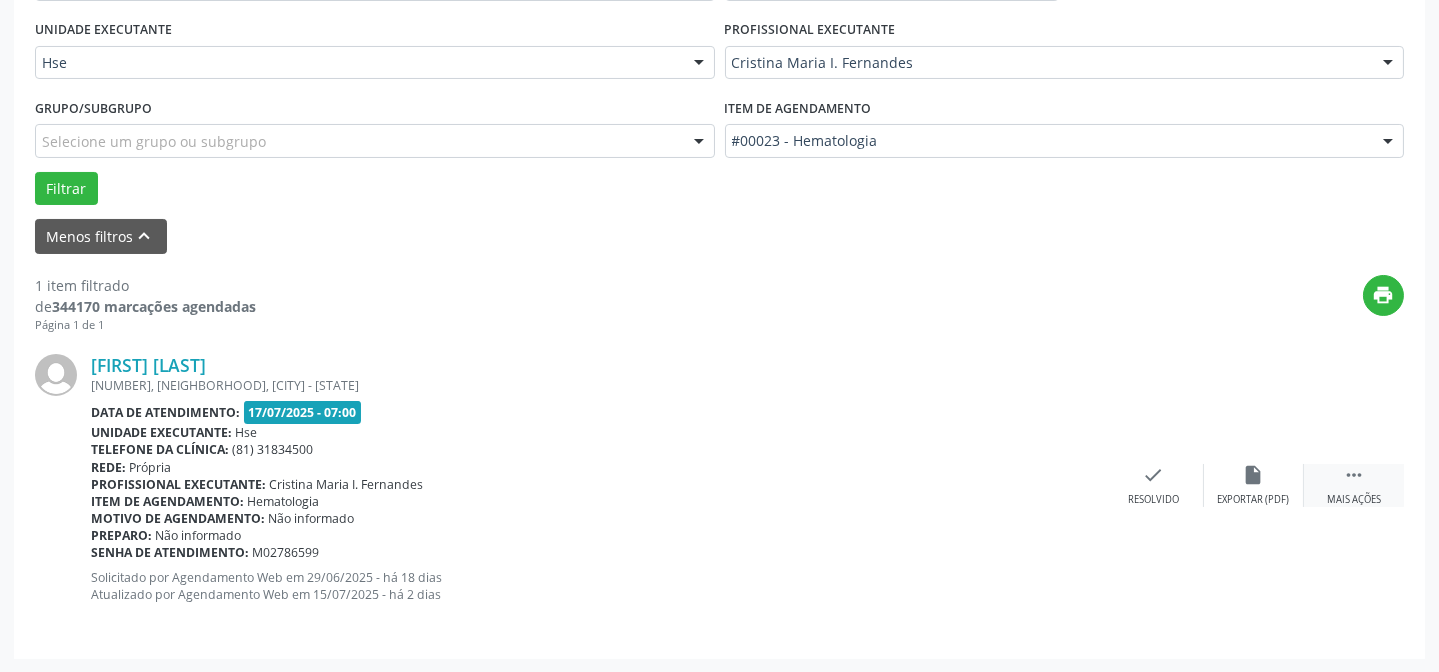 drag, startPoint x: 1356, startPoint y: 469, endPoint x: 1330, endPoint y: 463, distance: 26.683329 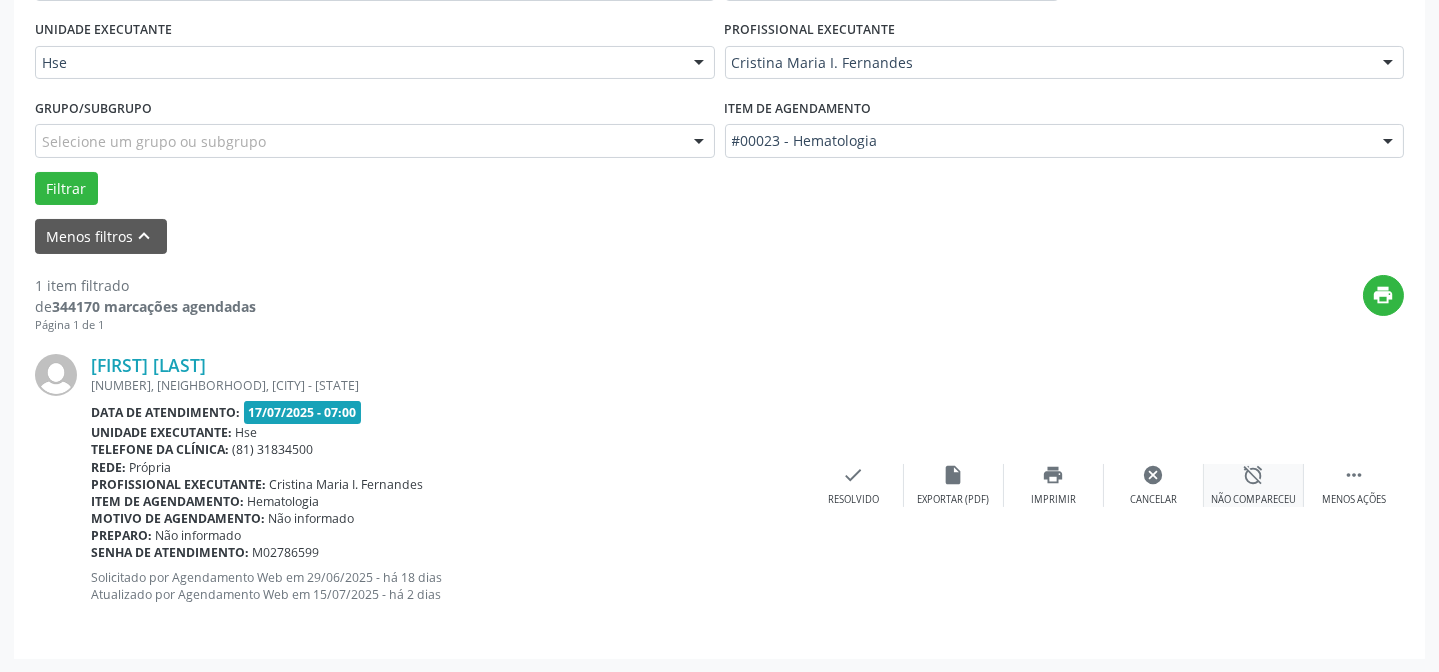 click on "alarm_off
Não compareceu" at bounding box center [1254, 485] 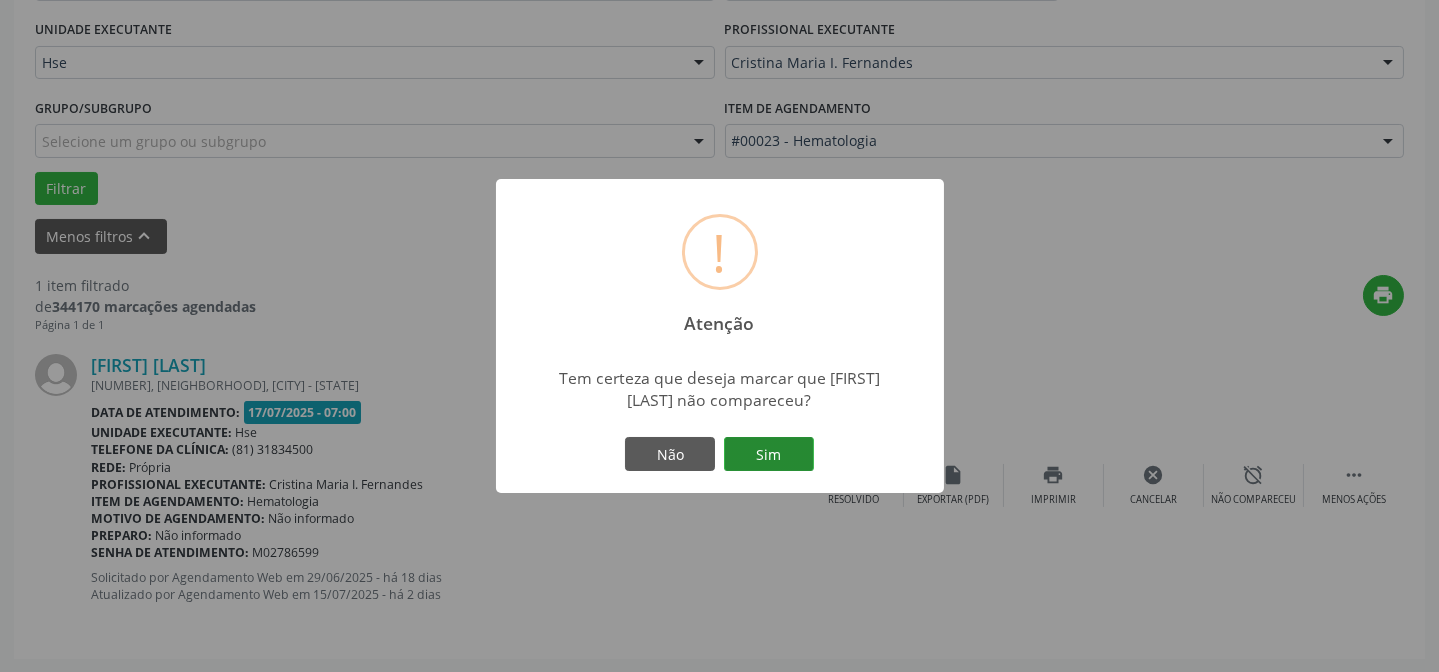 click on "Sim" at bounding box center (769, 454) 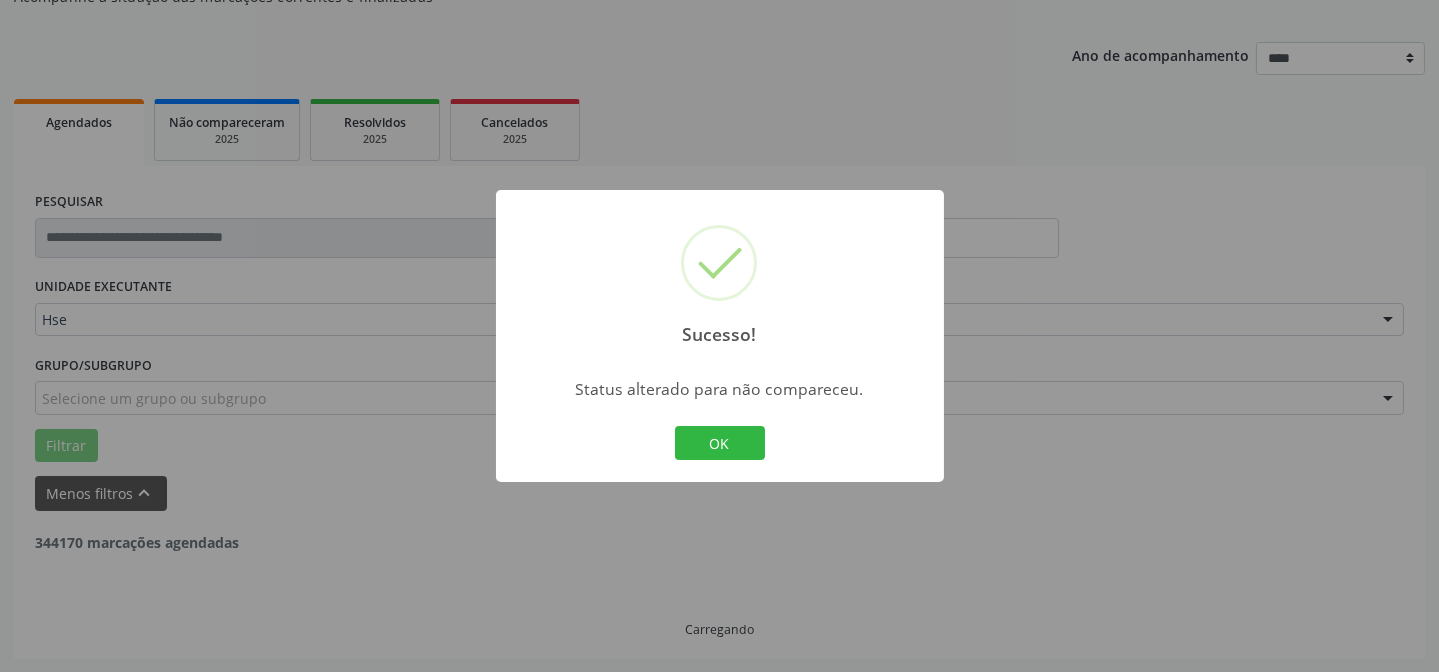 scroll, scrollTop: 135, scrollLeft: 0, axis: vertical 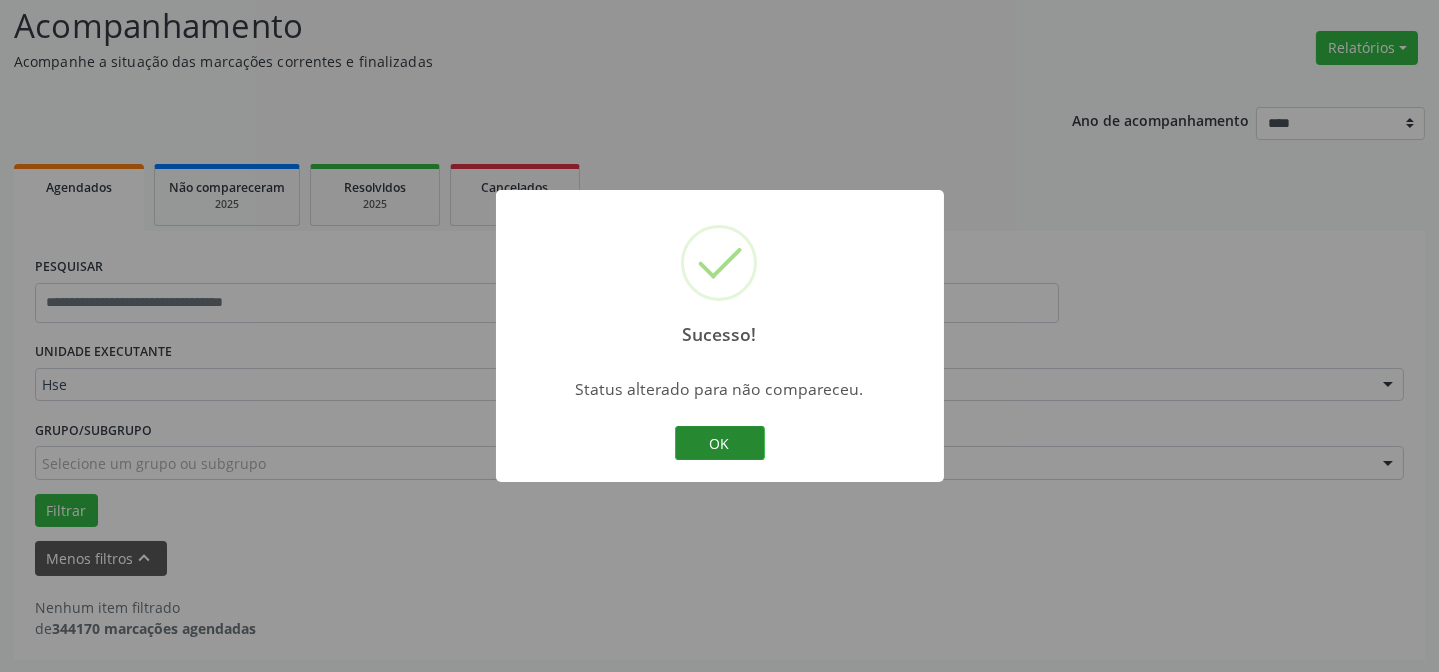 click on "OK" at bounding box center (720, 443) 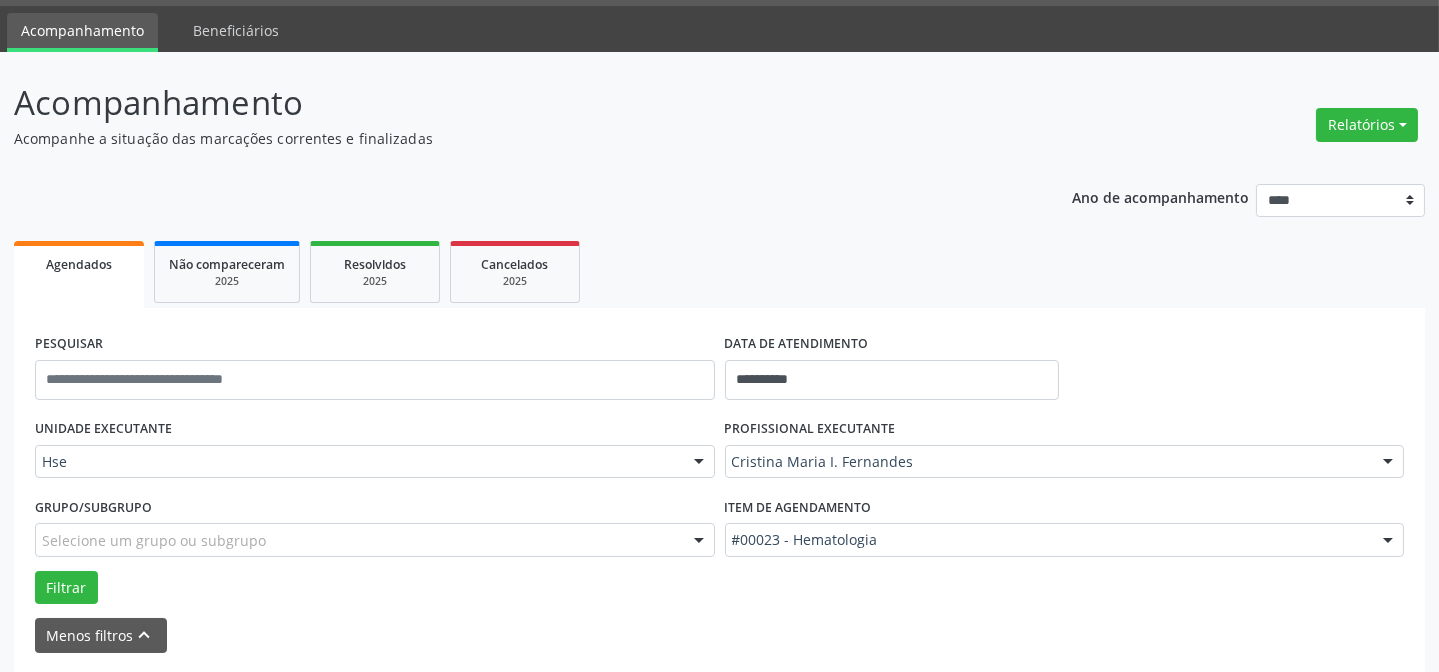 scroll, scrollTop: 90, scrollLeft: 0, axis: vertical 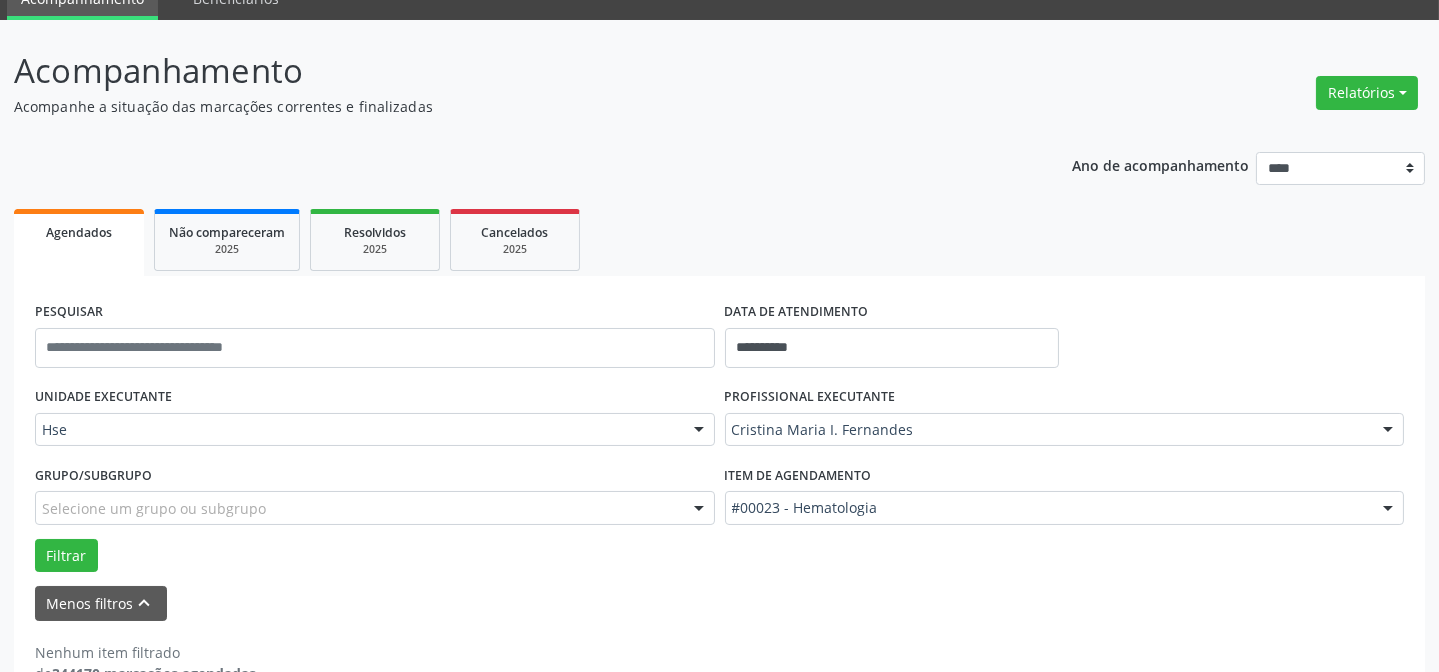 click on "Cristina Maria I. Fernandes" at bounding box center (1065, 430) 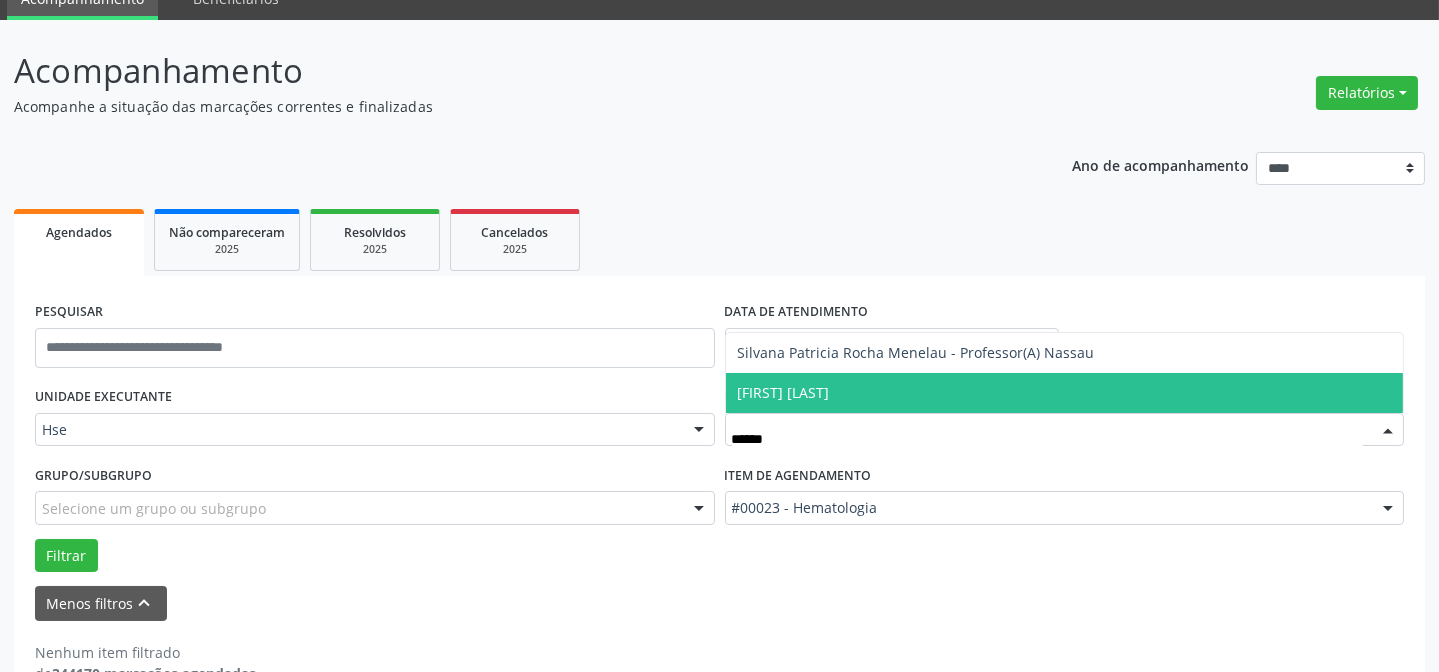 type on "*******" 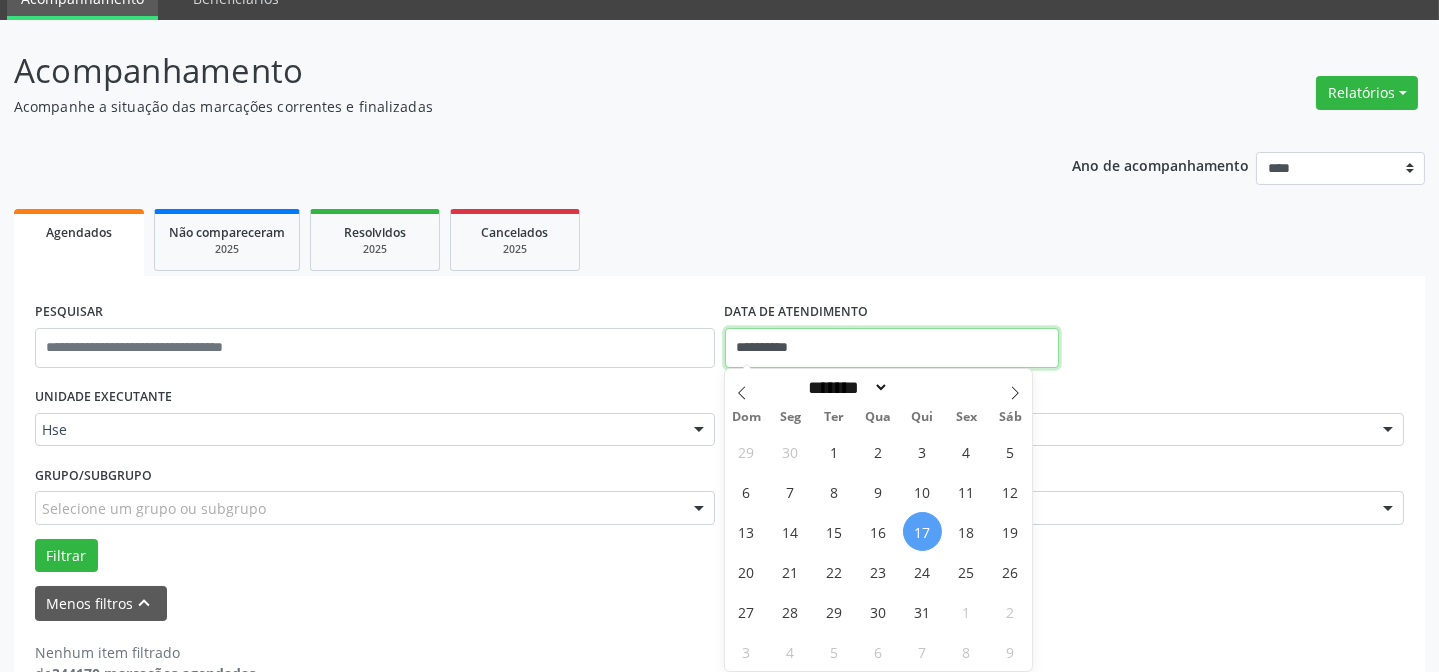 click on "**********" at bounding box center (719, 459) 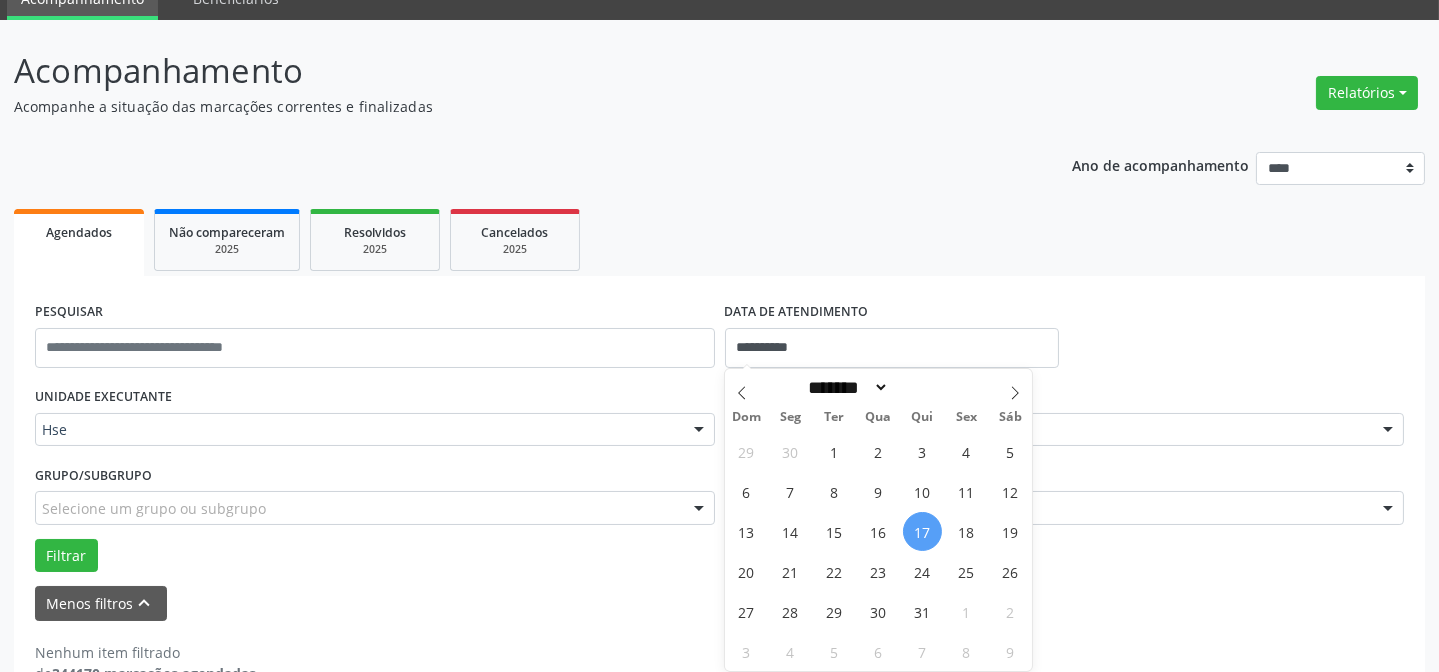 click on "Agendados   Não compareceram
2025
Resolvidos
2025
Cancelados
2025" at bounding box center (719, 240) 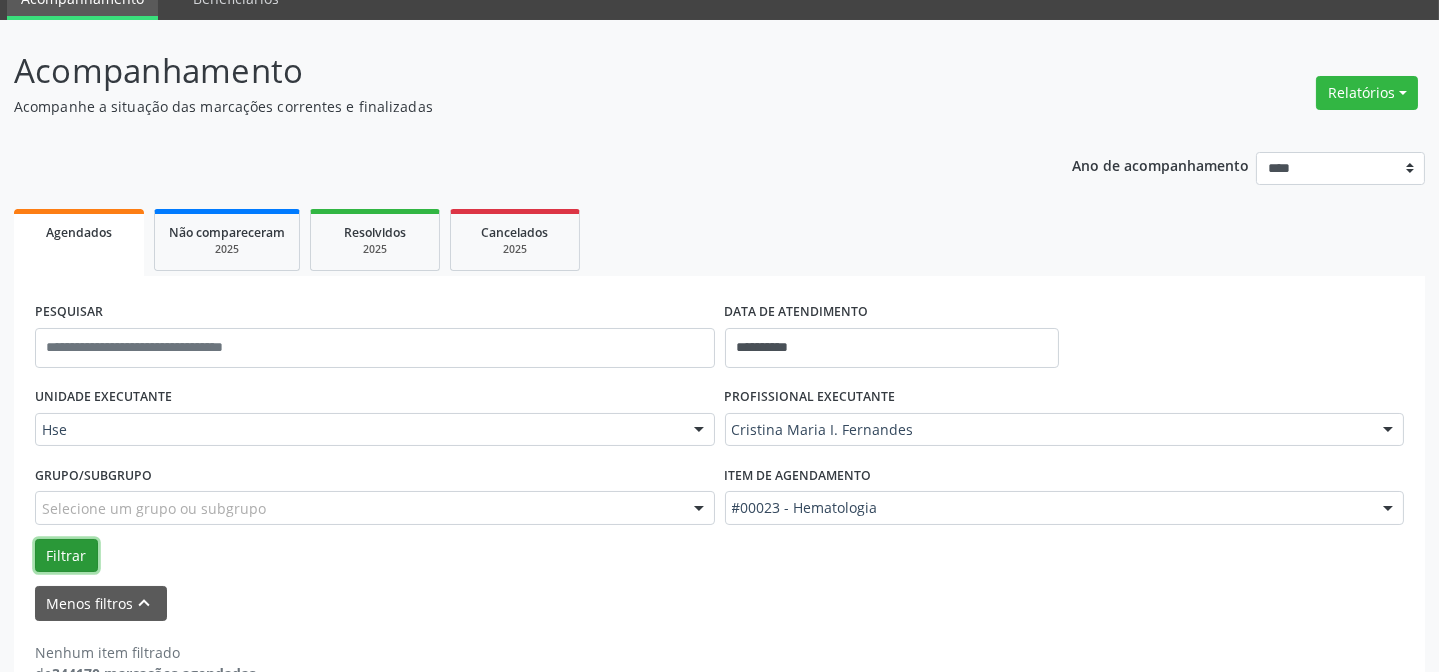 click on "Filtrar" at bounding box center (66, 556) 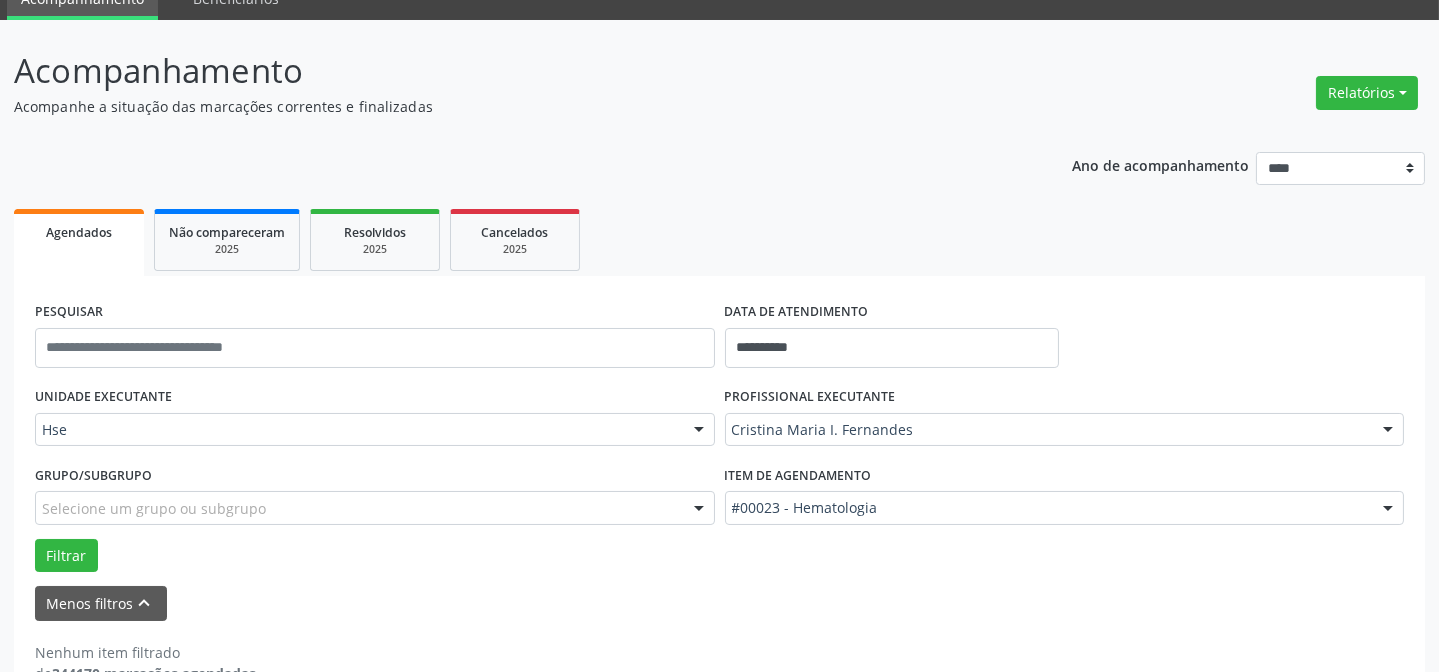 scroll, scrollTop: 135, scrollLeft: 0, axis: vertical 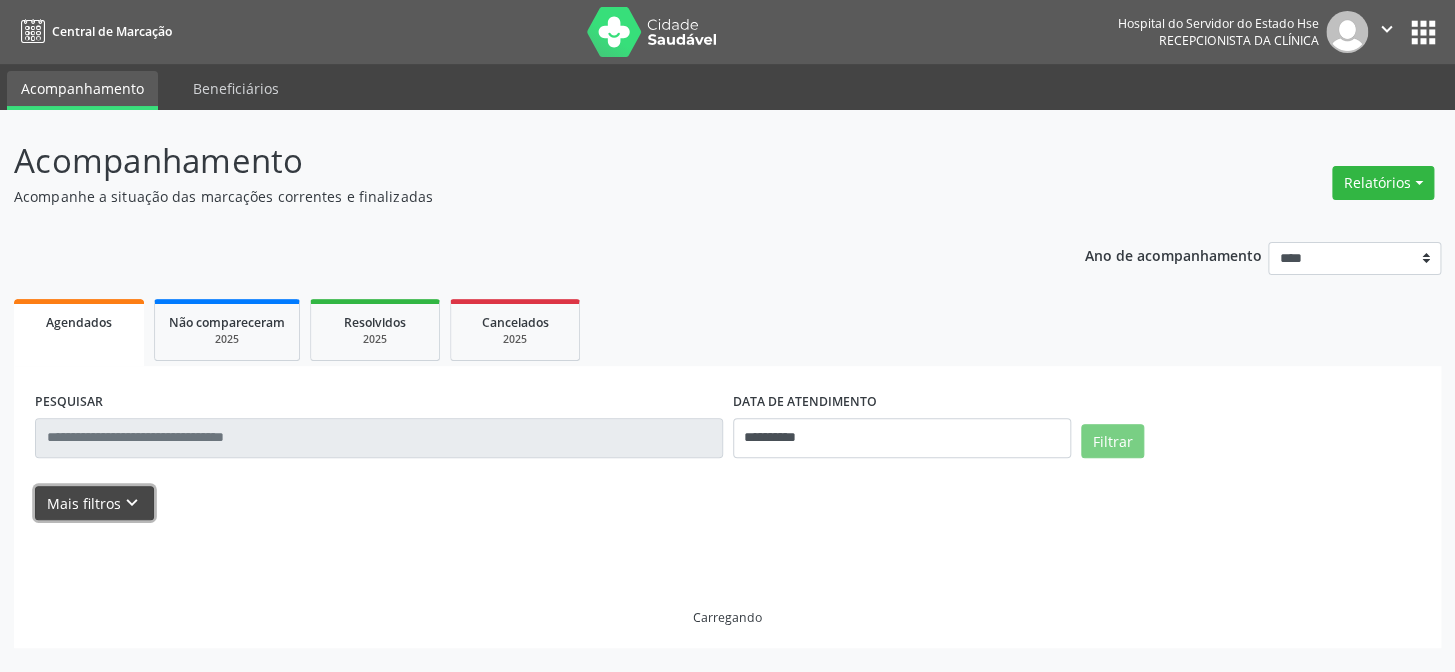 click on "keyboard_arrow_down" at bounding box center [132, 503] 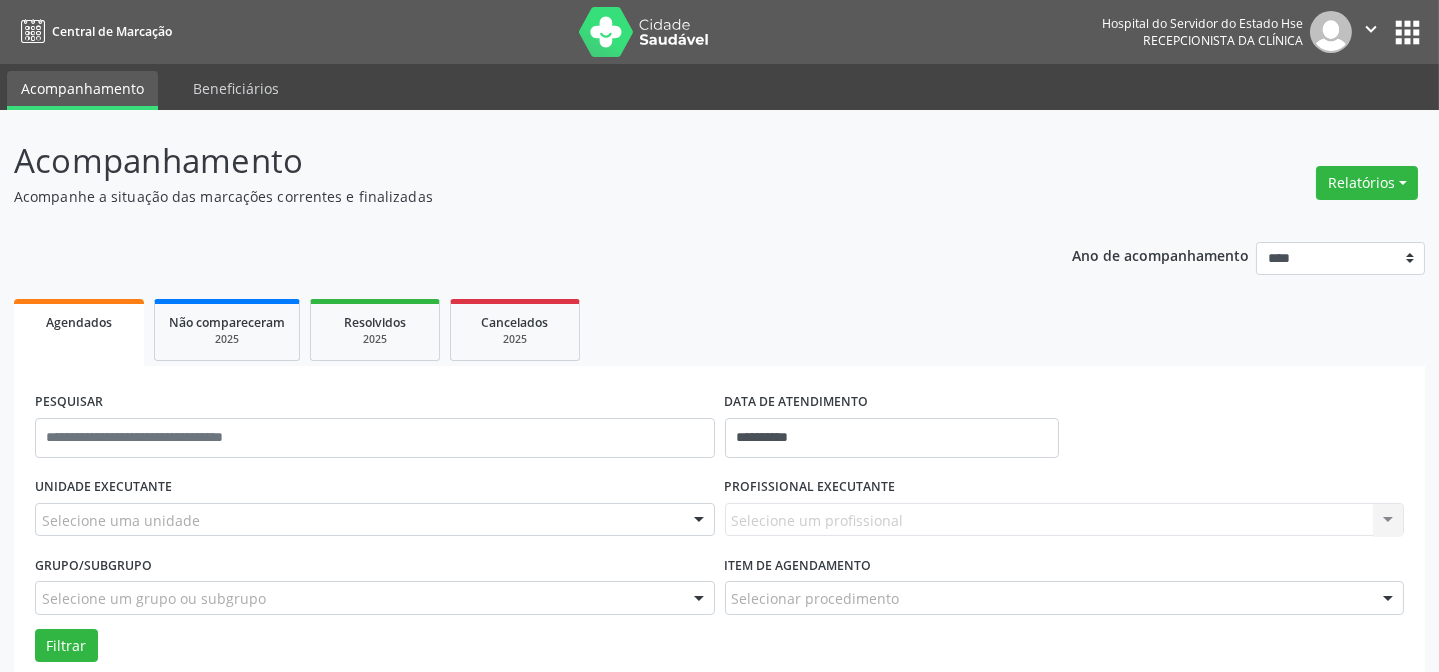 scroll, scrollTop: 135, scrollLeft: 0, axis: vertical 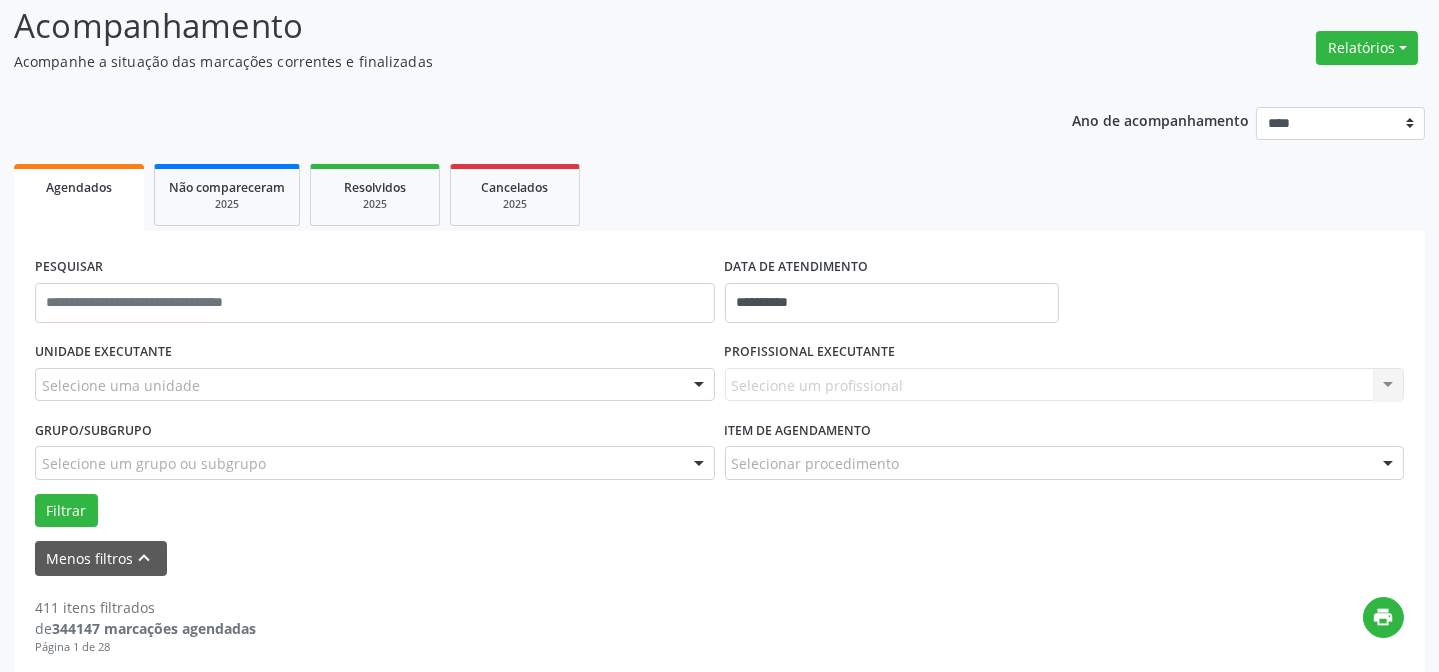 click on "Selecione um profissional
Nenhum resultado encontrado para: "   "
Não há nenhuma opção para ser exibida." at bounding box center (1065, 385) 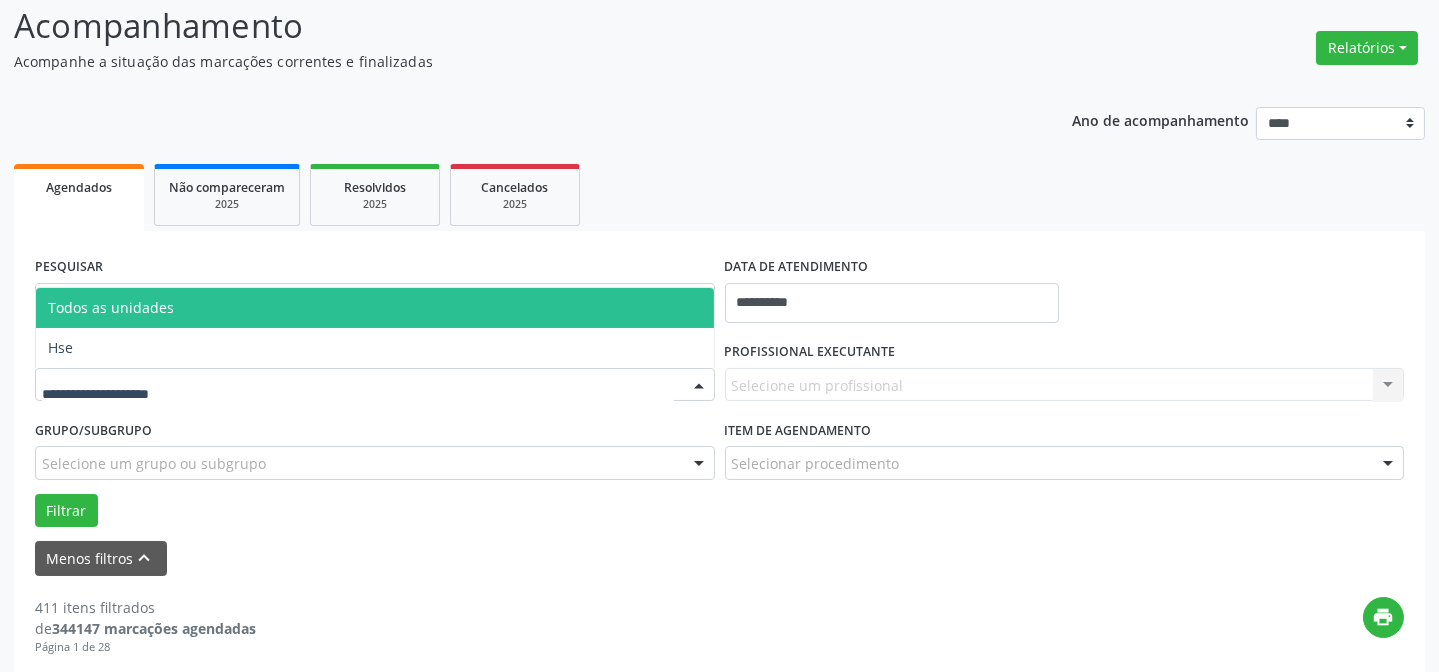 click at bounding box center [375, 385] 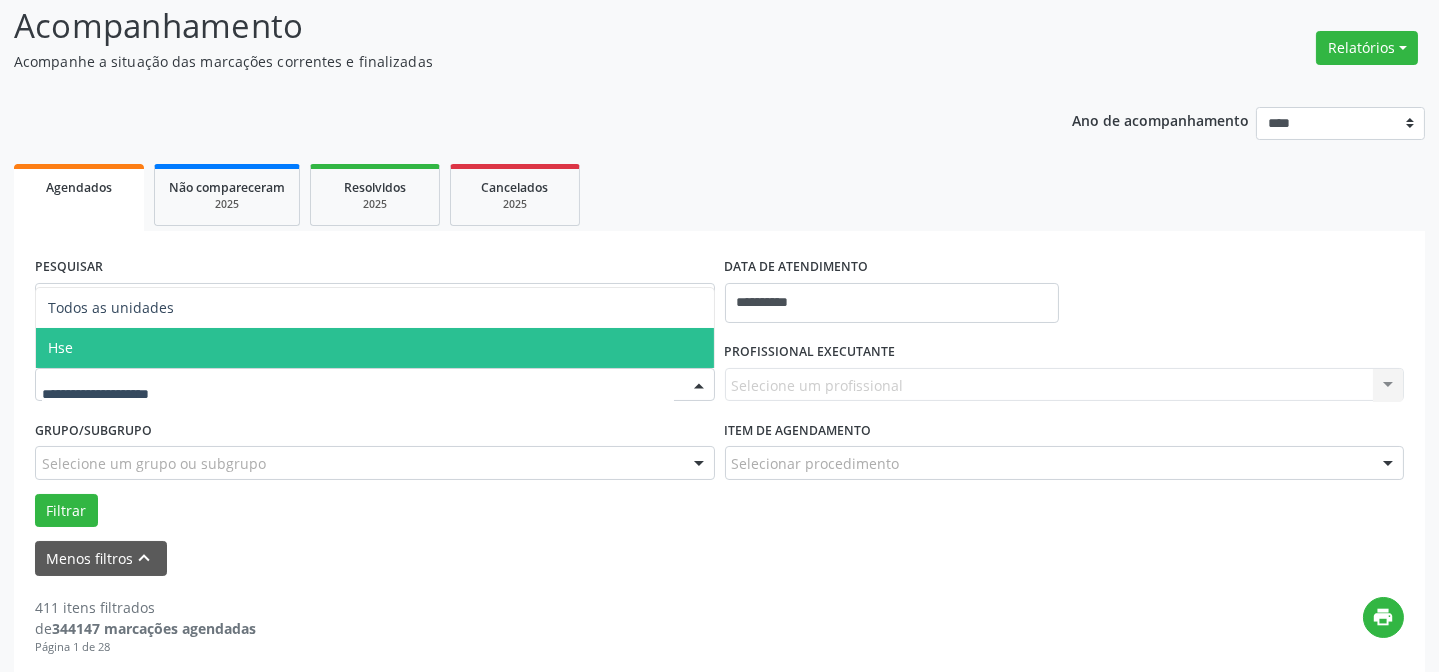 click on "Hse" at bounding box center [375, 348] 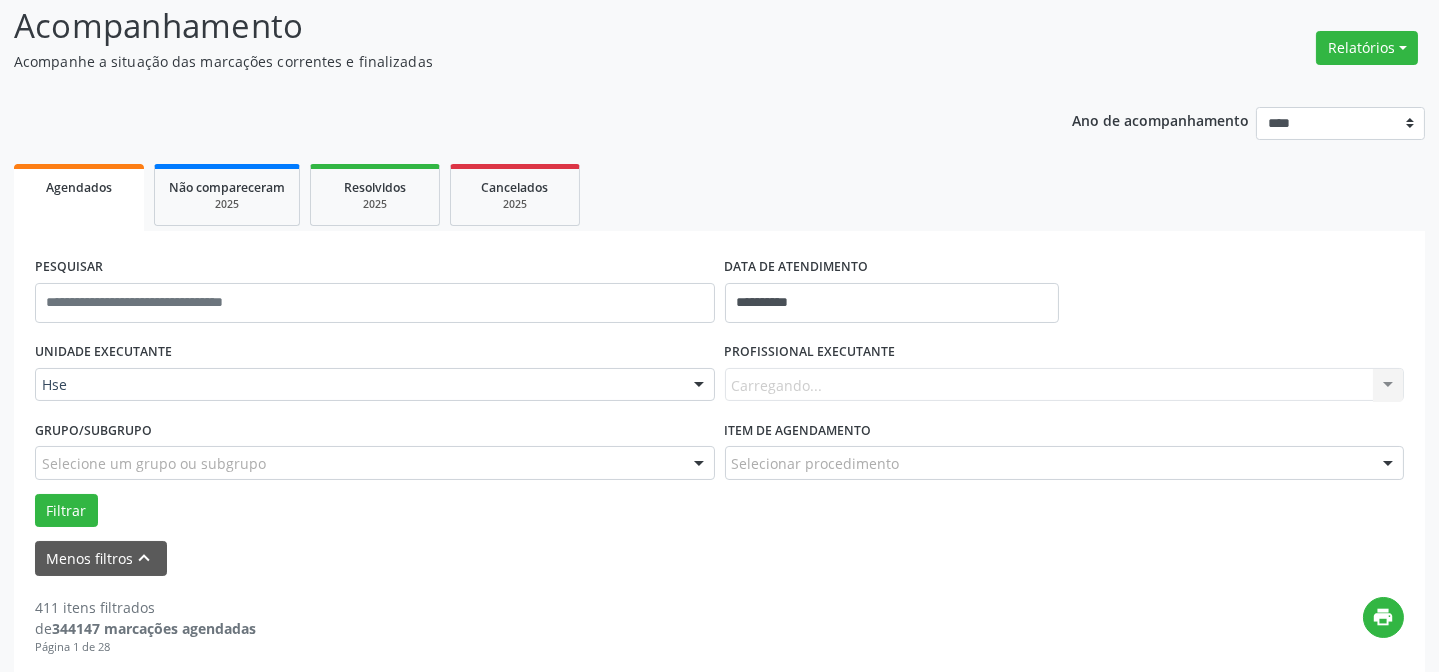 click on "PROFISSIONAL EXECUTANTE" at bounding box center [810, 352] 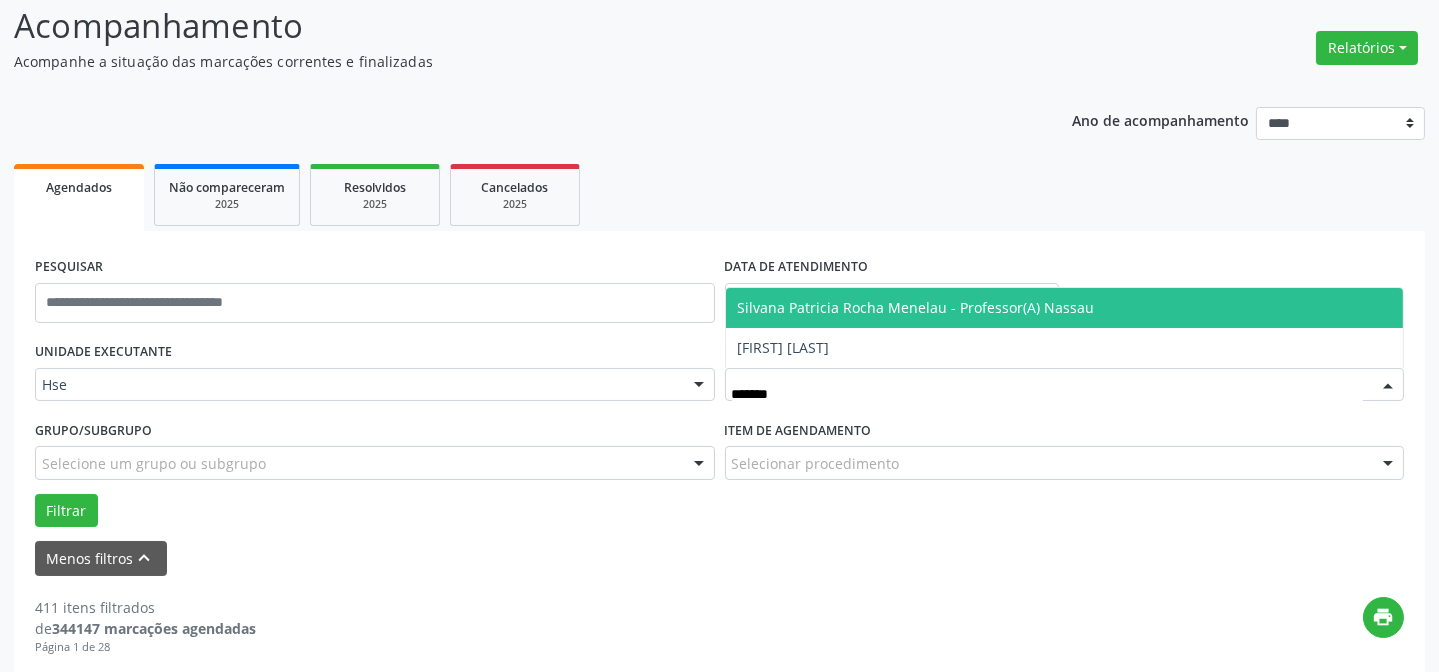 click on "Silvana Patricia Rocha Menelau - Professor(A) Nassau" at bounding box center [916, 307] 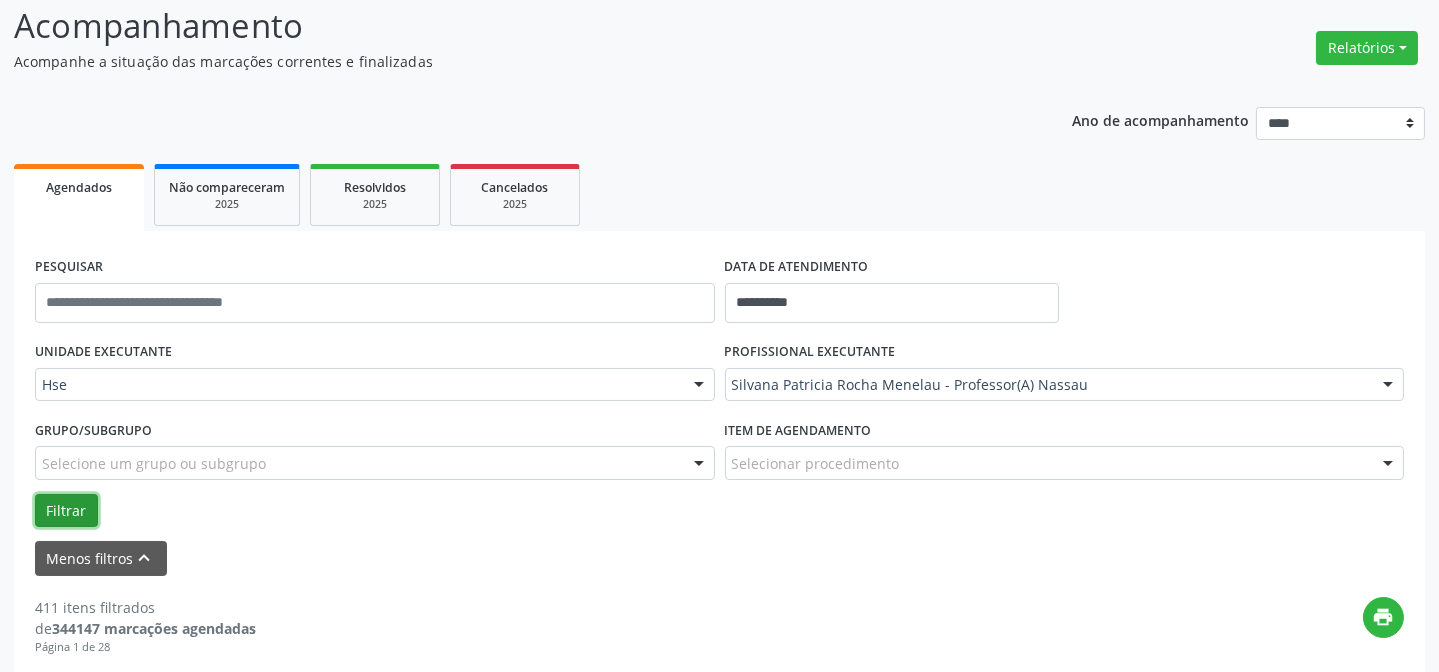 click on "Filtrar" at bounding box center [66, 511] 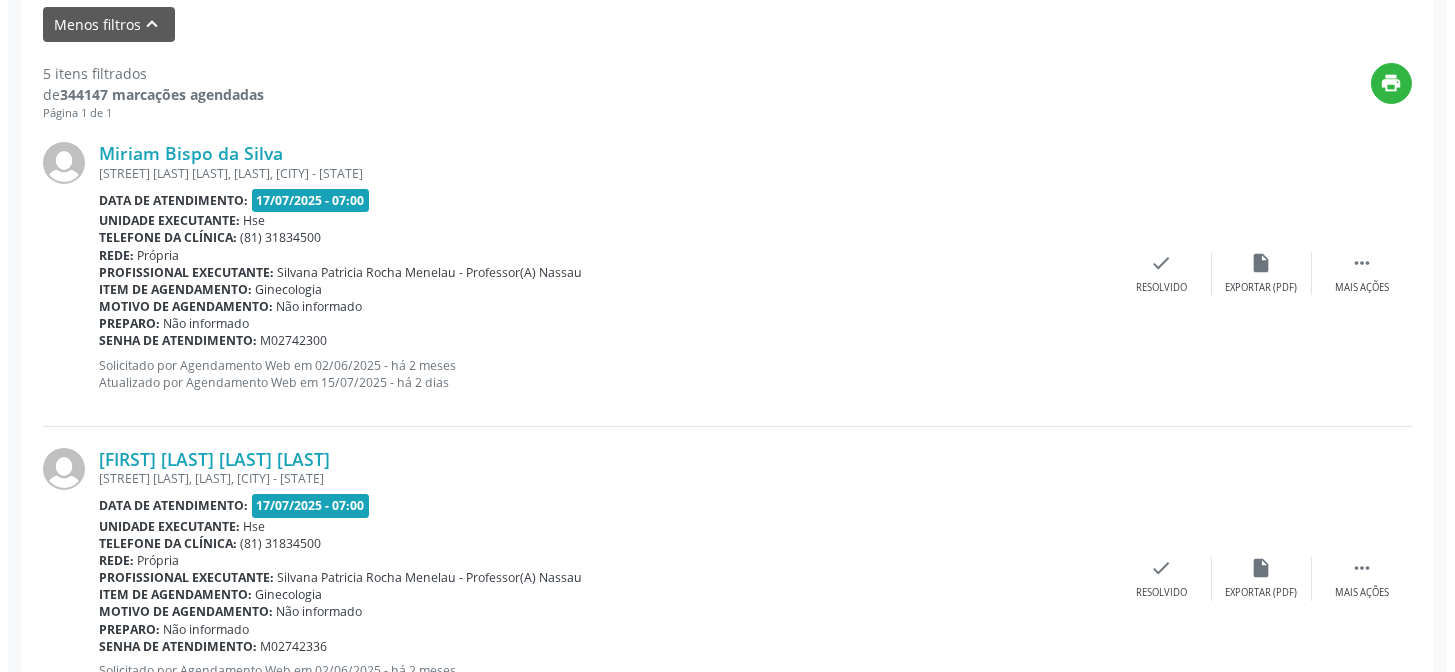 scroll, scrollTop: 680, scrollLeft: 0, axis: vertical 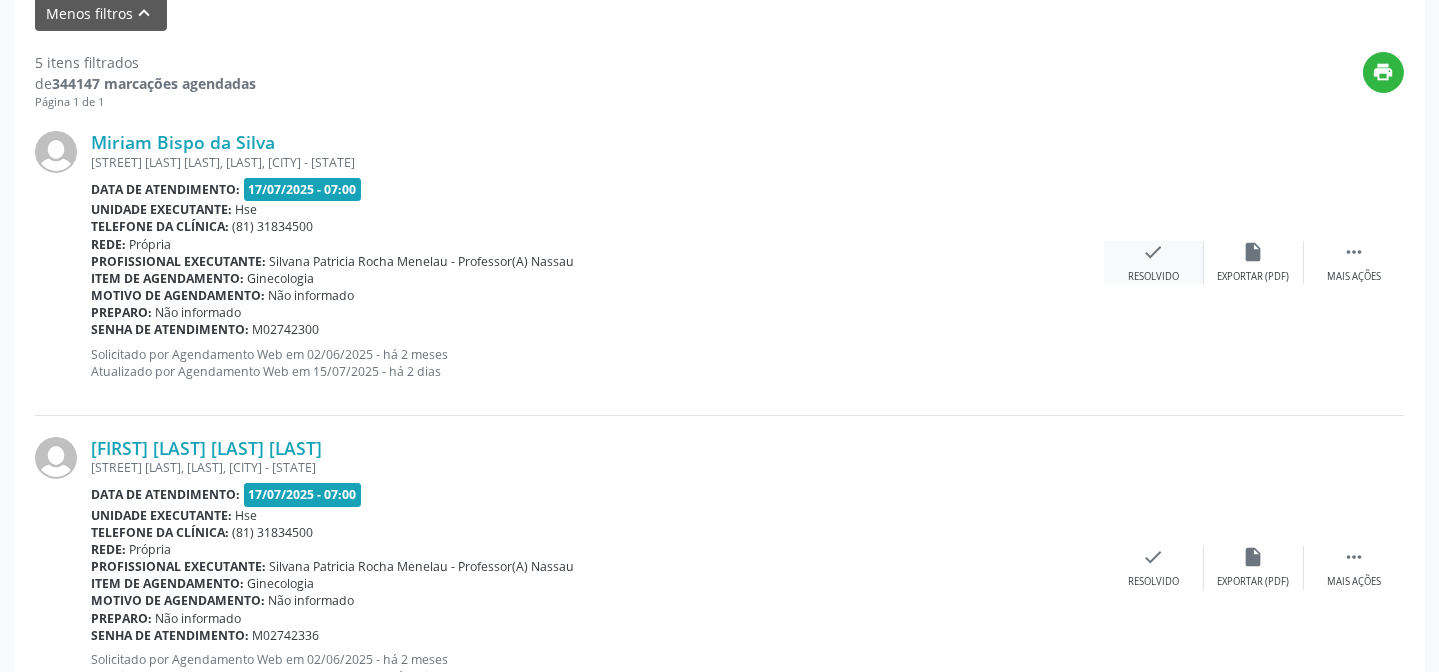 click on "check" at bounding box center (1154, 252) 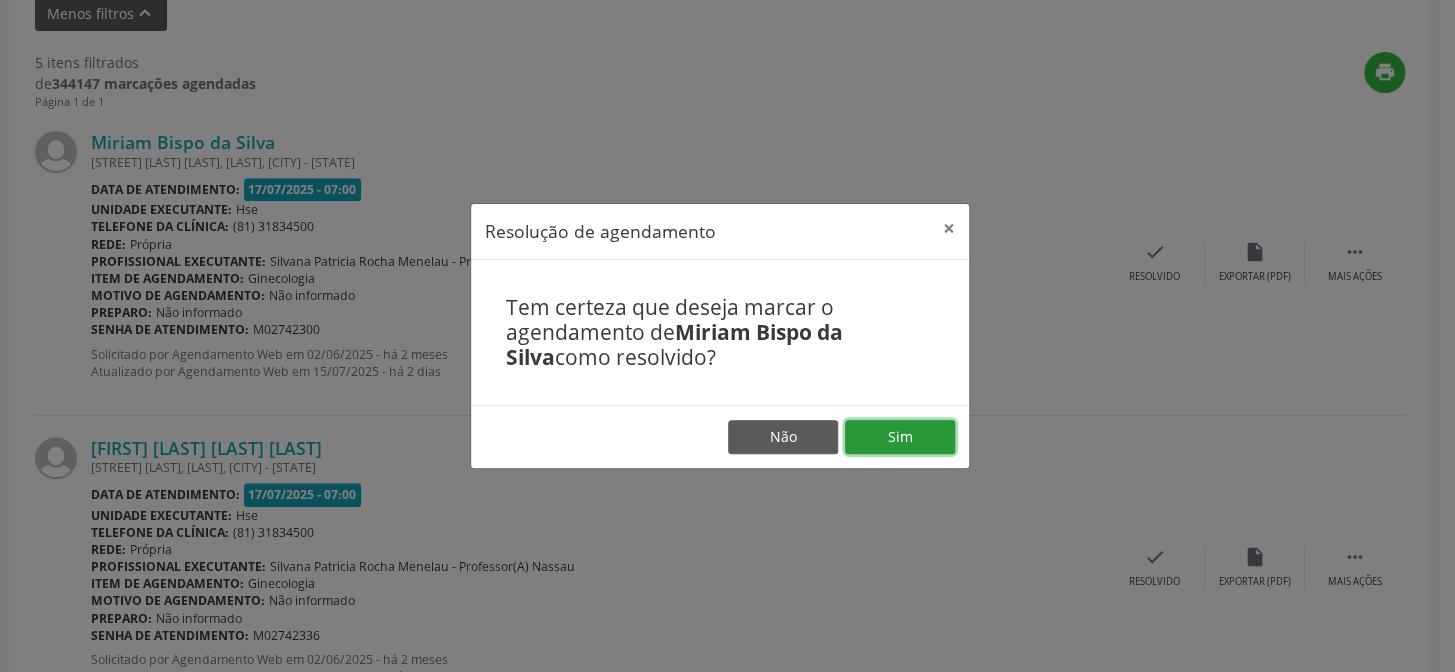 click on "Sim" at bounding box center [900, 437] 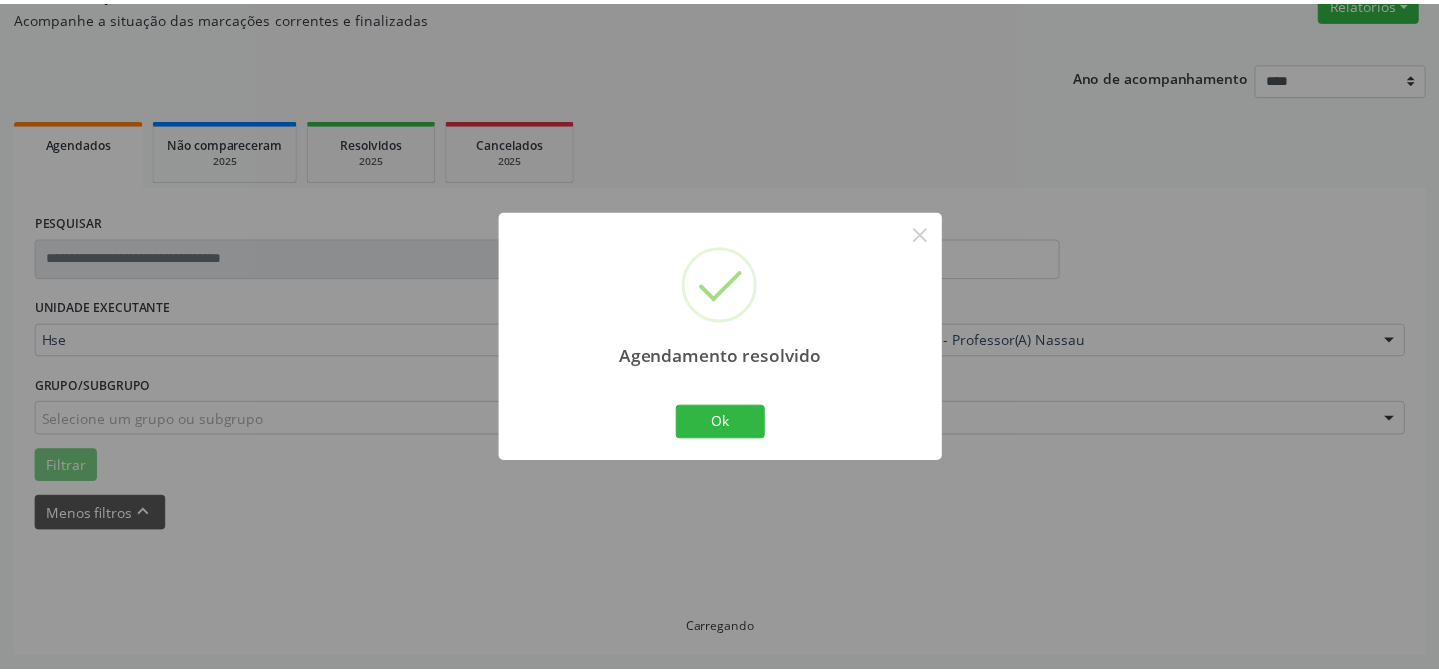 scroll, scrollTop: 179, scrollLeft: 0, axis: vertical 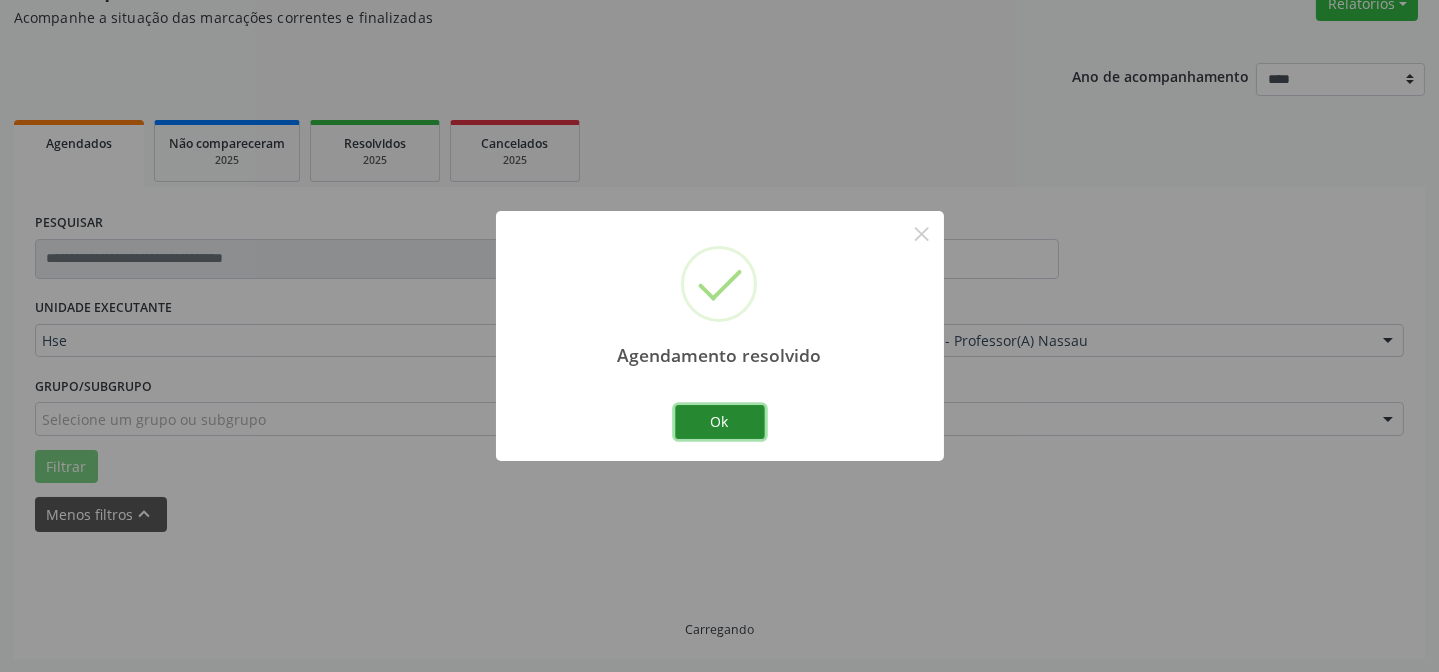 click on "Ok" at bounding box center [720, 422] 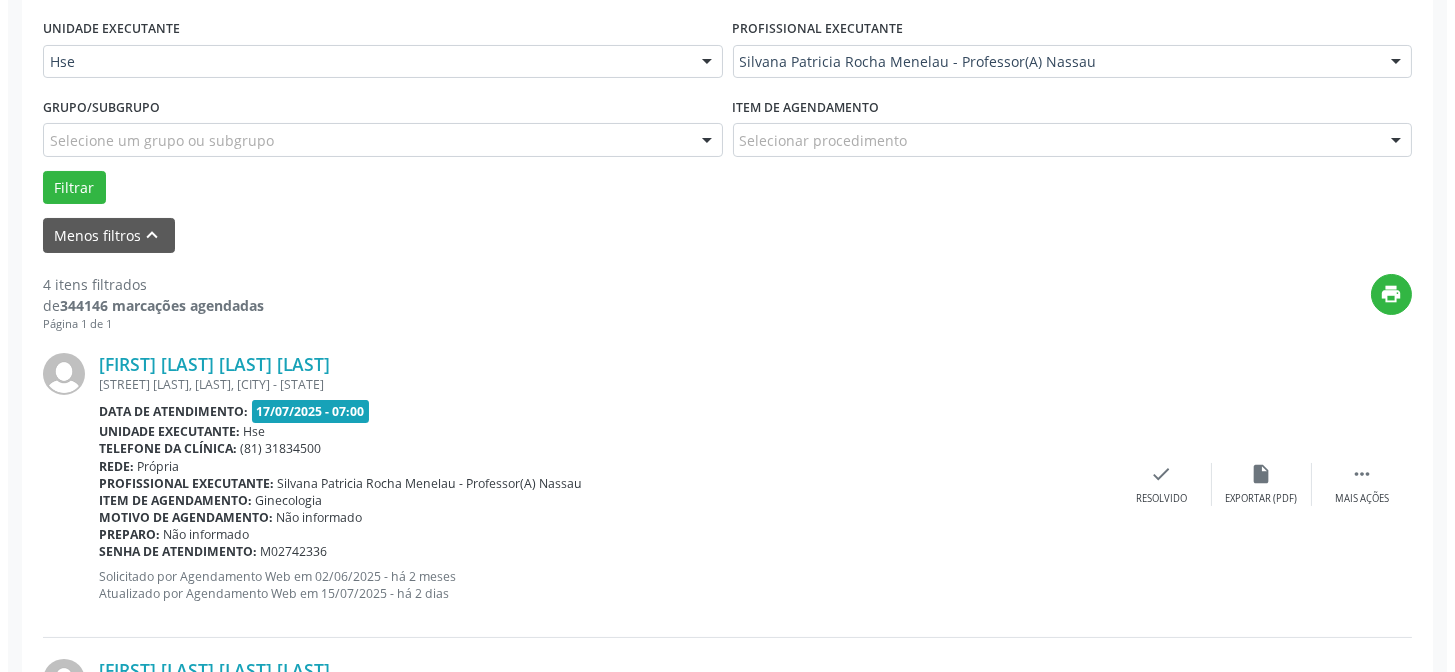 scroll, scrollTop: 633, scrollLeft: 0, axis: vertical 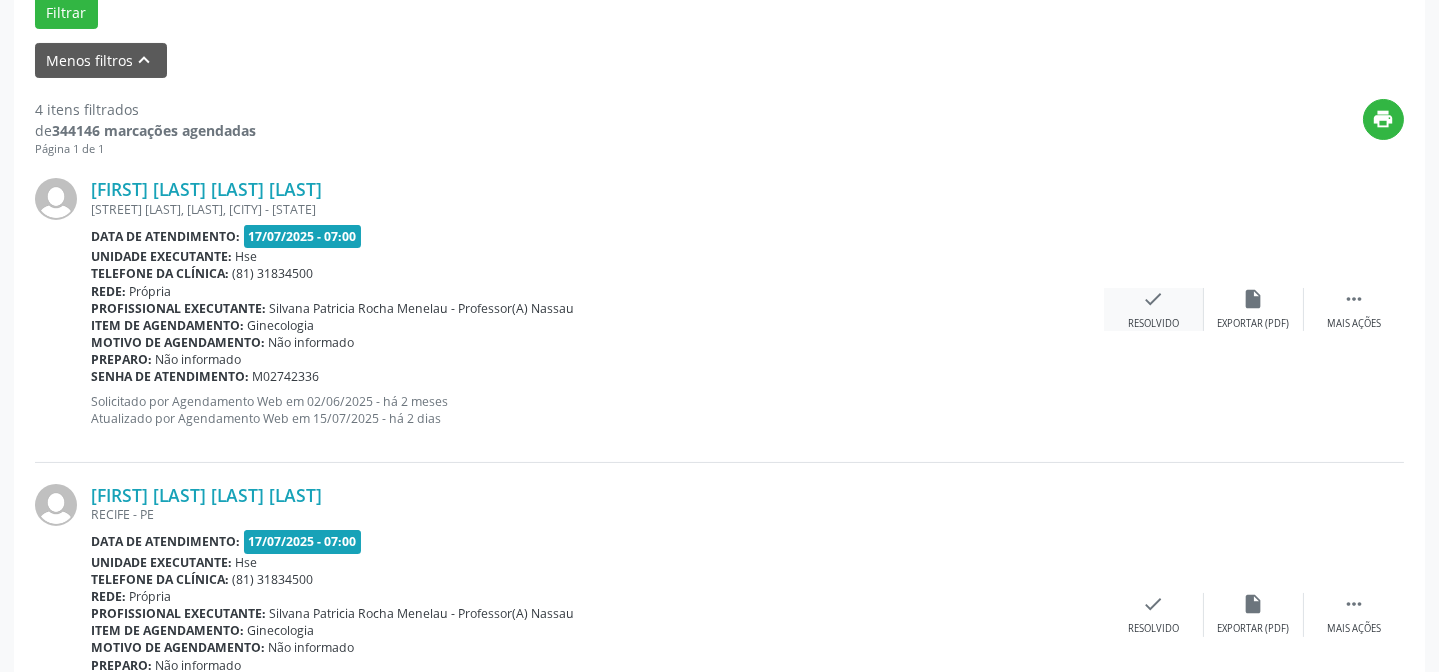 click on "check
Resolvido" at bounding box center (1154, 309) 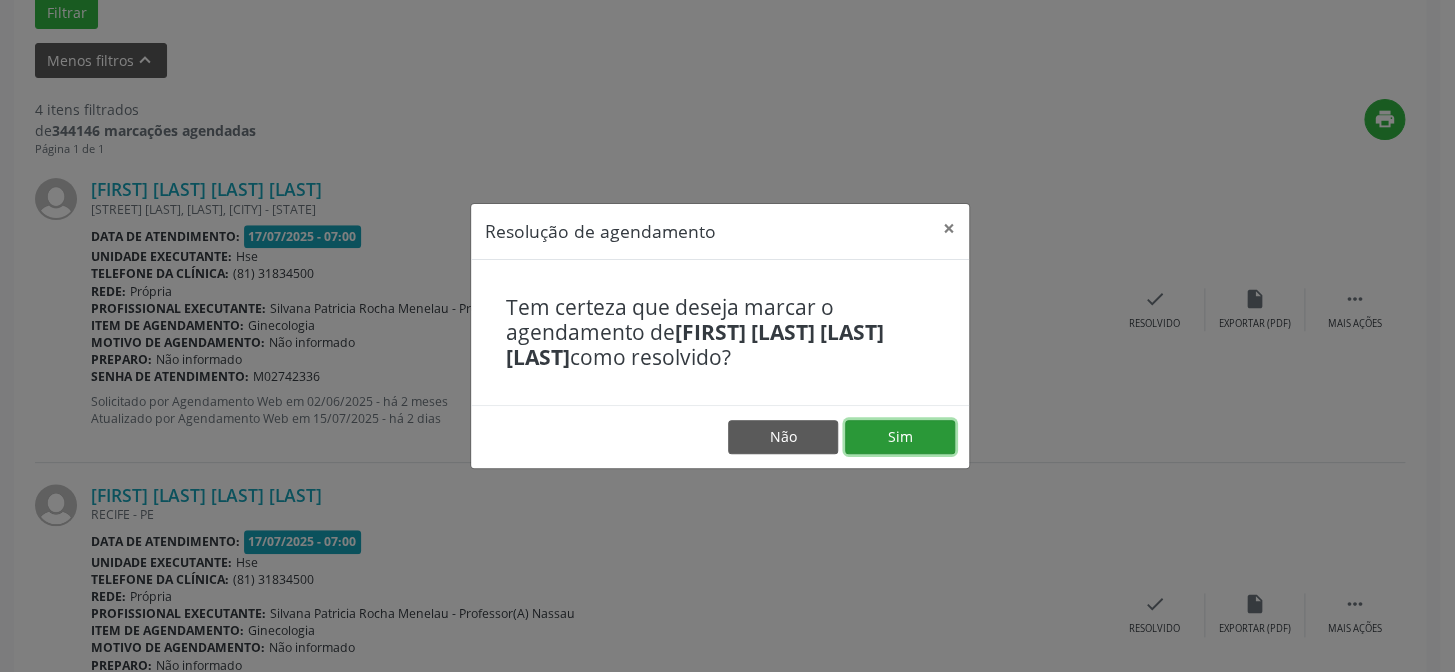 click on "Sim" at bounding box center [900, 437] 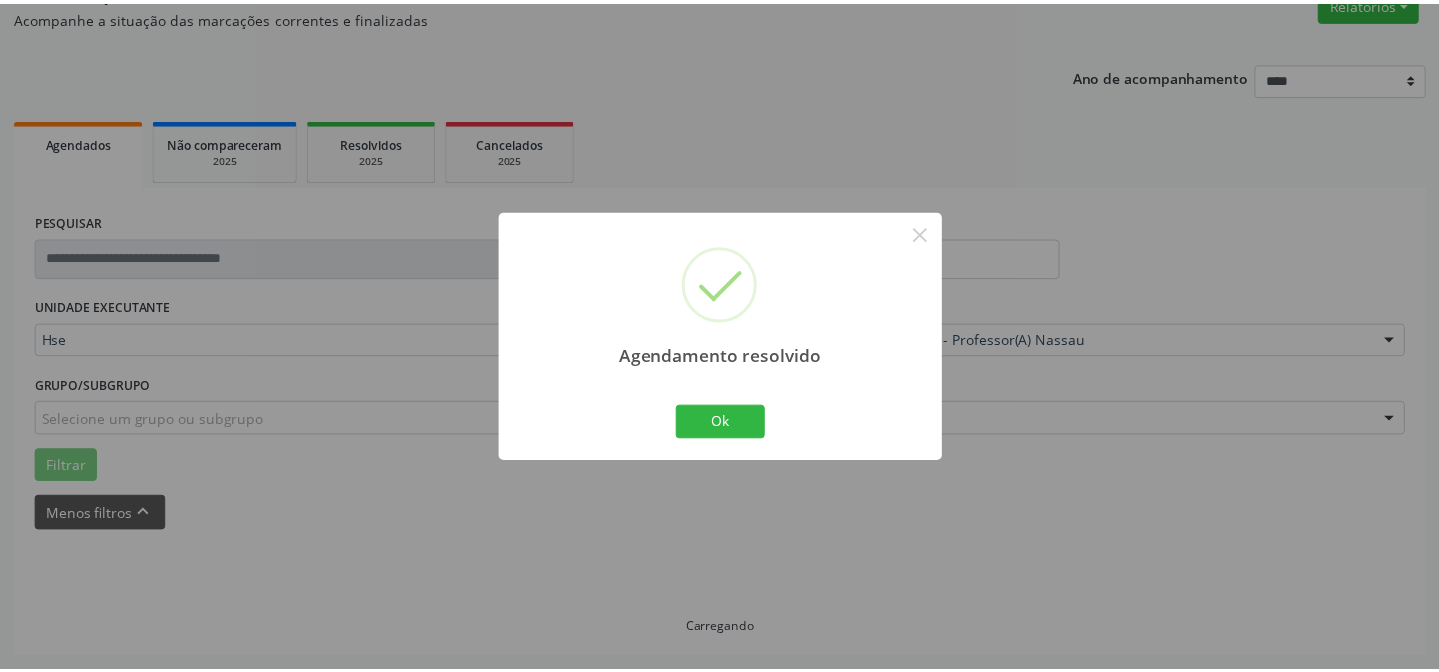 scroll, scrollTop: 179, scrollLeft: 0, axis: vertical 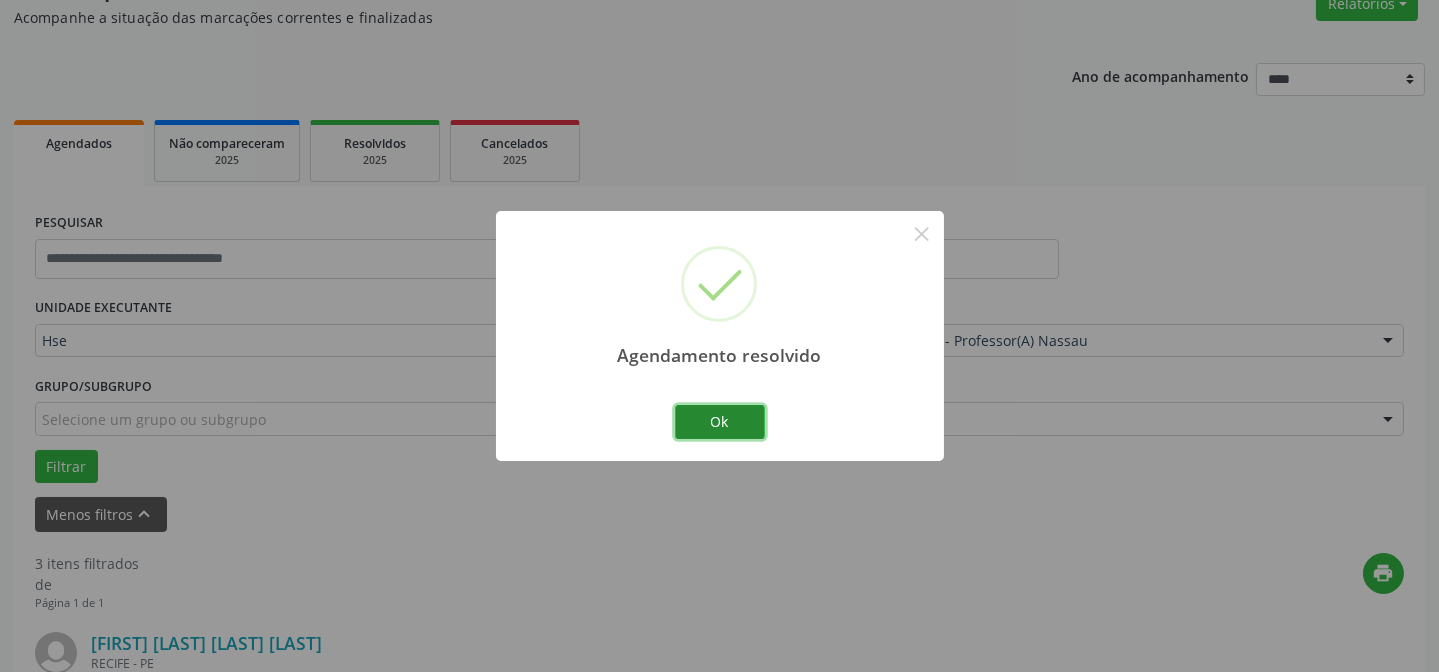 click on "Ok" at bounding box center (720, 422) 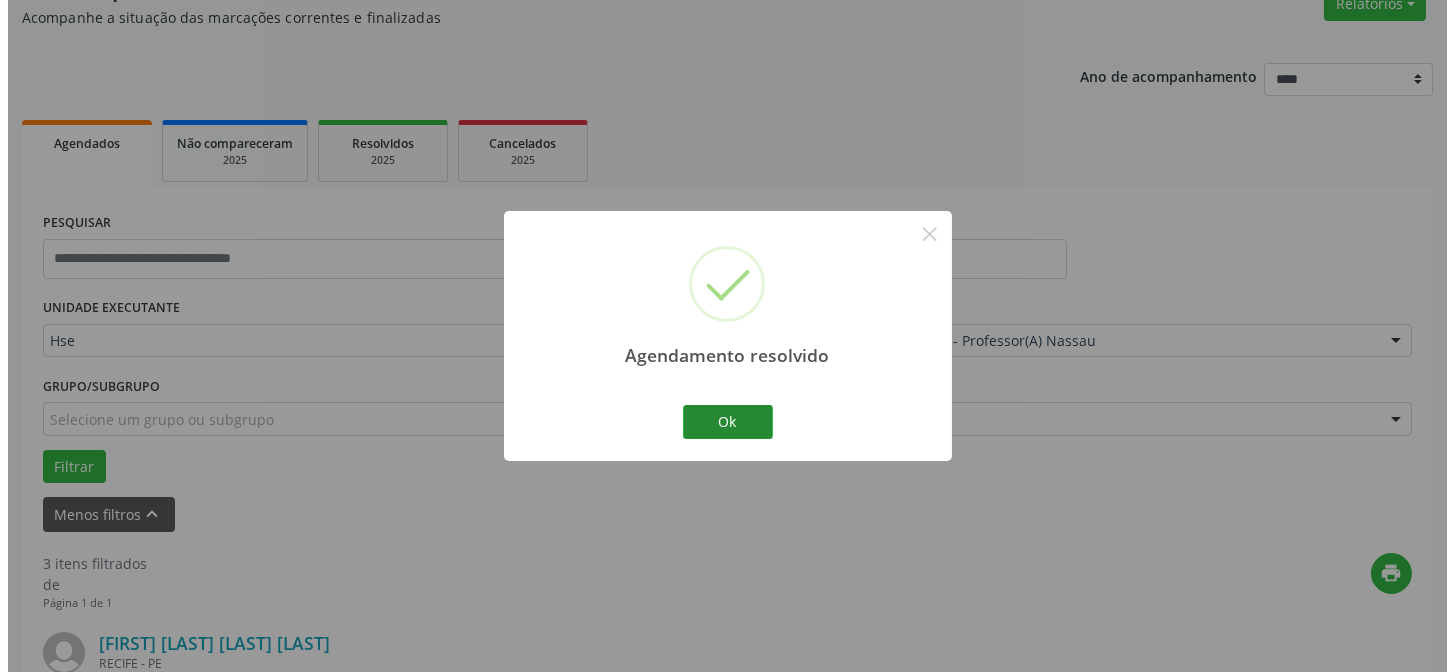scroll, scrollTop: 633, scrollLeft: 0, axis: vertical 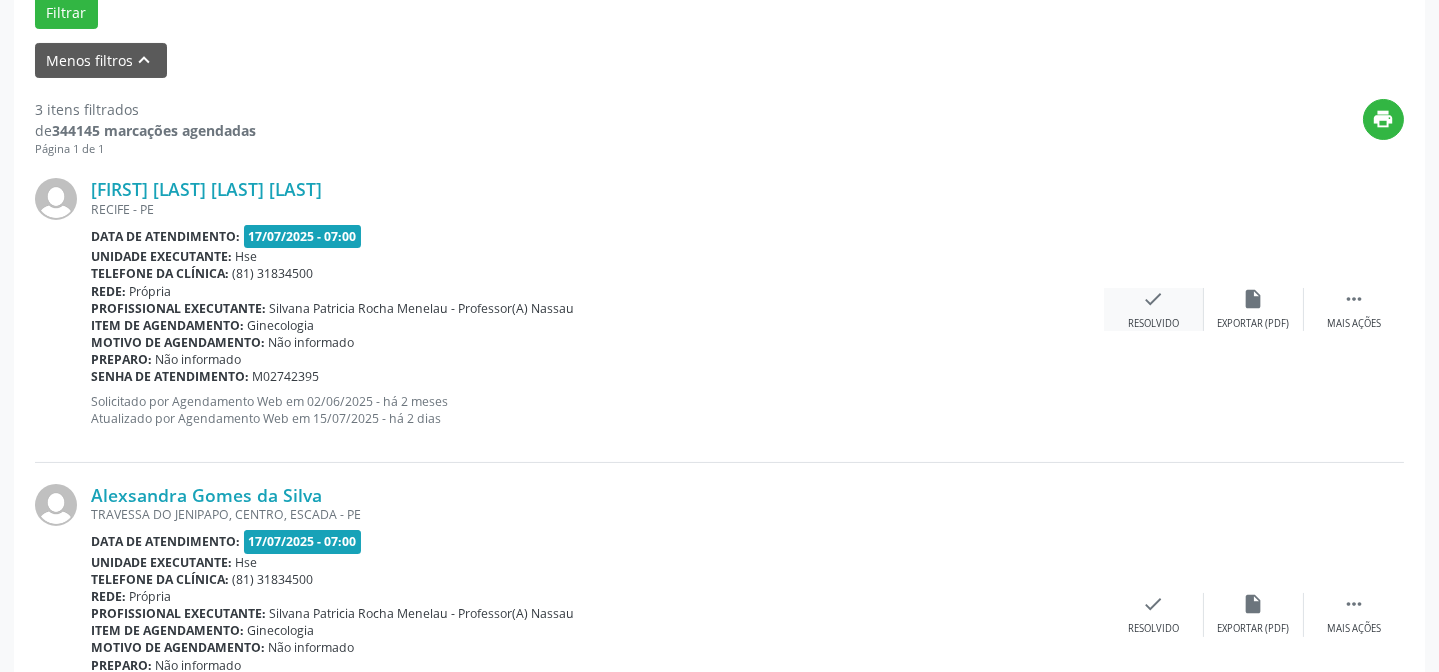 click on "check" at bounding box center [1154, 299] 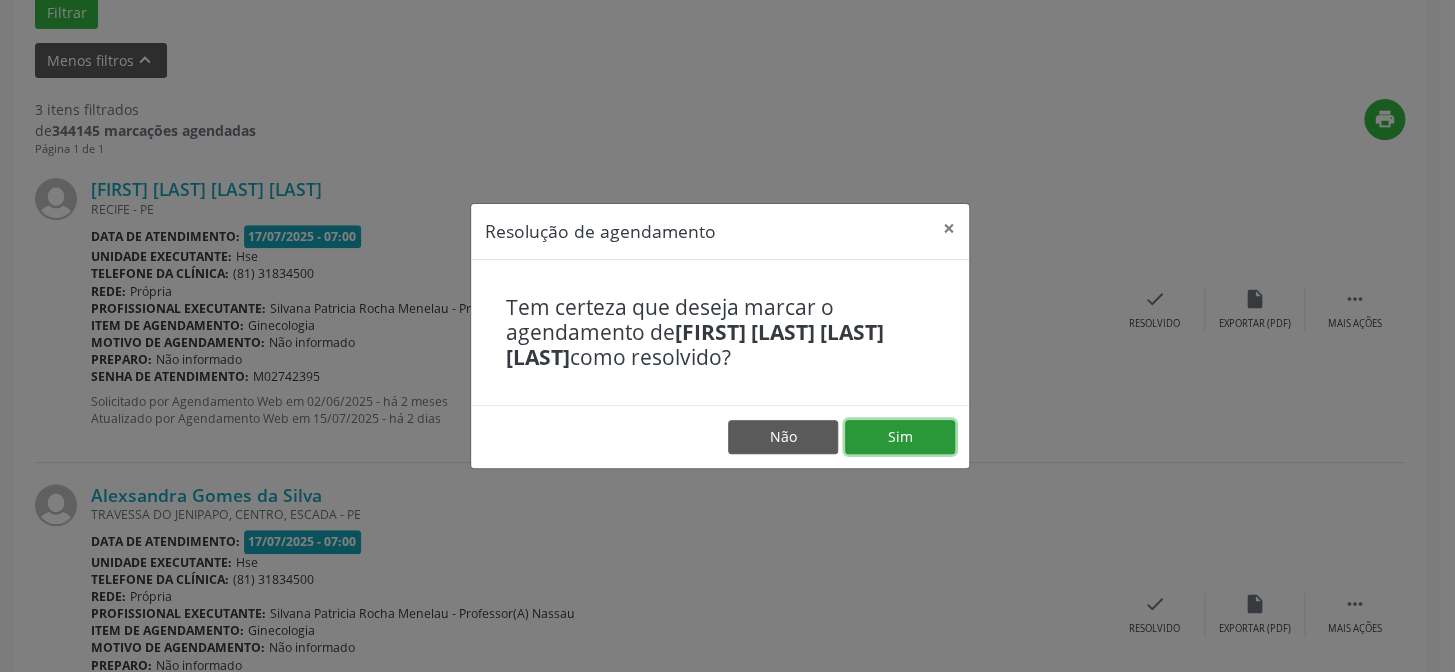 click on "Sim" at bounding box center [900, 437] 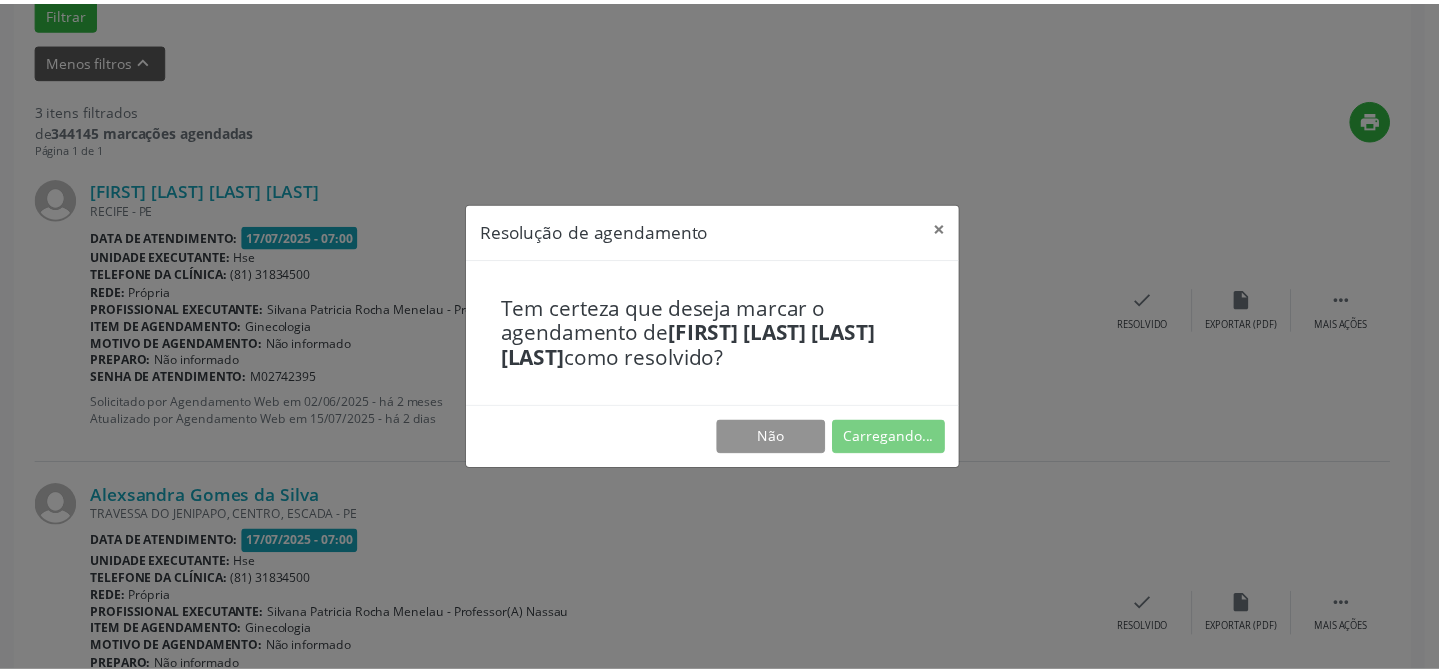 scroll, scrollTop: 179, scrollLeft: 0, axis: vertical 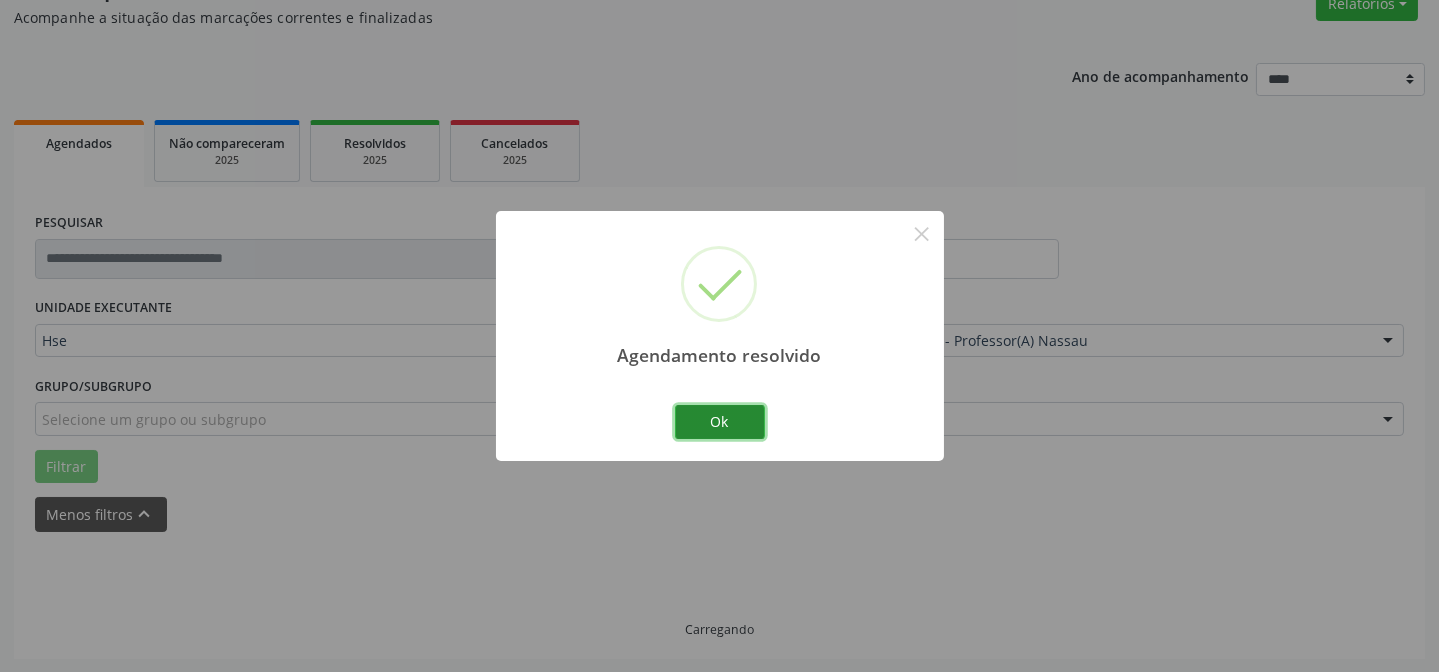 click on "Ok" at bounding box center (720, 422) 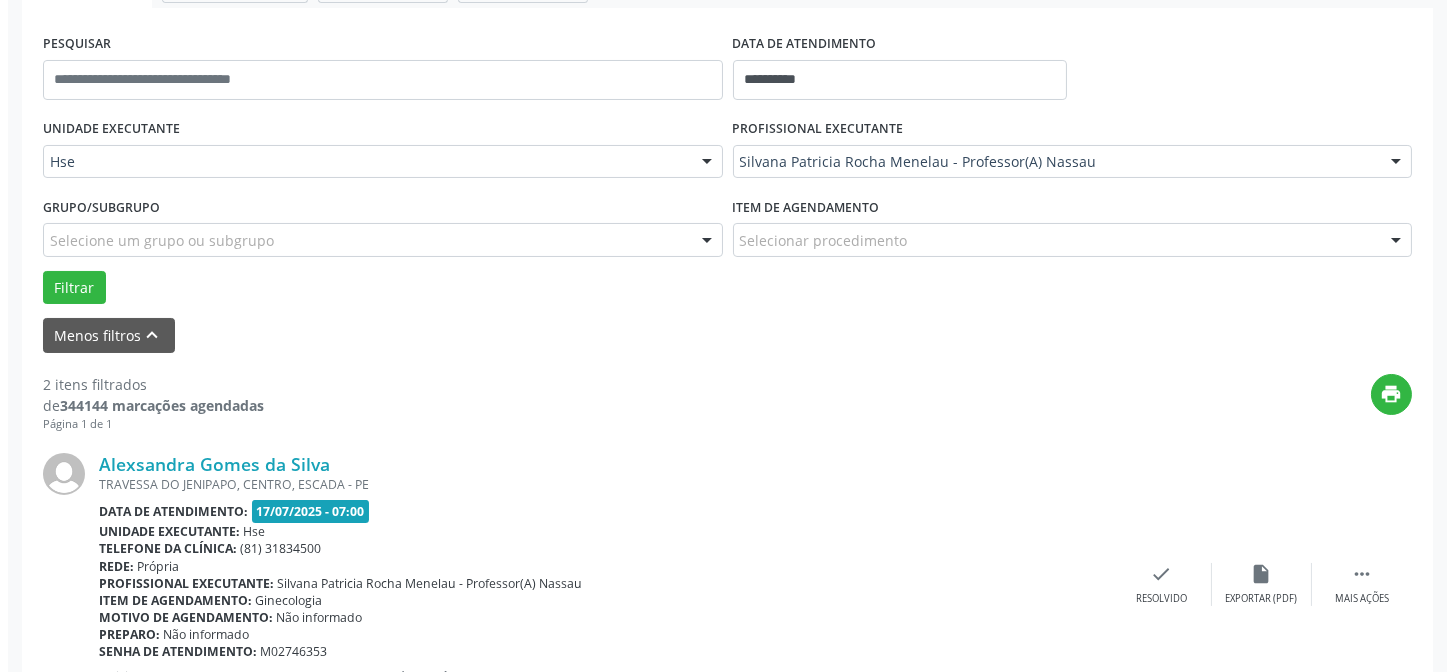 scroll, scrollTop: 542, scrollLeft: 0, axis: vertical 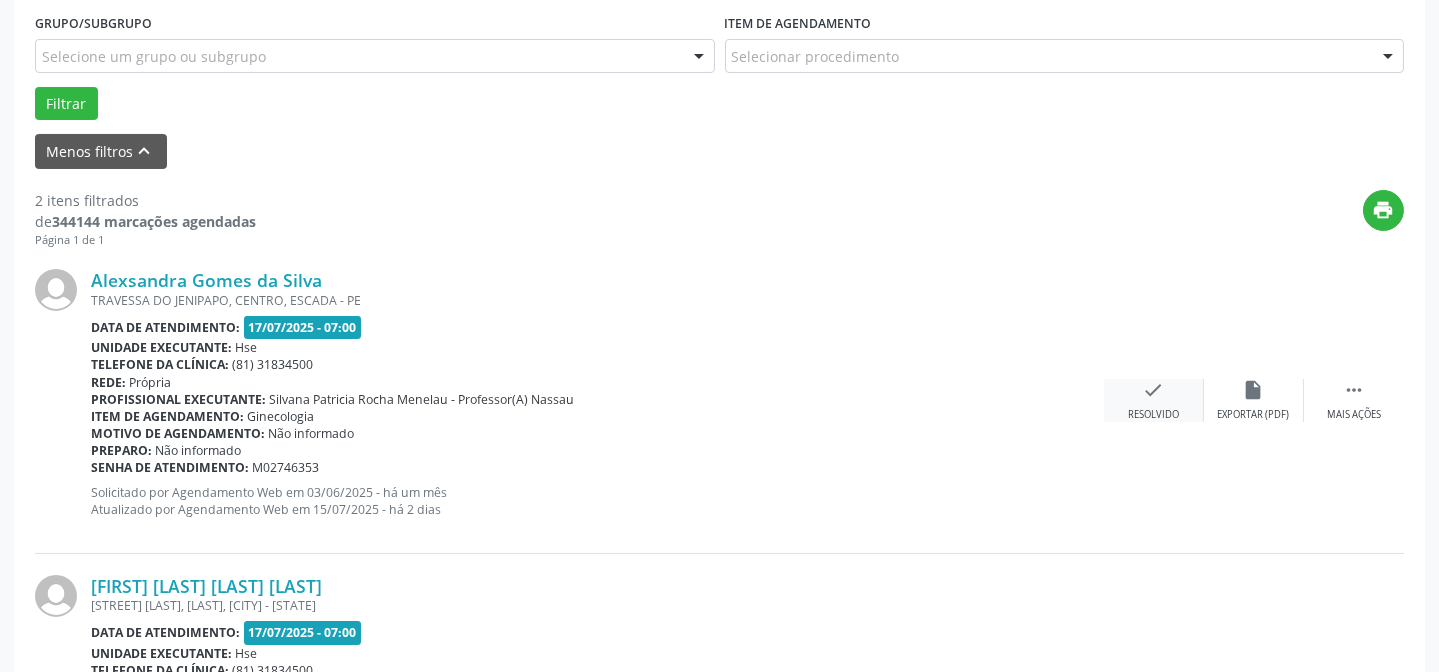 click on "check" at bounding box center (1154, 390) 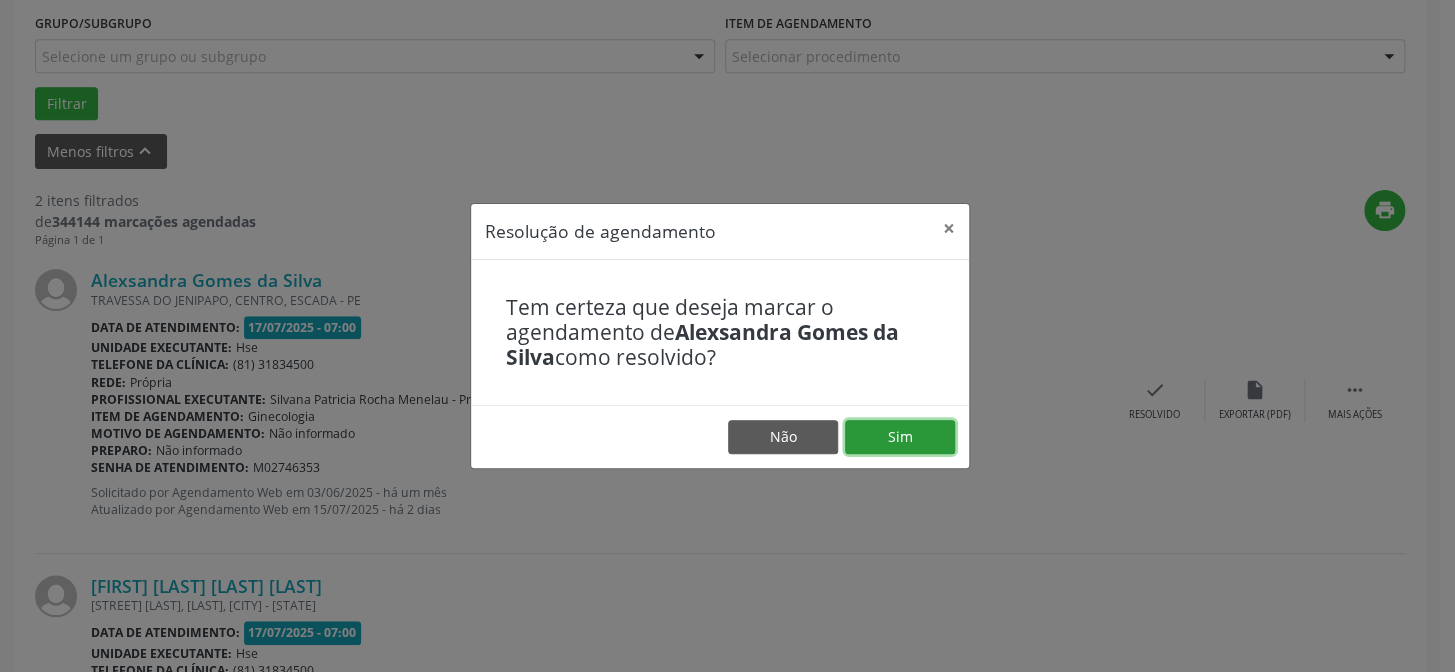 click on "Sim" at bounding box center (900, 437) 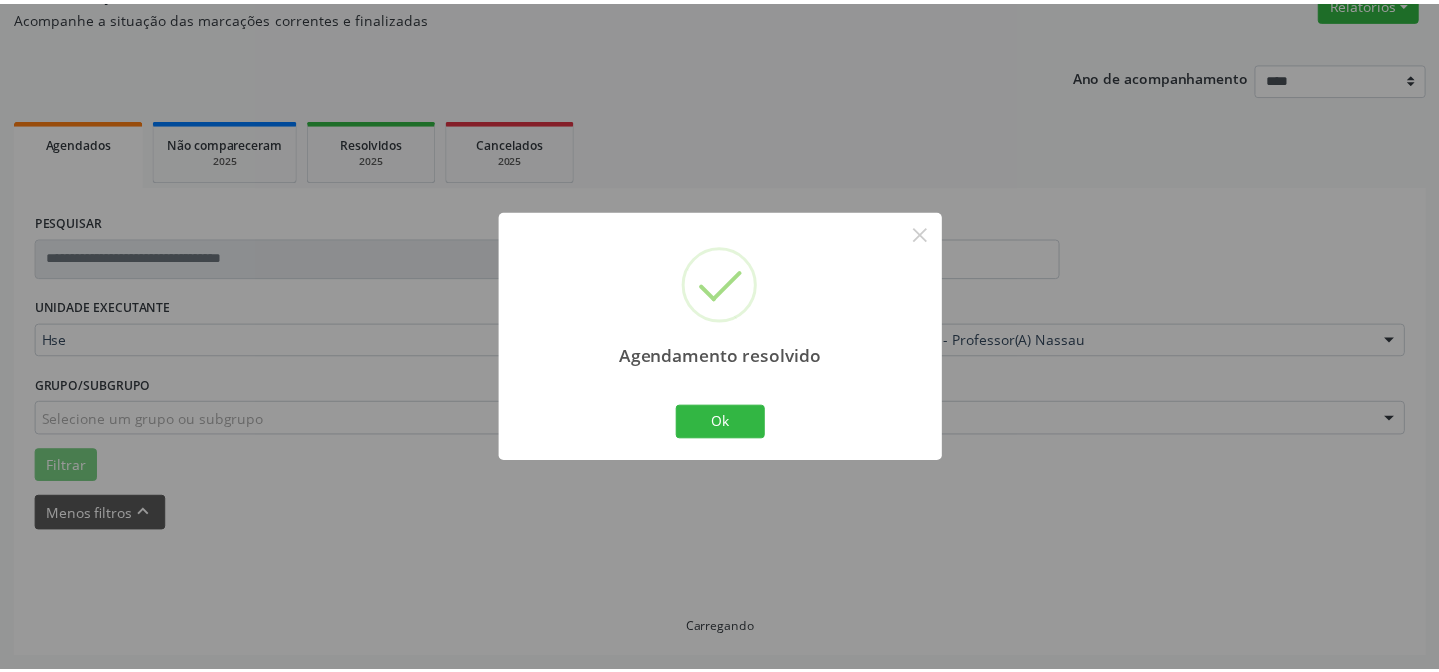 scroll, scrollTop: 179, scrollLeft: 0, axis: vertical 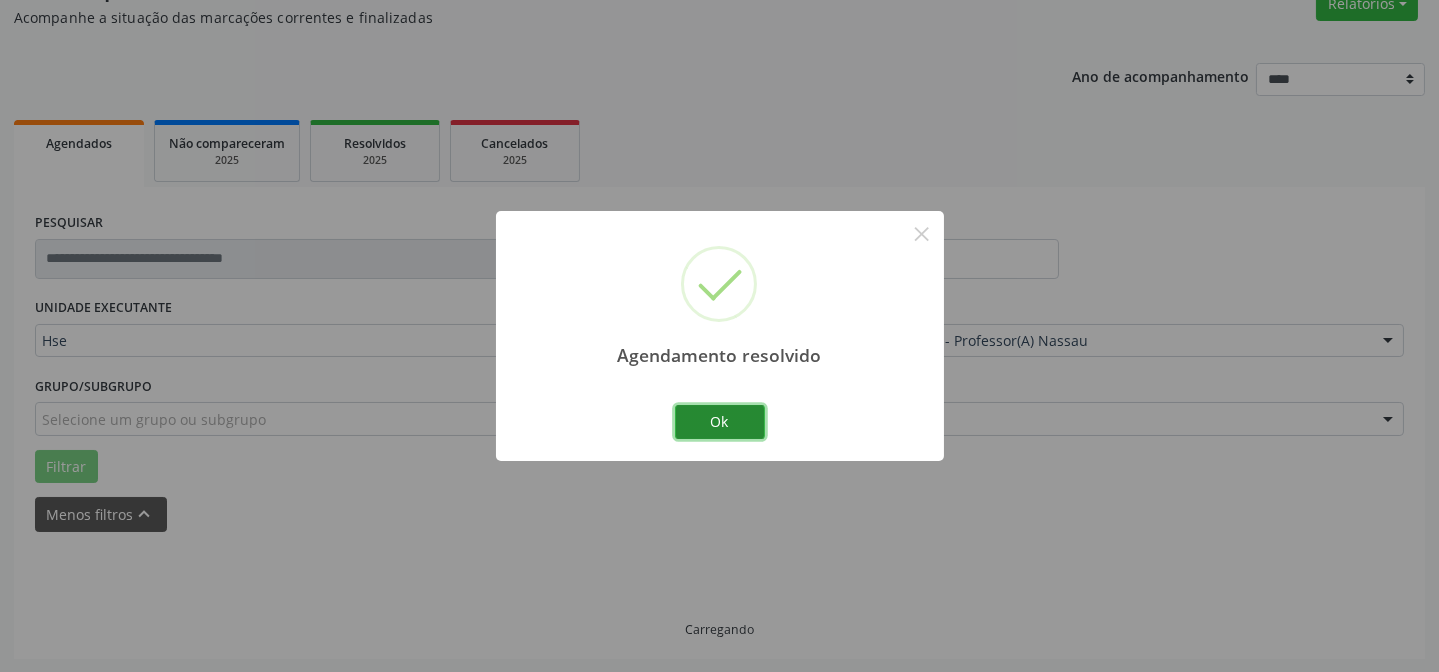 click on "Ok" at bounding box center [720, 422] 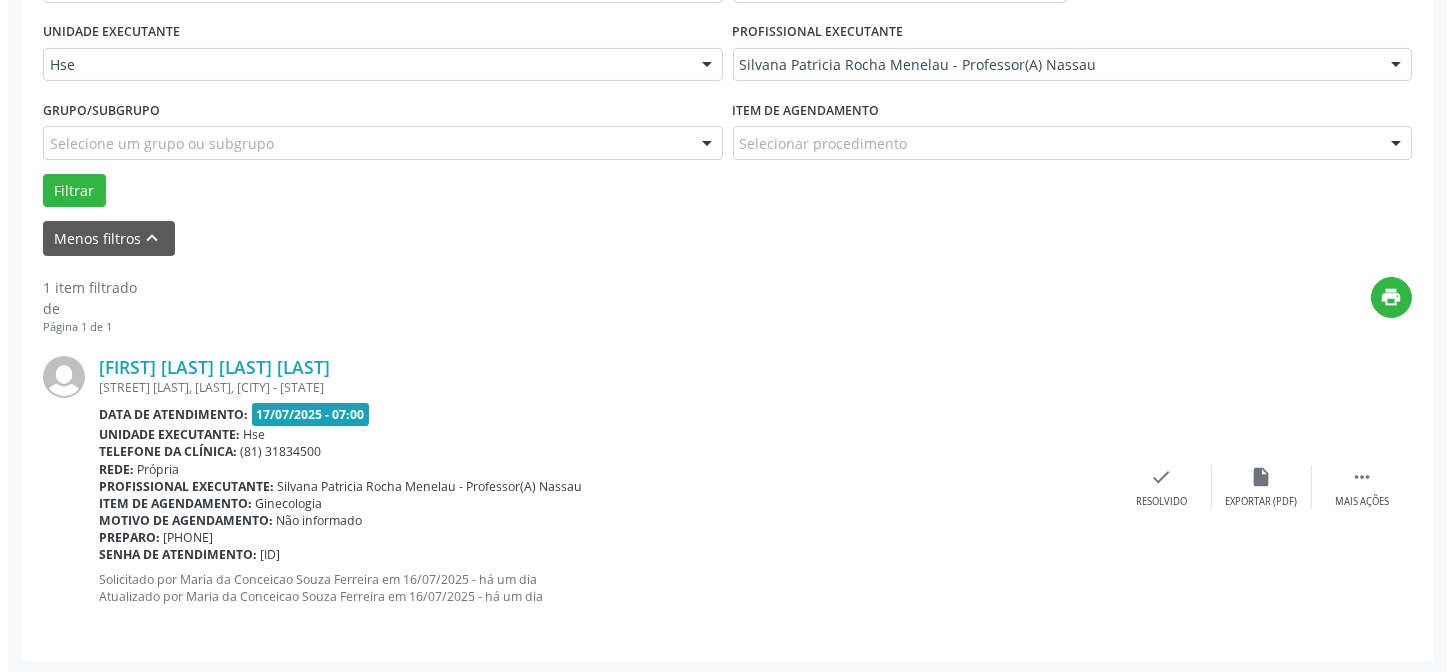 scroll, scrollTop: 457, scrollLeft: 0, axis: vertical 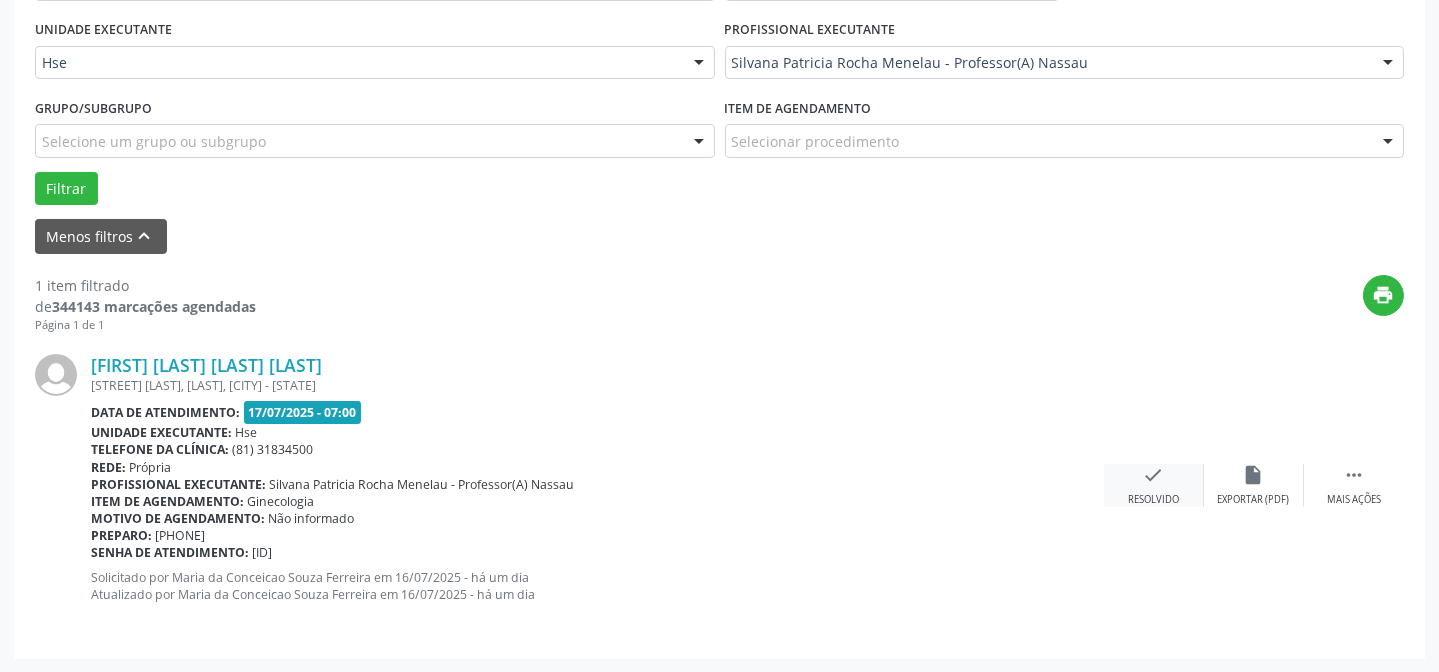 click on "check" at bounding box center [1154, 475] 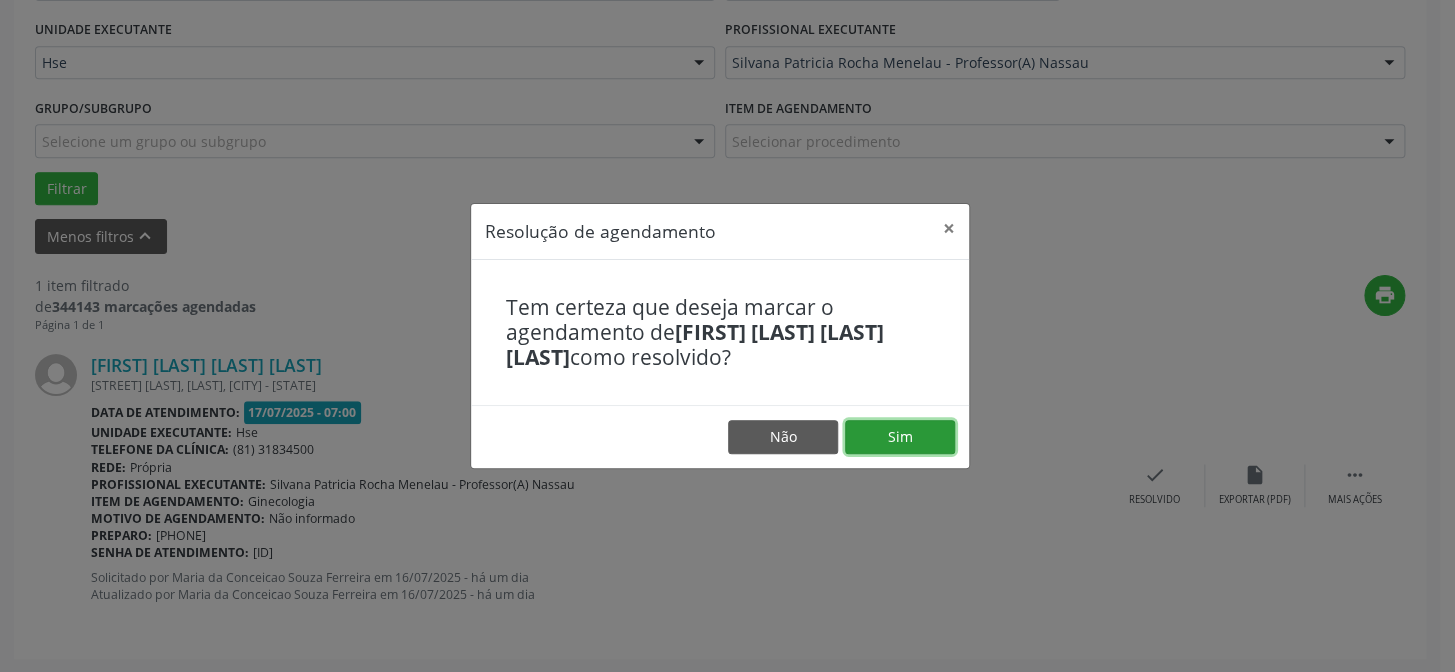 click on "Sim" at bounding box center [900, 437] 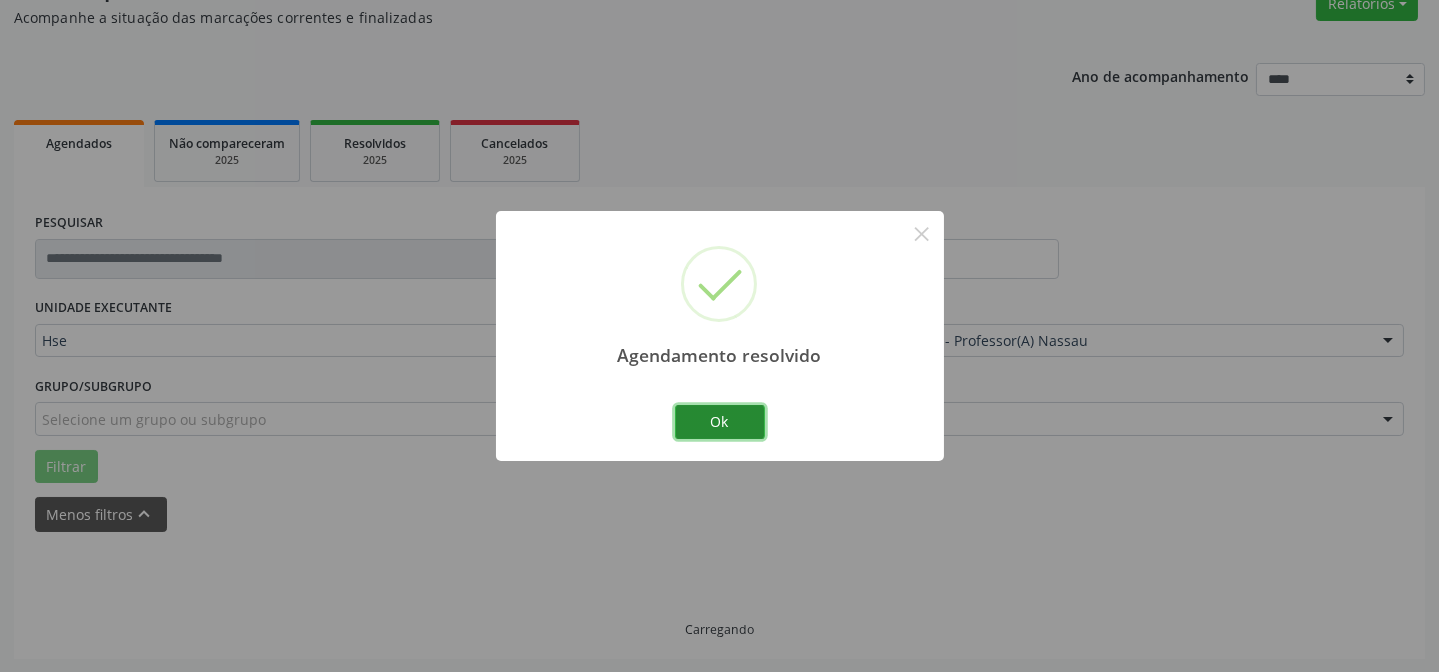 click on "Ok" at bounding box center [720, 422] 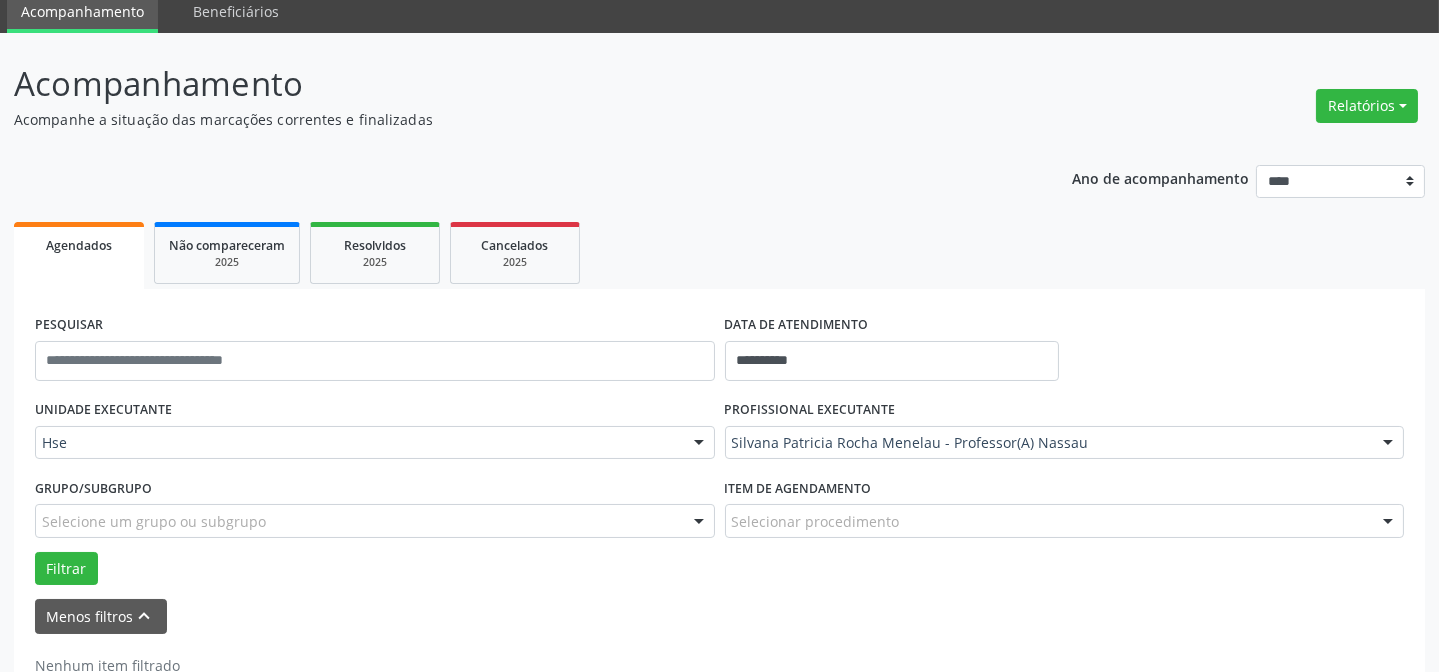 scroll, scrollTop: 44, scrollLeft: 0, axis: vertical 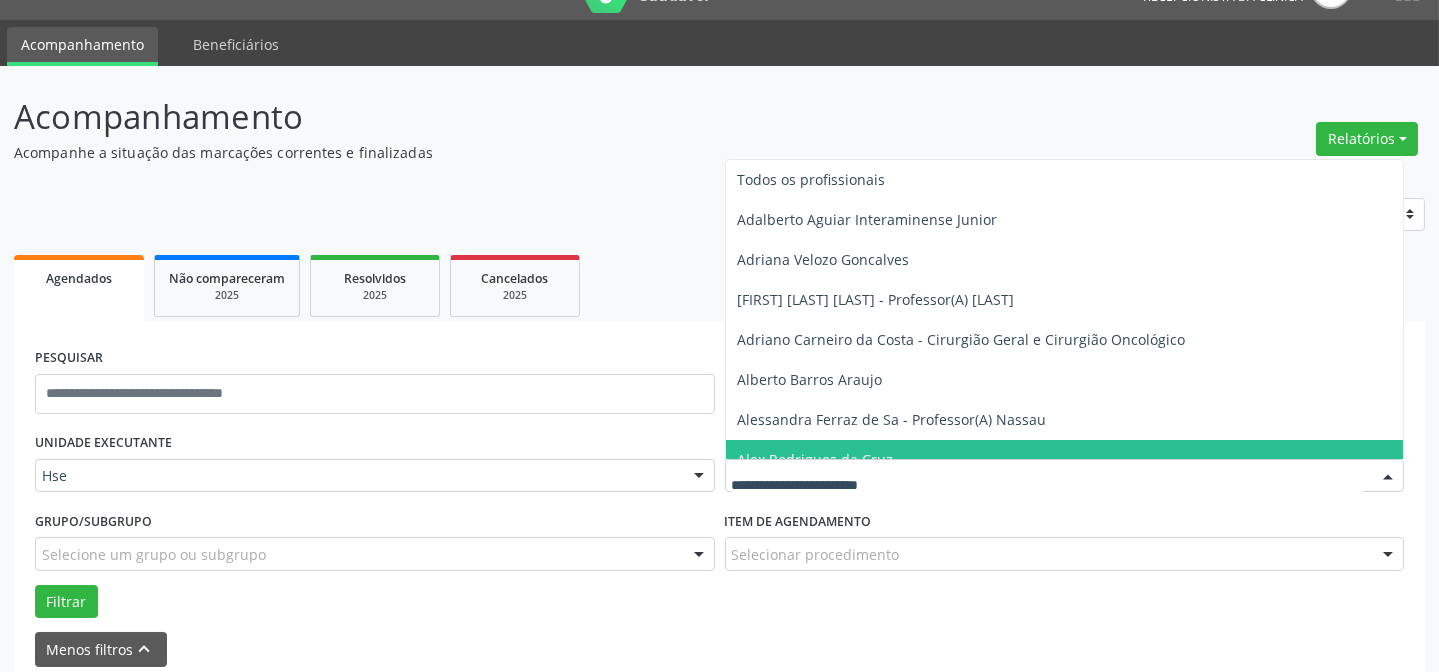 click at bounding box center (1065, 476) 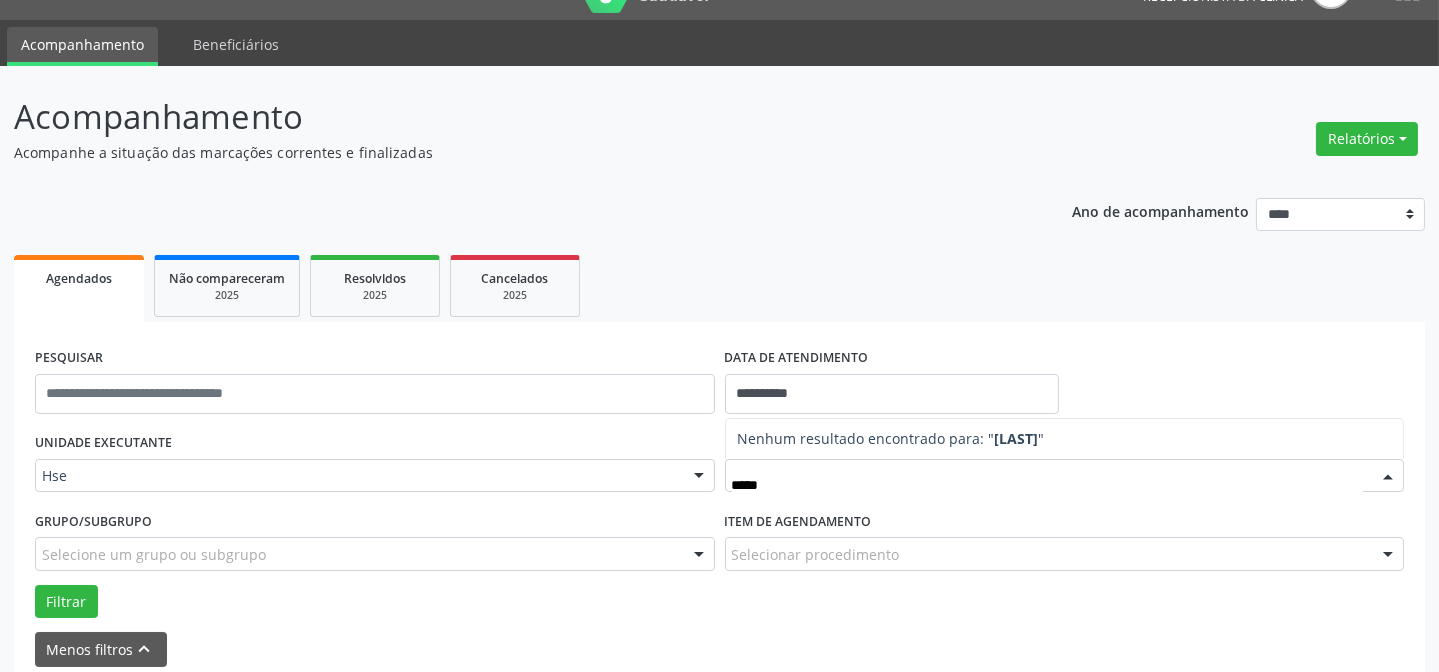 type on "******" 